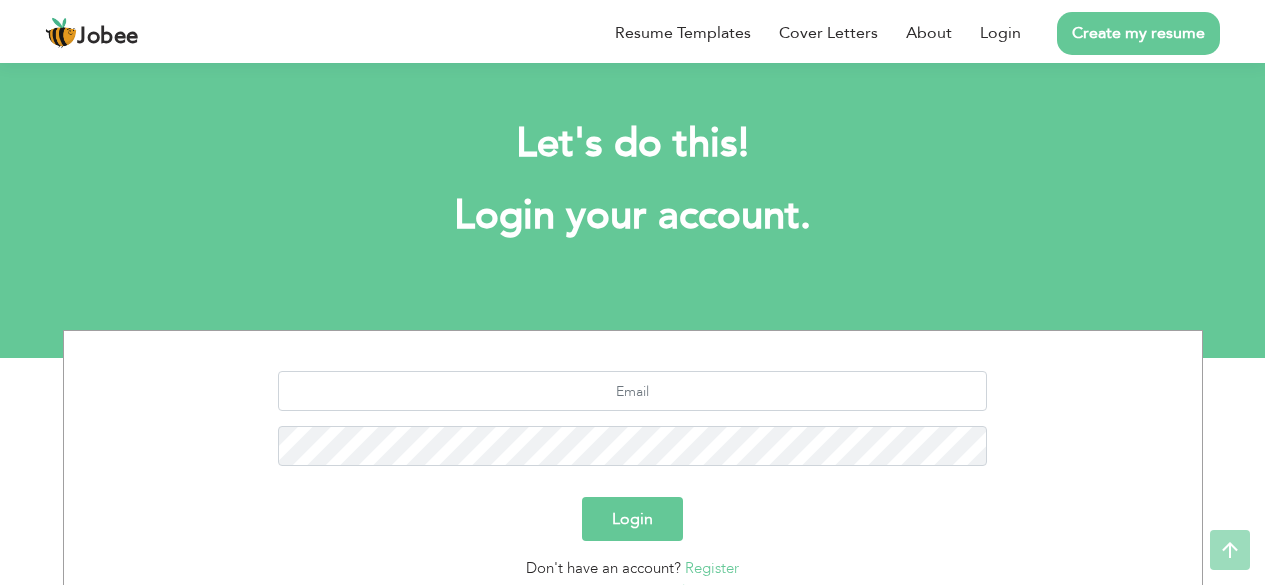 scroll, scrollTop: 174, scrollLeft: 0, axis: vertical 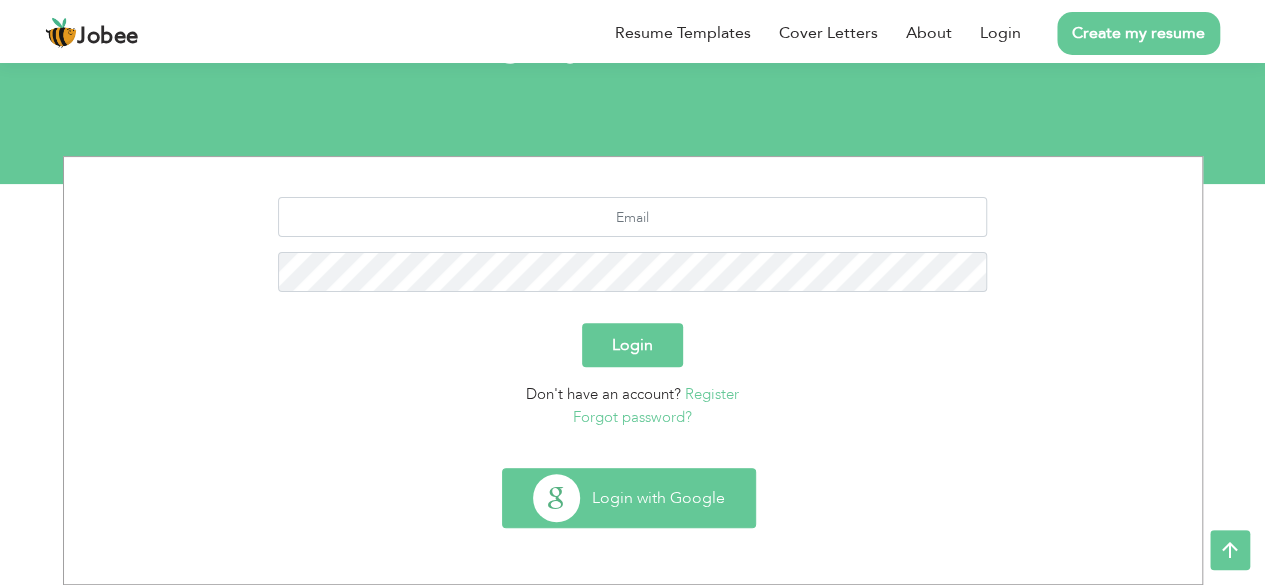 click on "Login with Google" at bounding box center (629, 498) 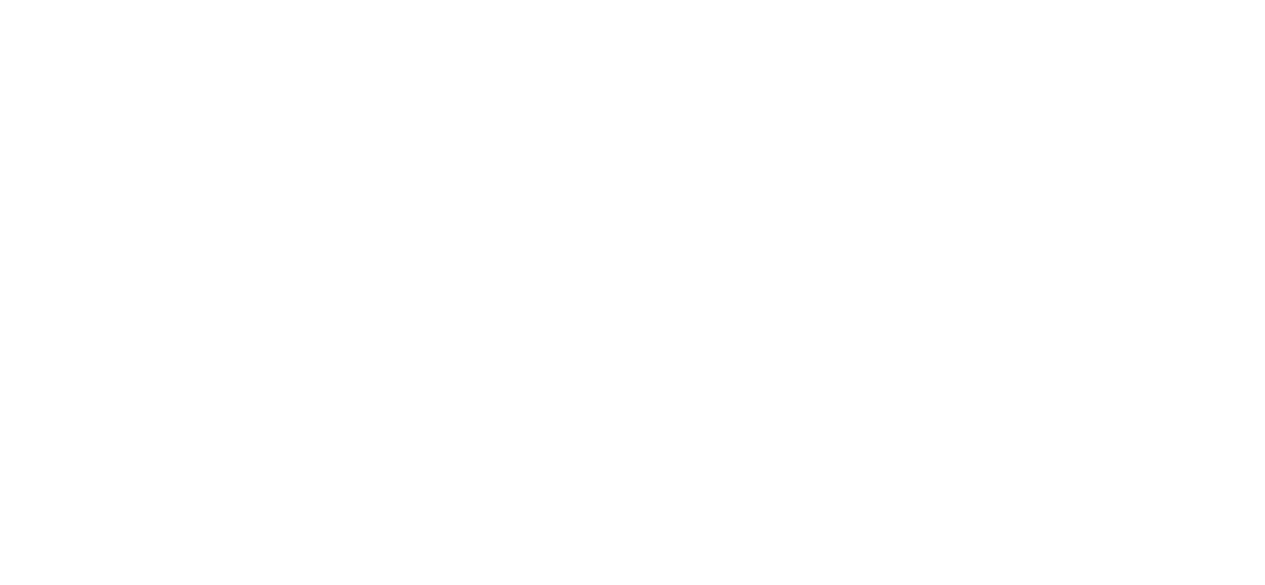 scroll, scrollTop: 0, scrollLeft: 0, axis: both 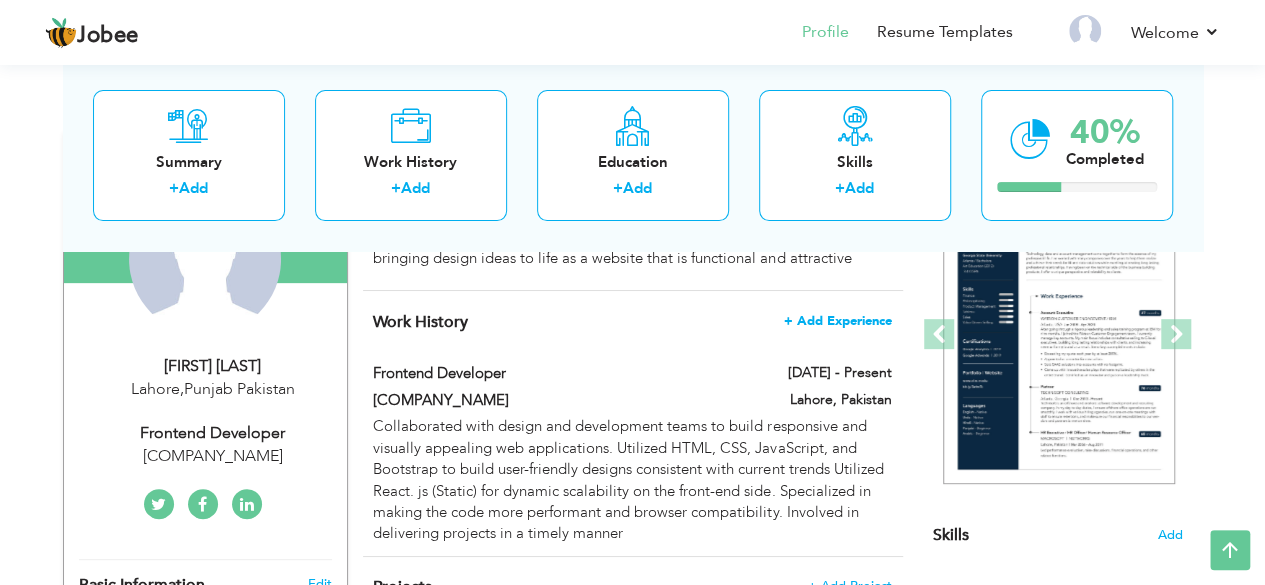 click on "+ Add Experience" at bounding box center (838, 321) 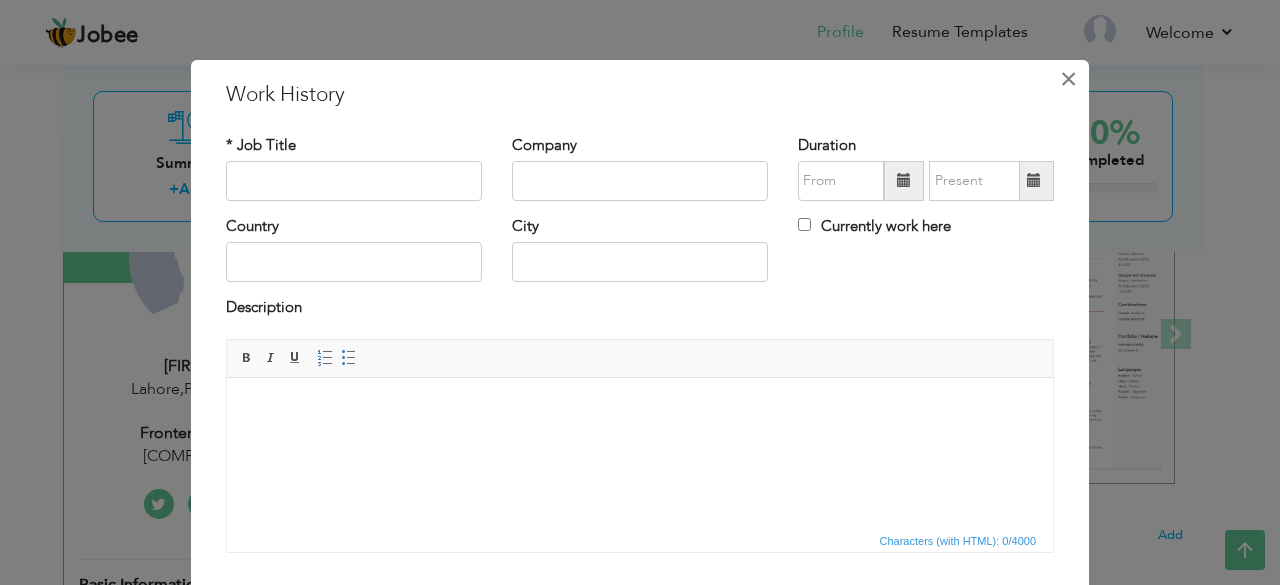 click on "×" at bounding box center (1068, 79) 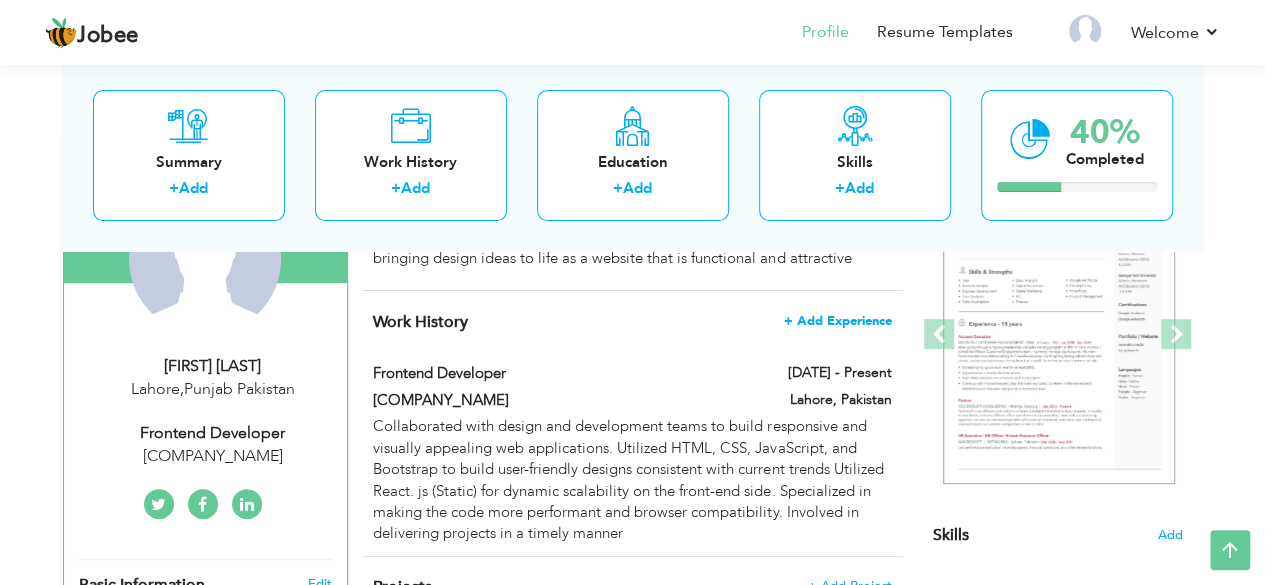 click on "+ Add Experience" at bounding box center (838, 321) 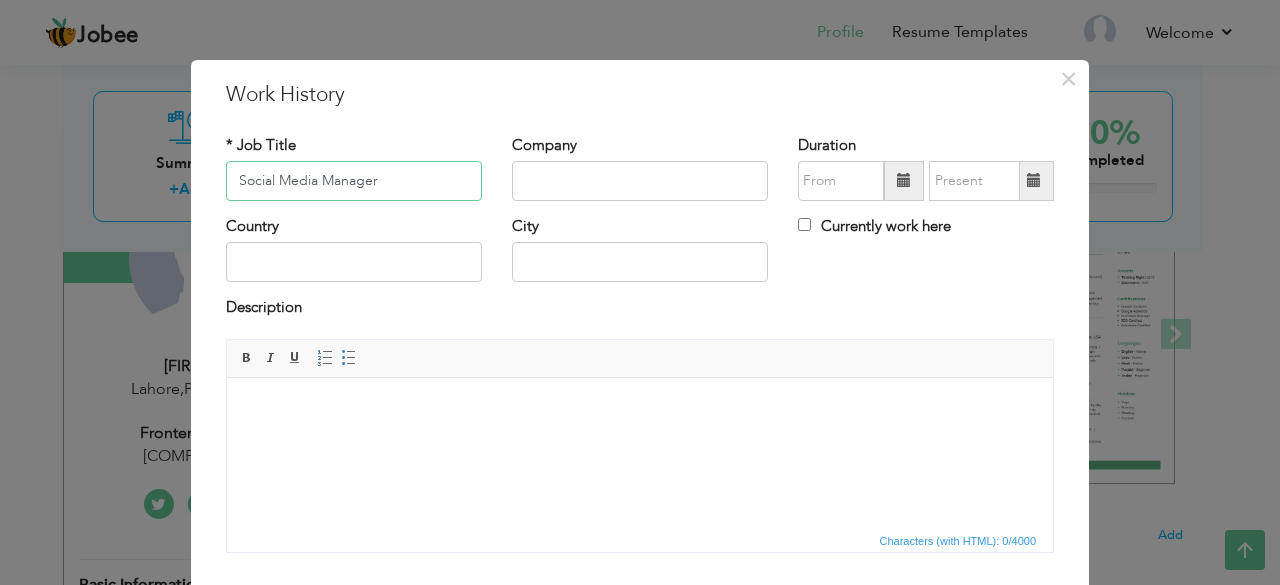 type on "Social Media Manager" 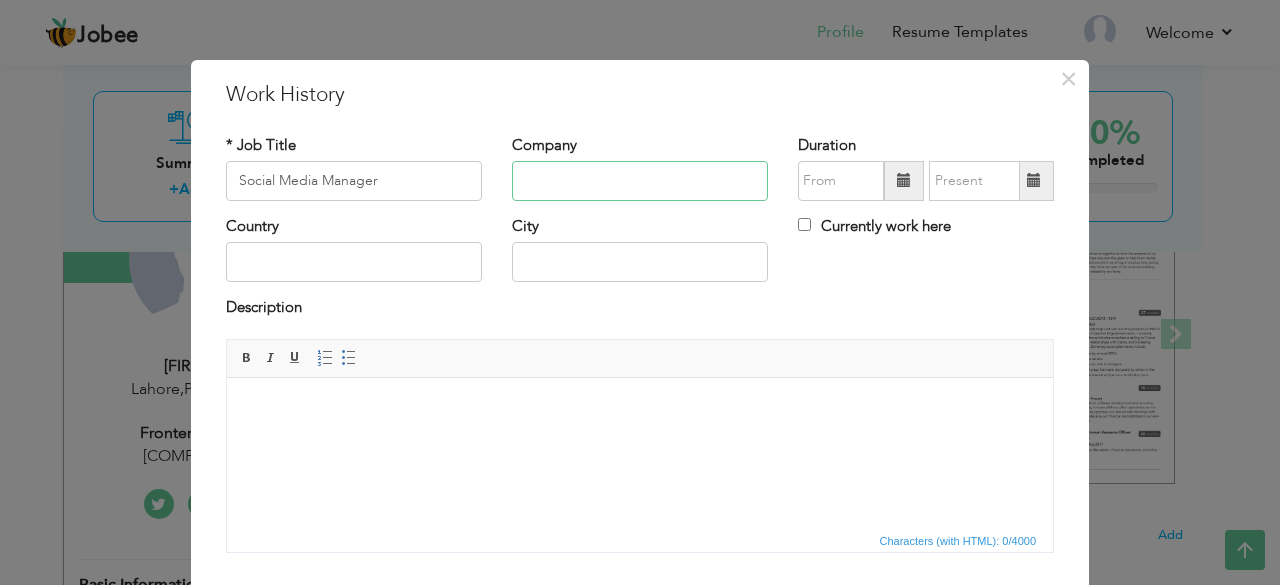 click at bounding box center (640, 181) 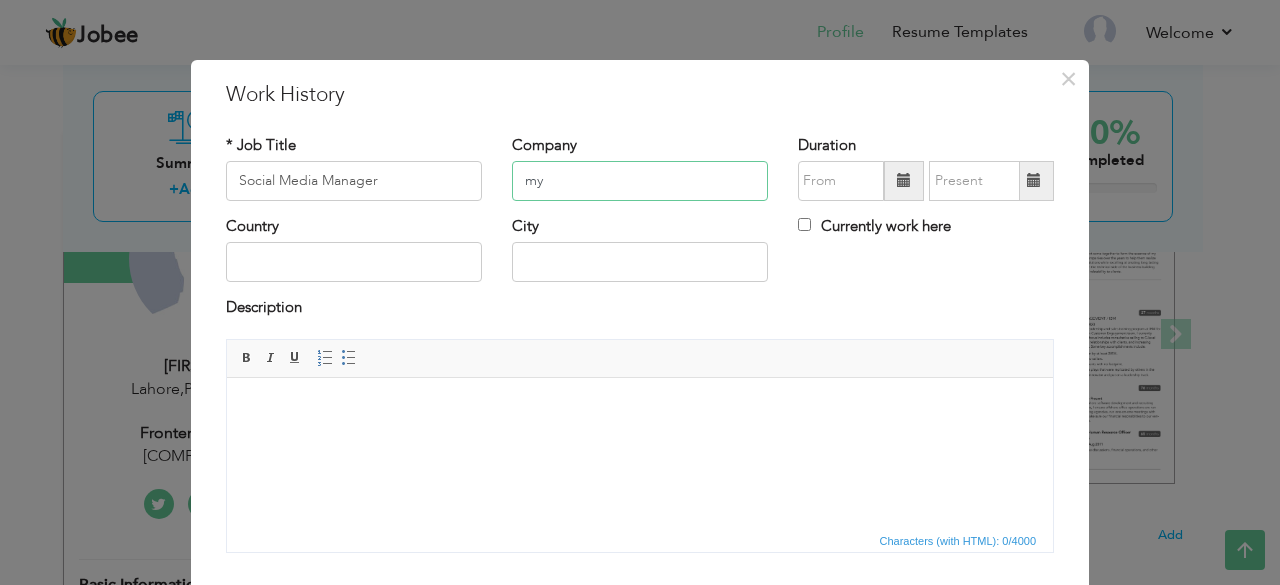 type on "m" 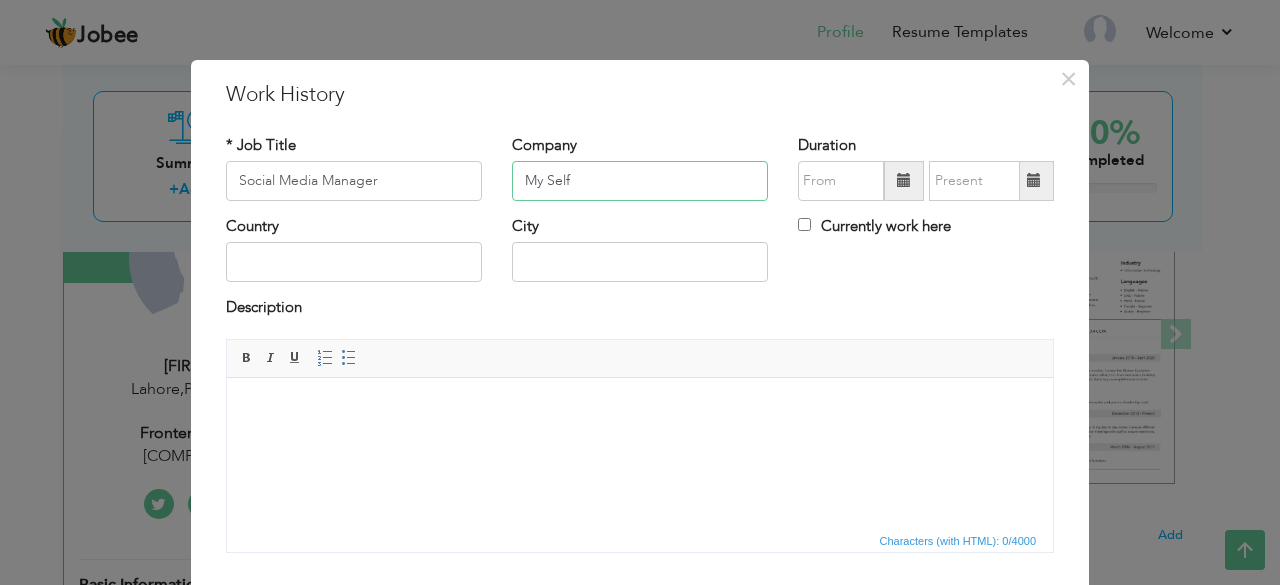 type on "My Self" 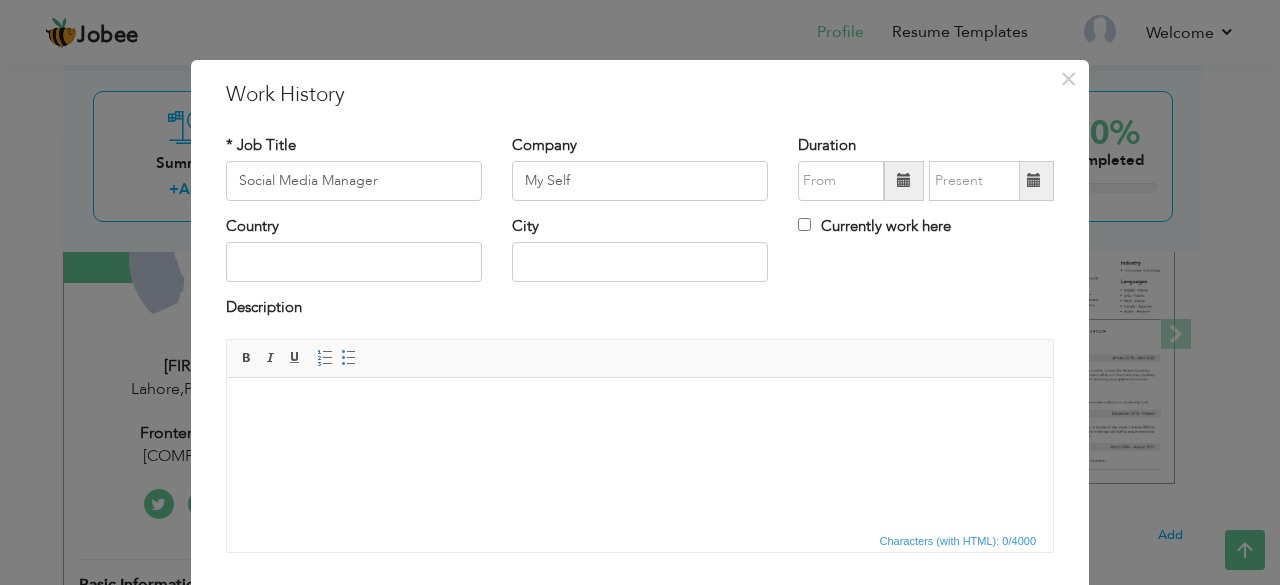 click at bounding box center [904, 181] 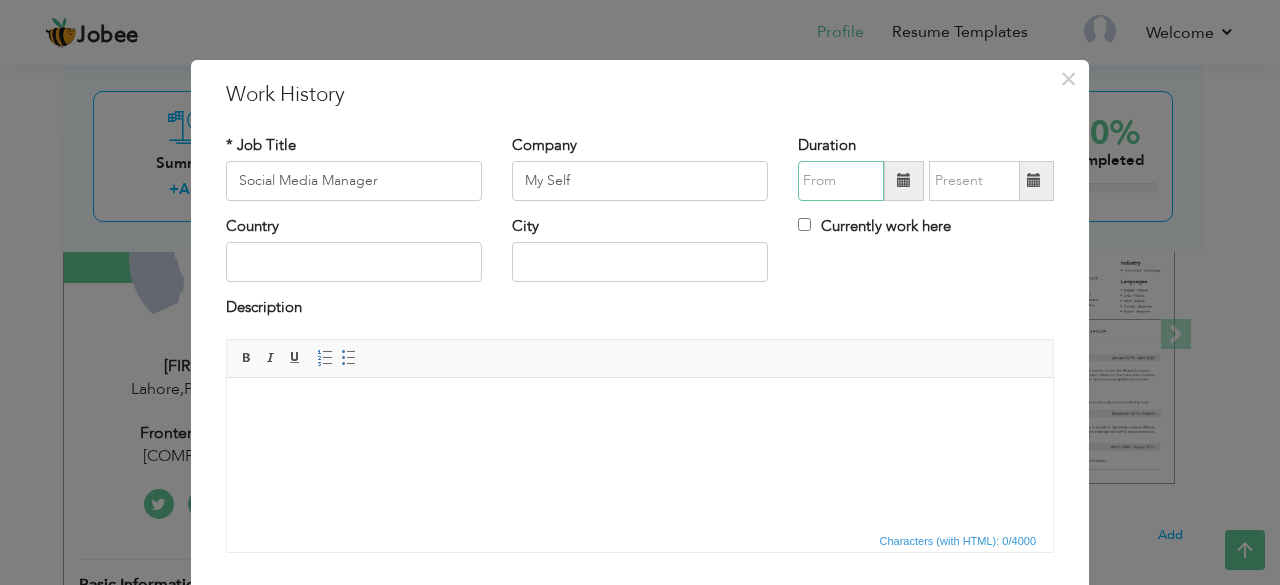 type on "08/2025" 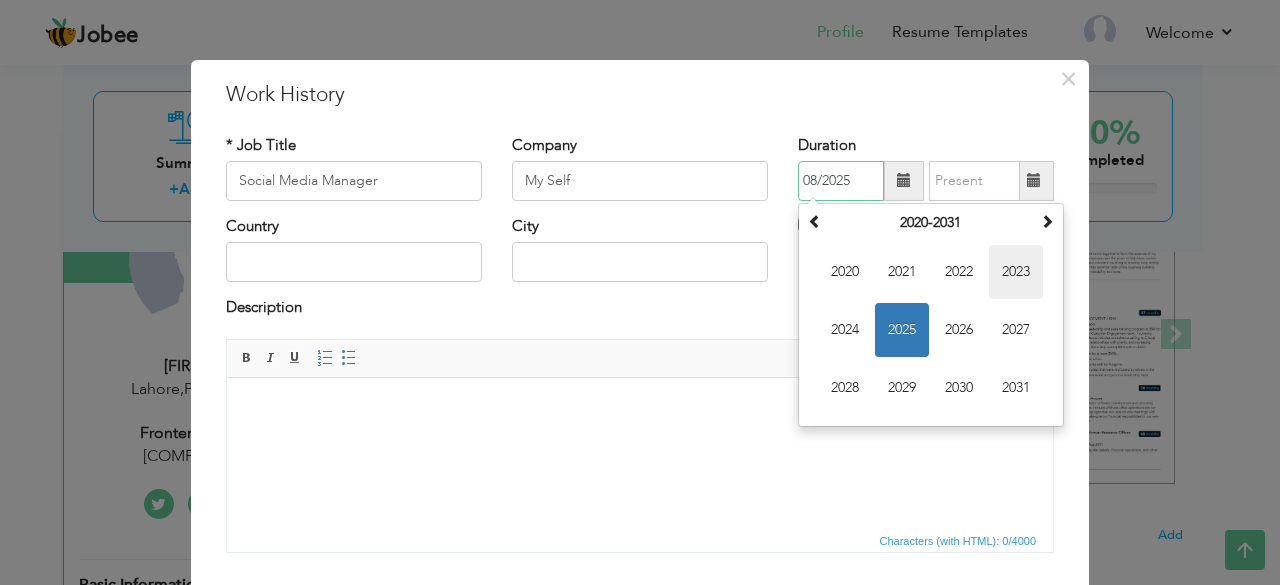 click on "2023" at bounding box center [1016, 272] 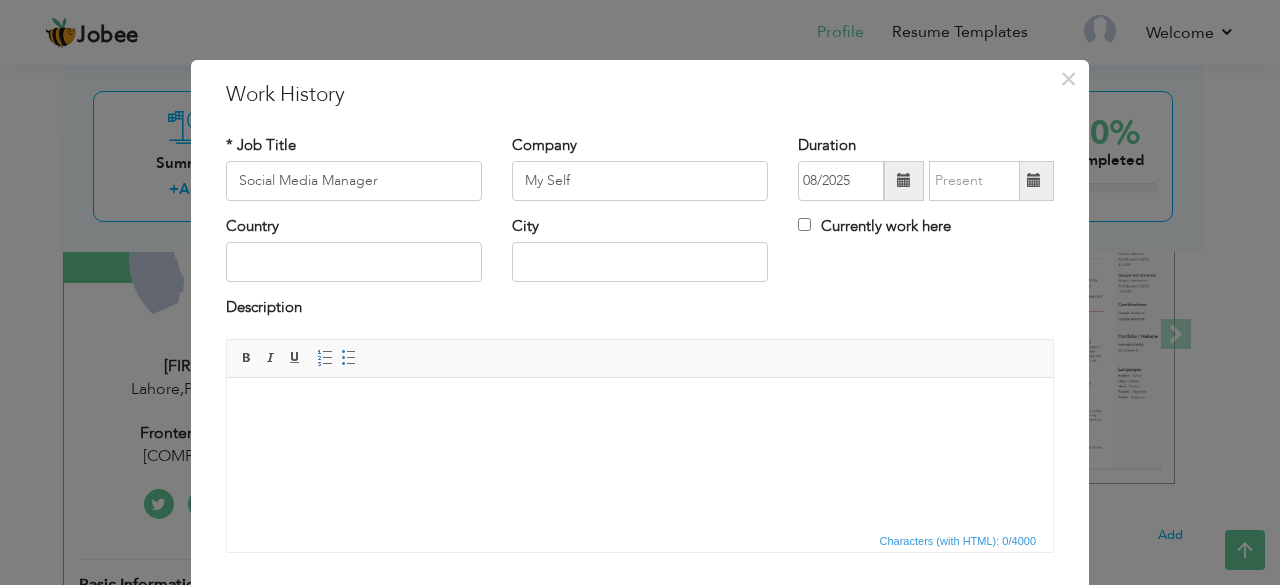 click on "Currently work here" at bounding box center [874, 226] 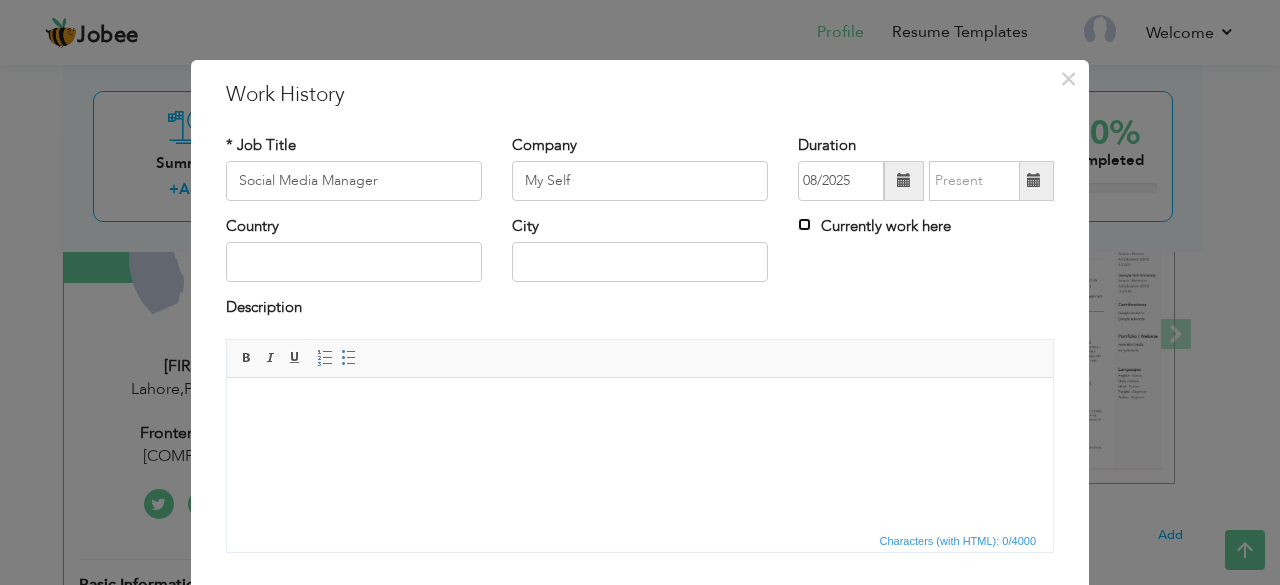 click on "Currently work here" at bounding box center (804, 224) 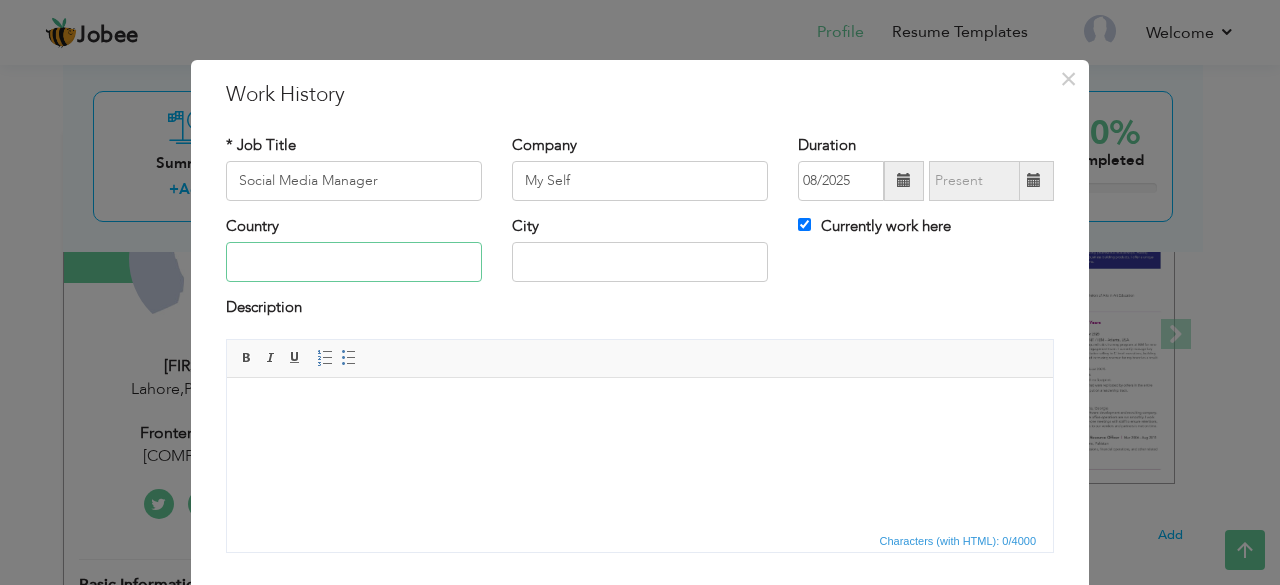 click at bounding box center [354, 262] 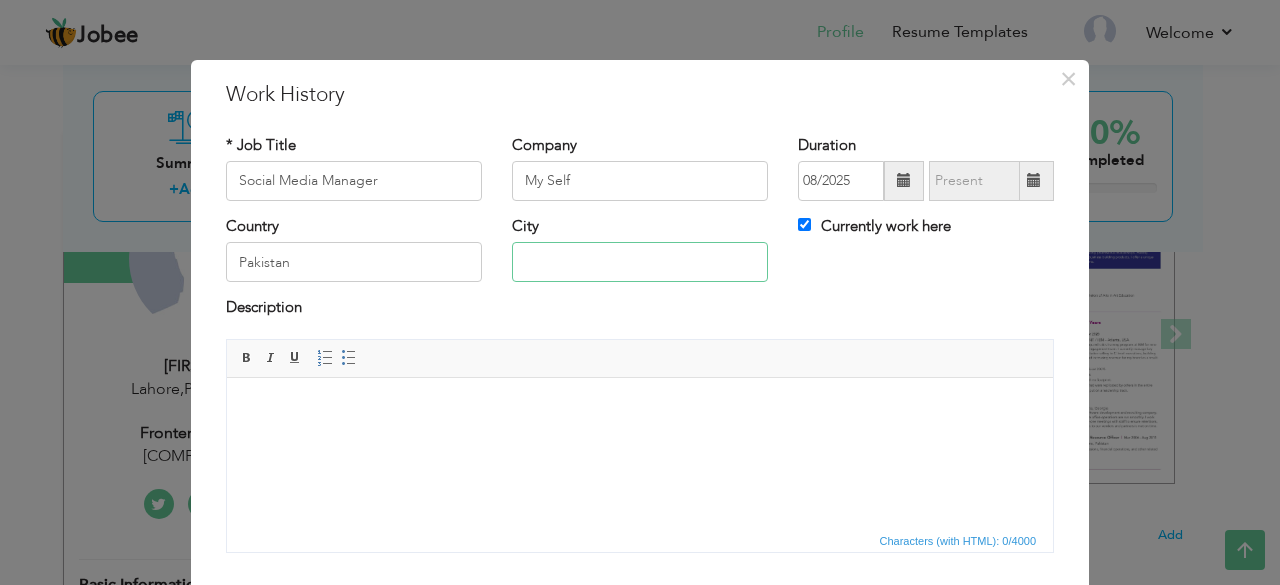 type on "Lahore" 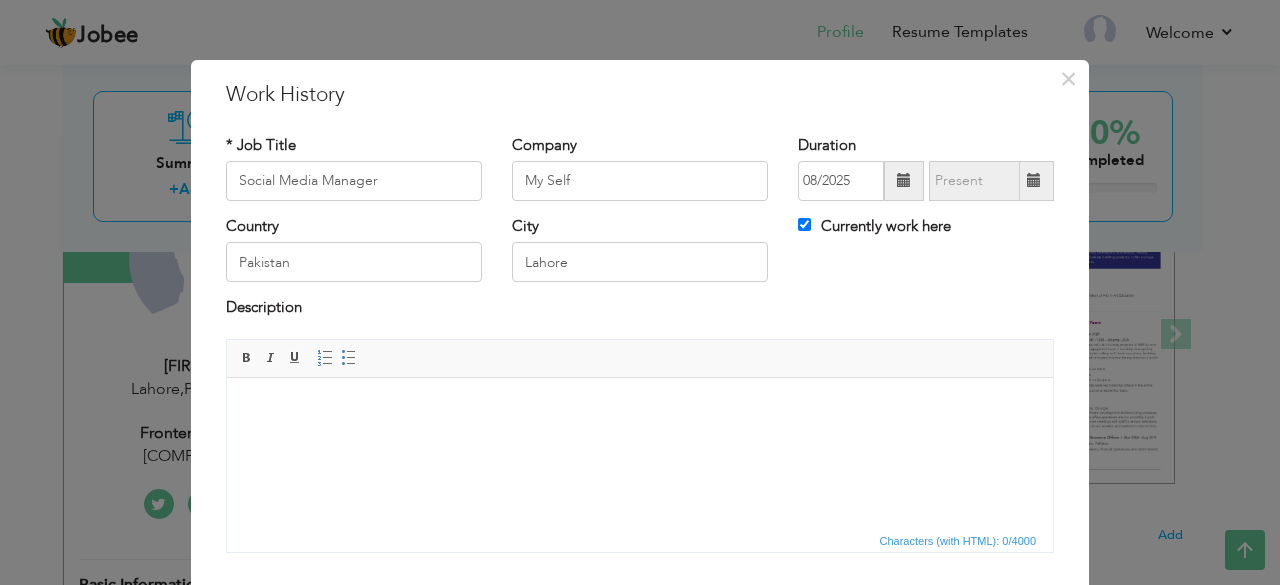 click at bounding box center (640, 407) 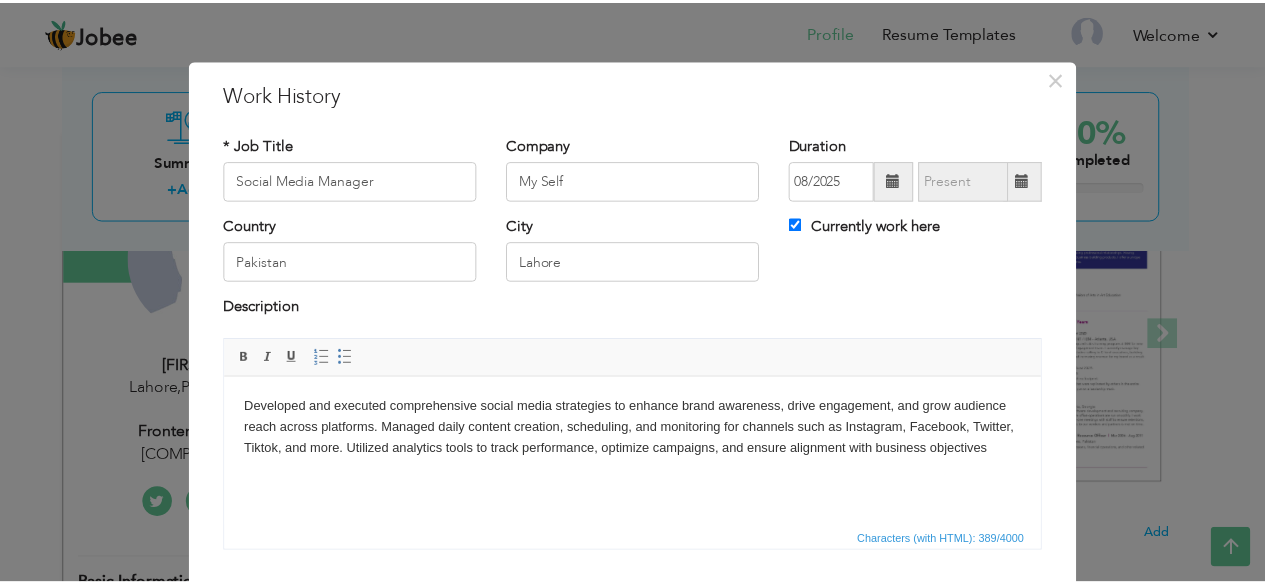 scroll, scrollTop: 128, scrollLeft: 0, axis: vertical 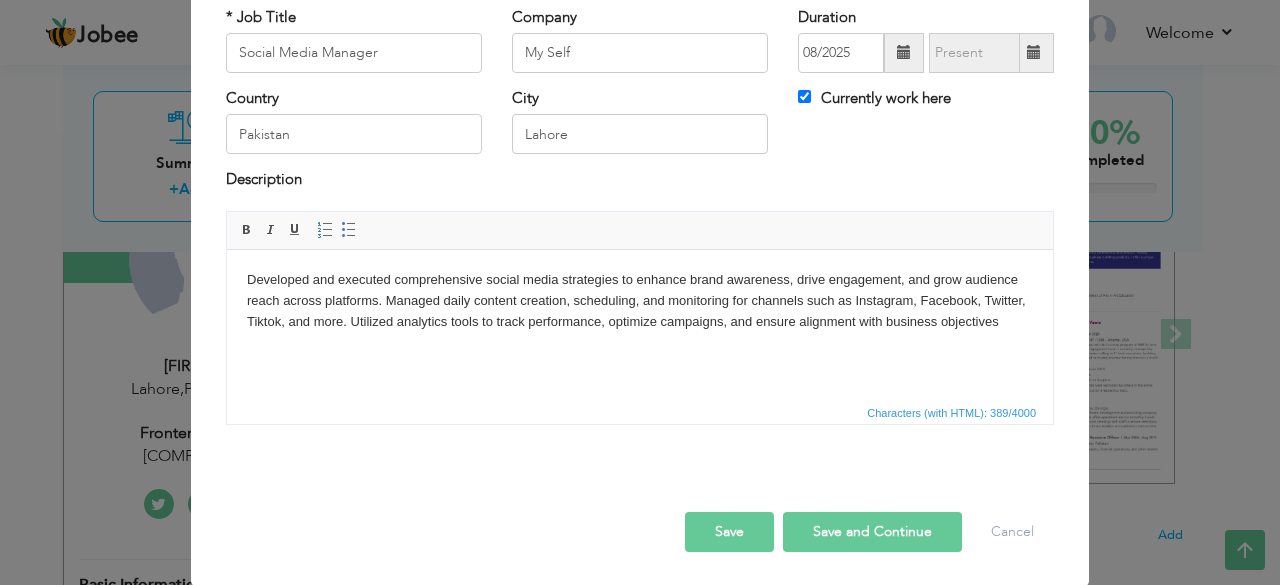 click on "Save and Continue" at bounding box center (872, 532) 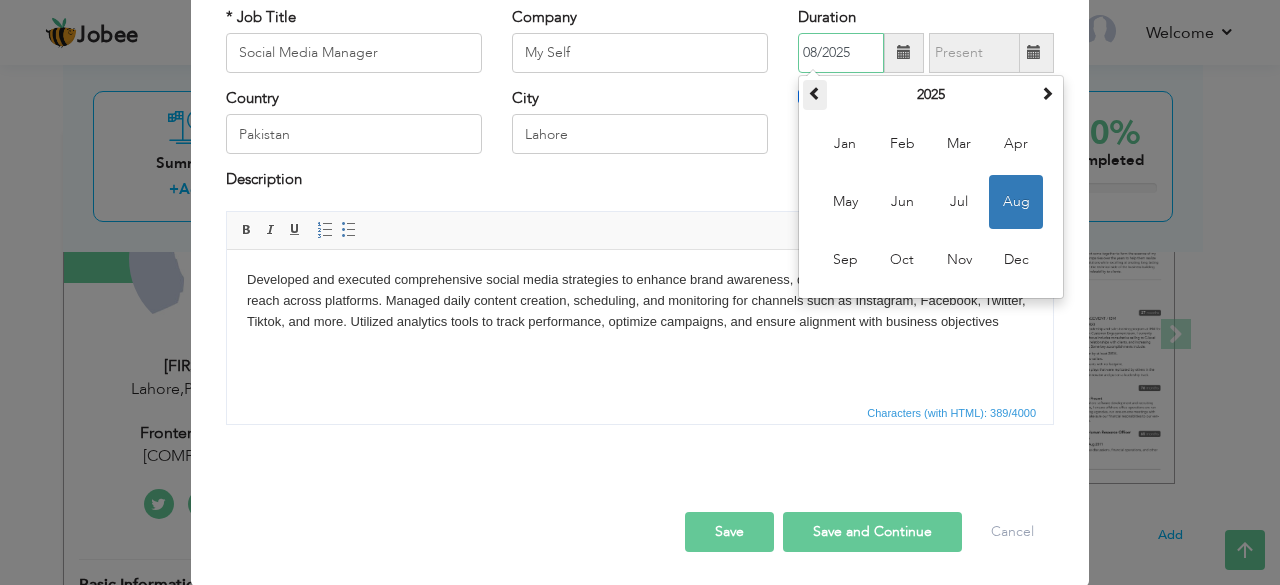 click at bounding box center [815, 95] 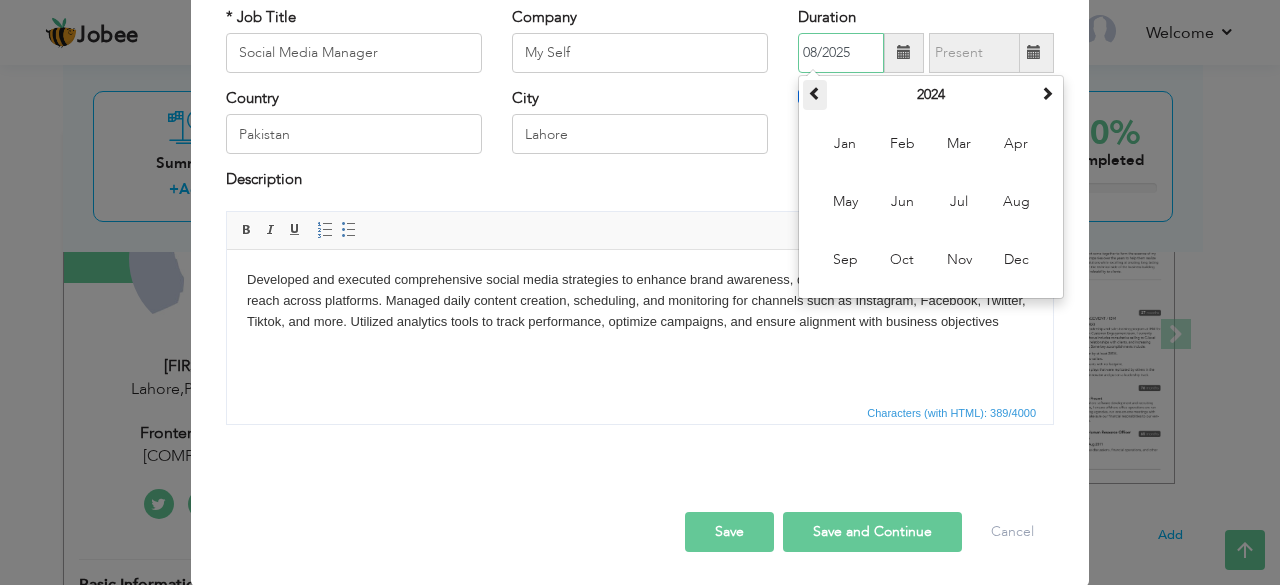 click at bounding box center [815, 95] 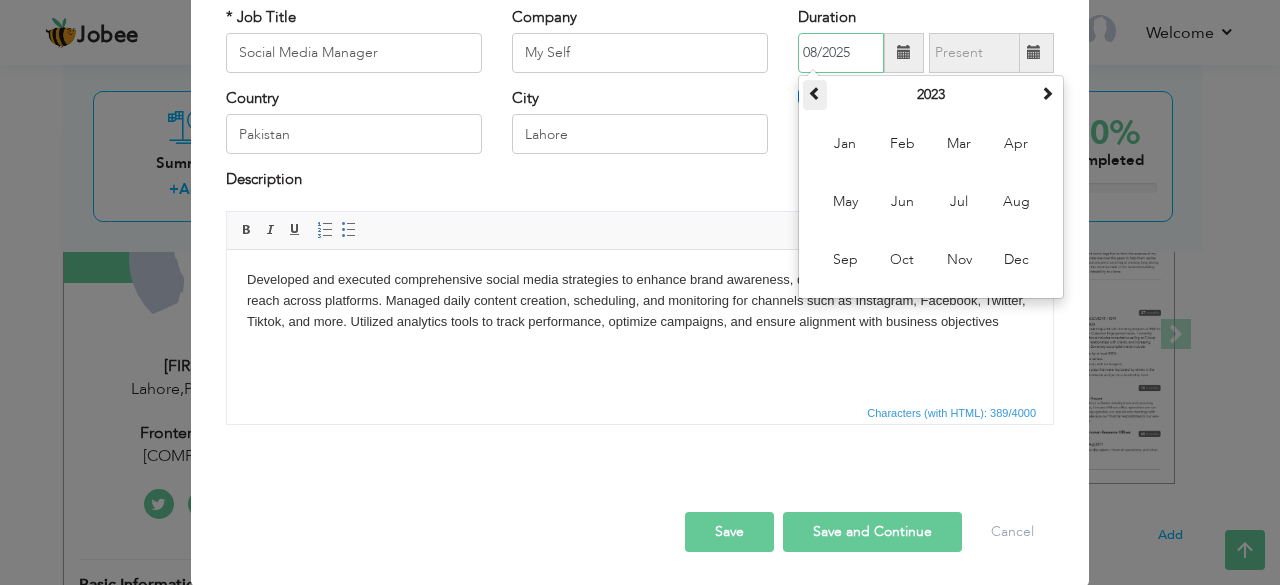 click at bounding box center (815, 95) 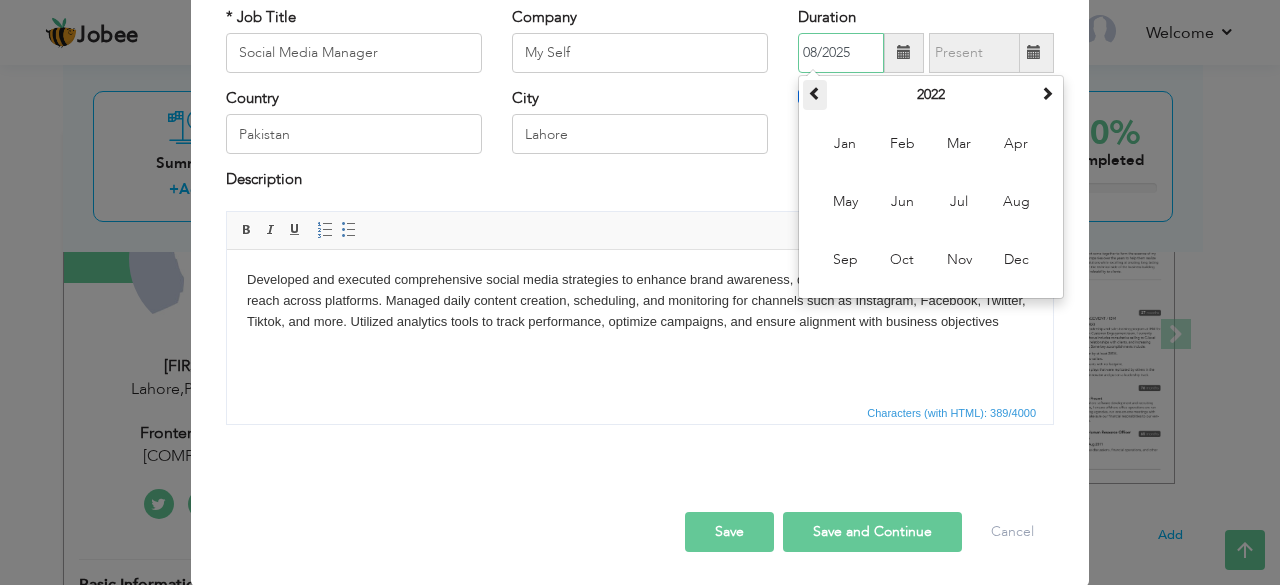 click at bounding box center (815, 95) 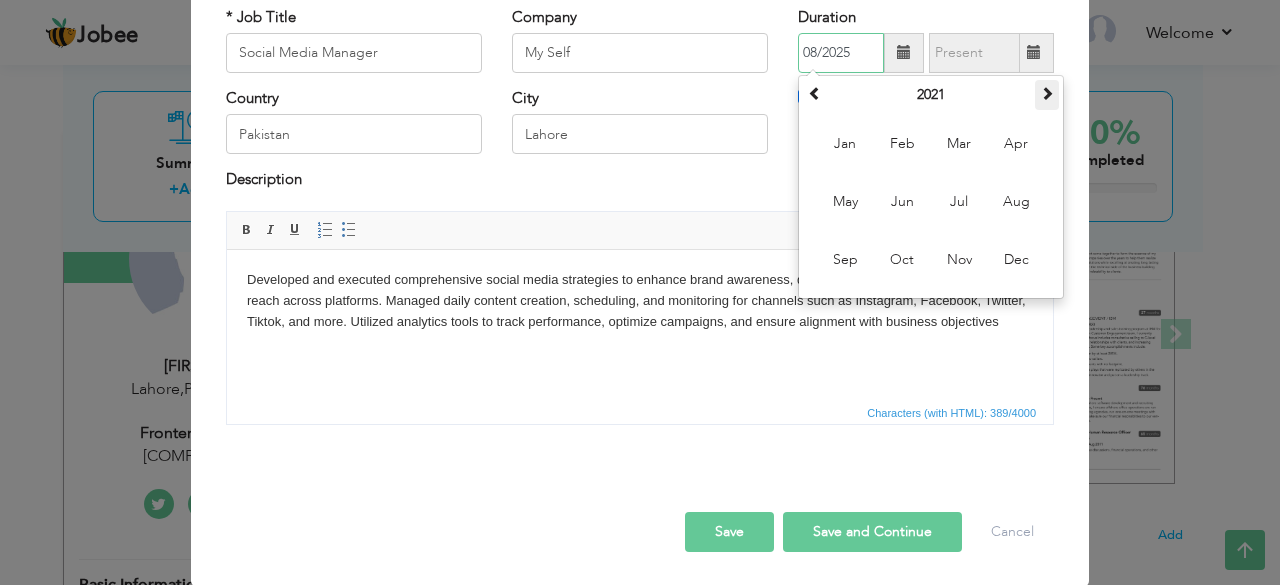 click at bounding box center [1047, 93] 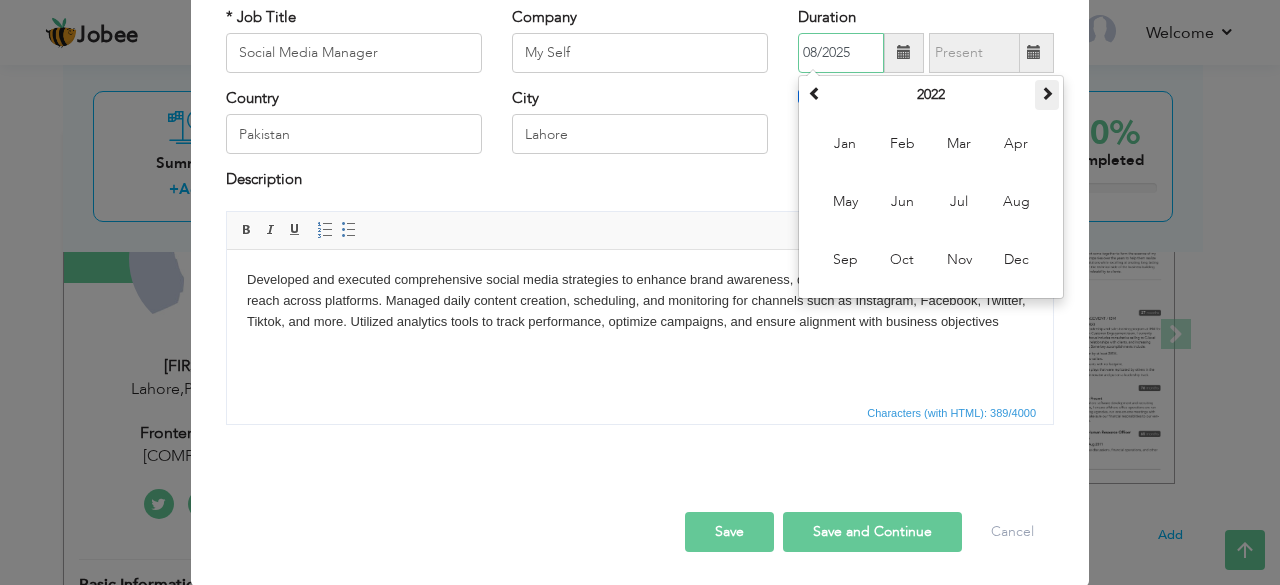 click at bounding box center (1047, 93) 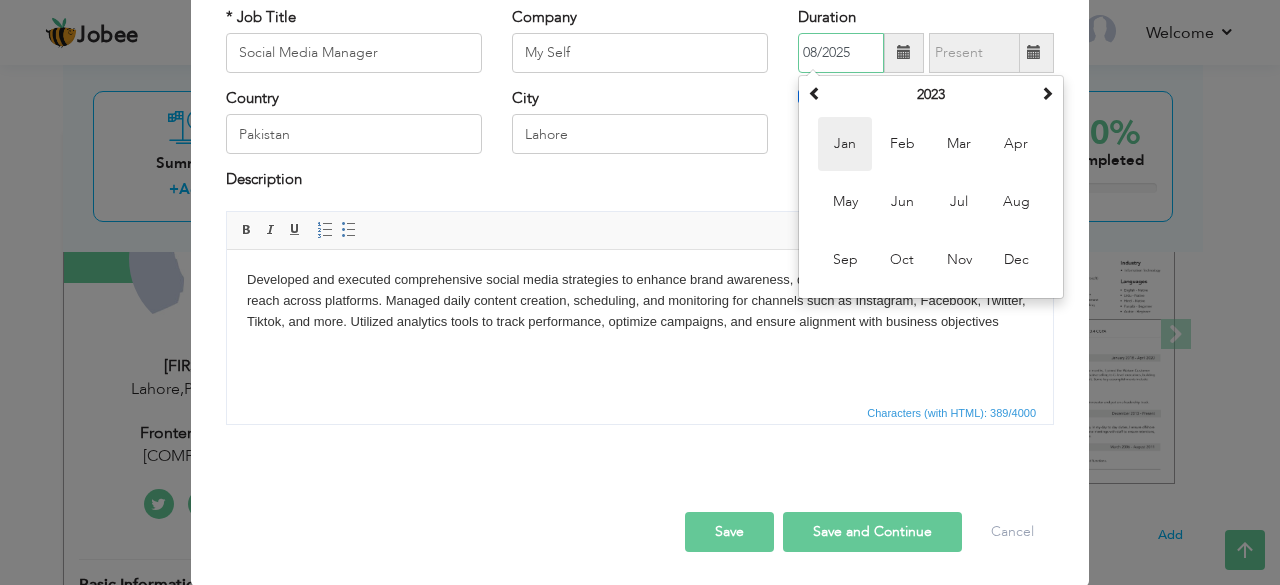 click on "Jan" at bounding box center [845, 144] 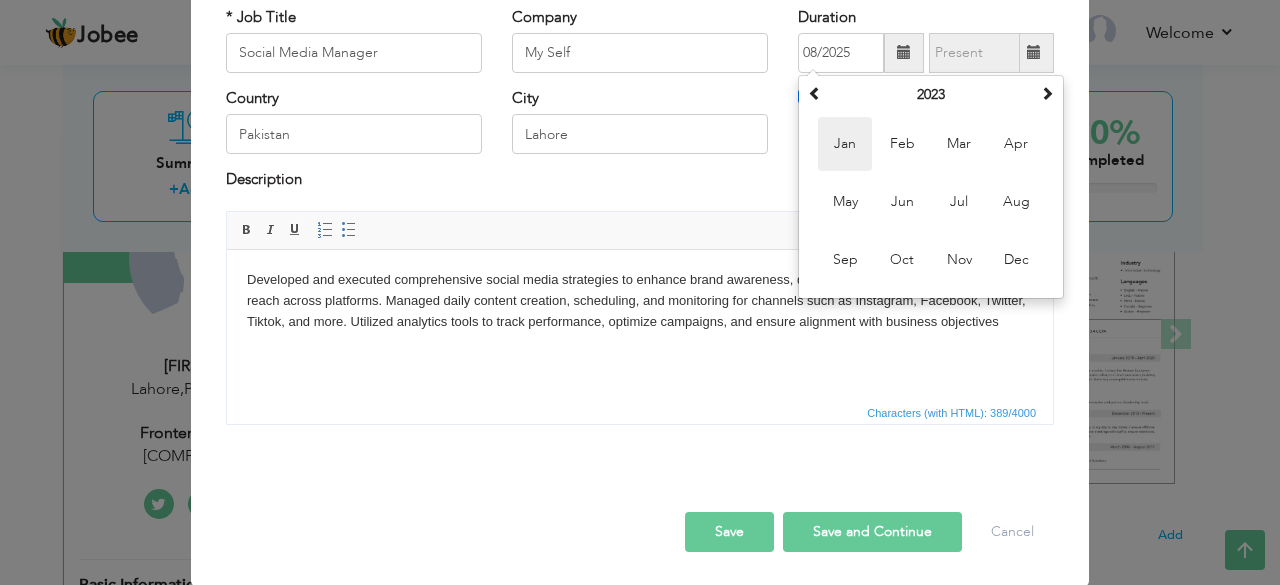 type on "[DATE]" 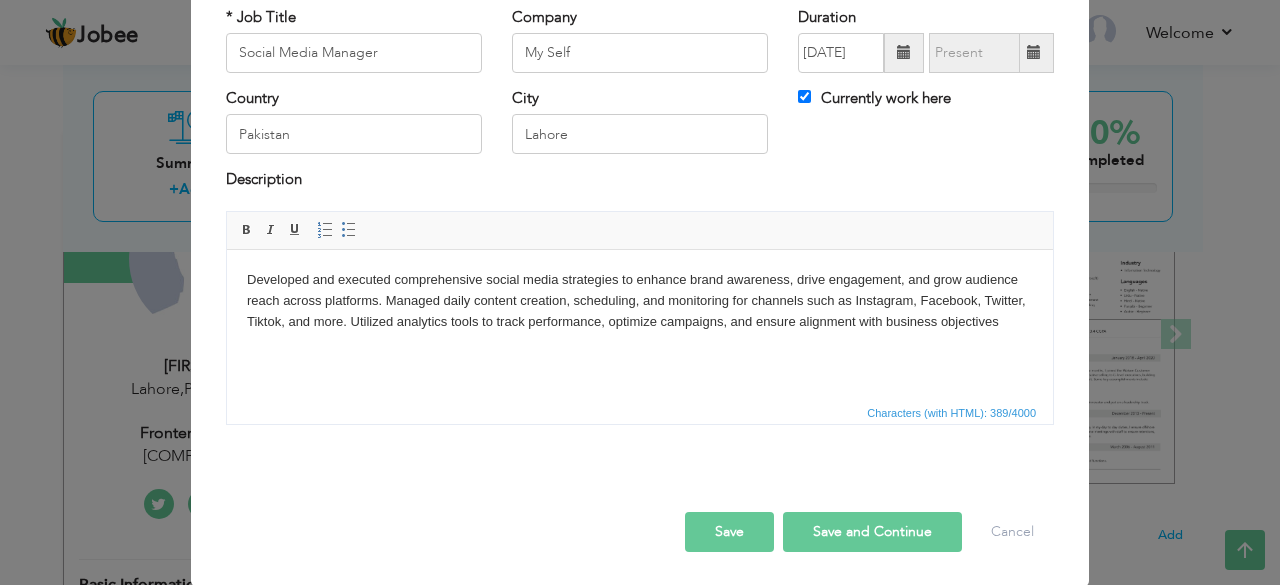 click on "Save and Continue" at bounding box center [872, 532] 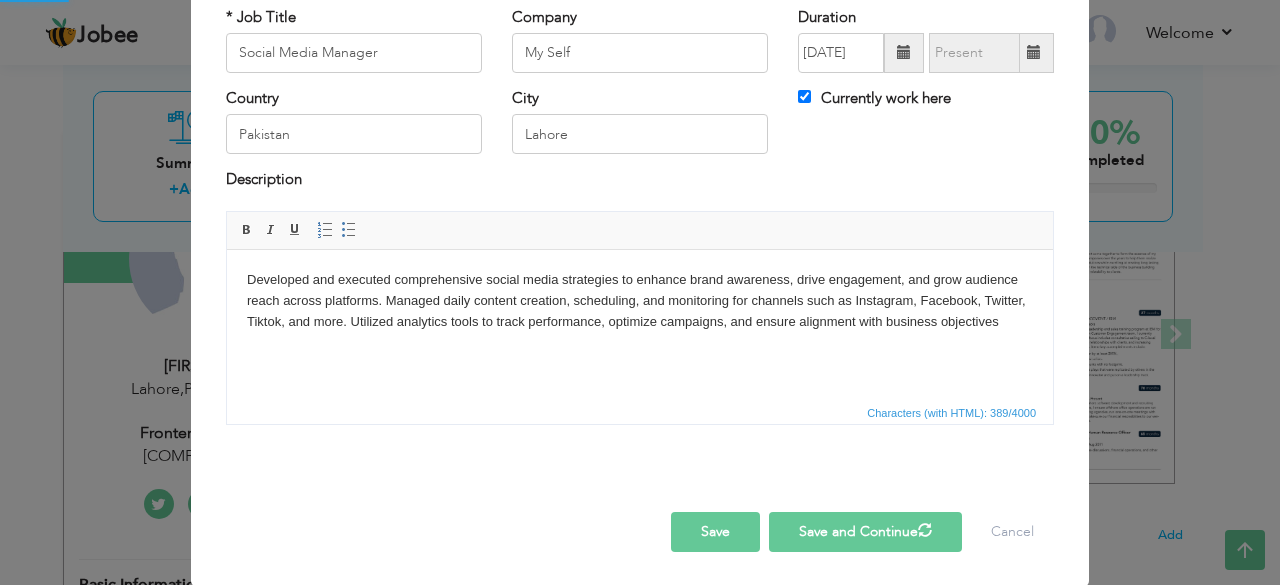 type 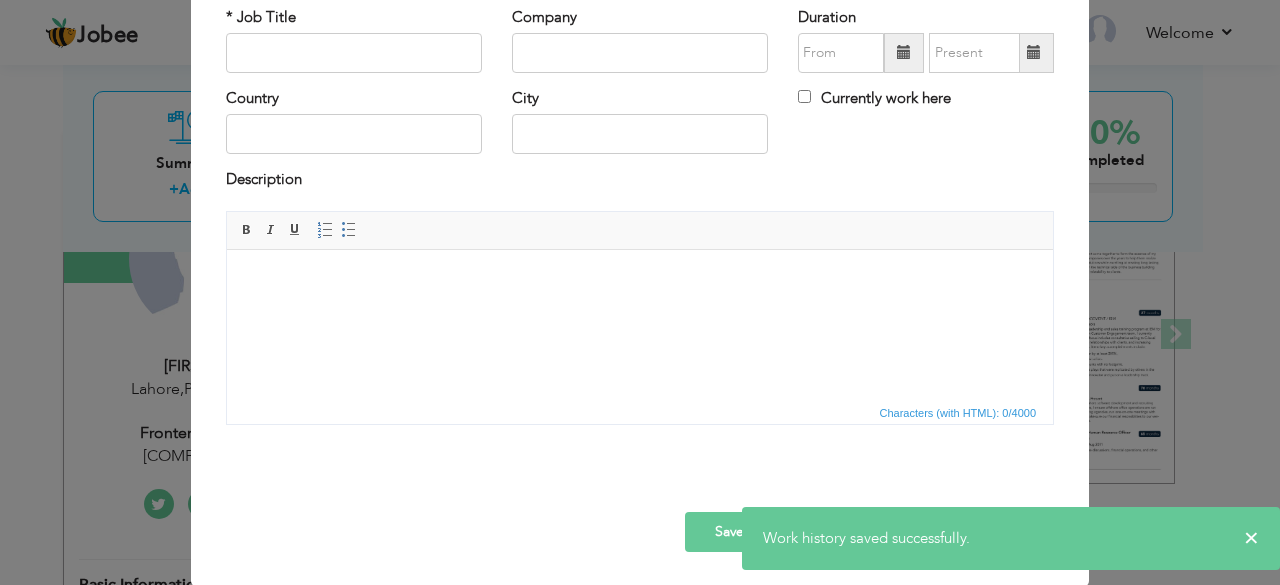 type 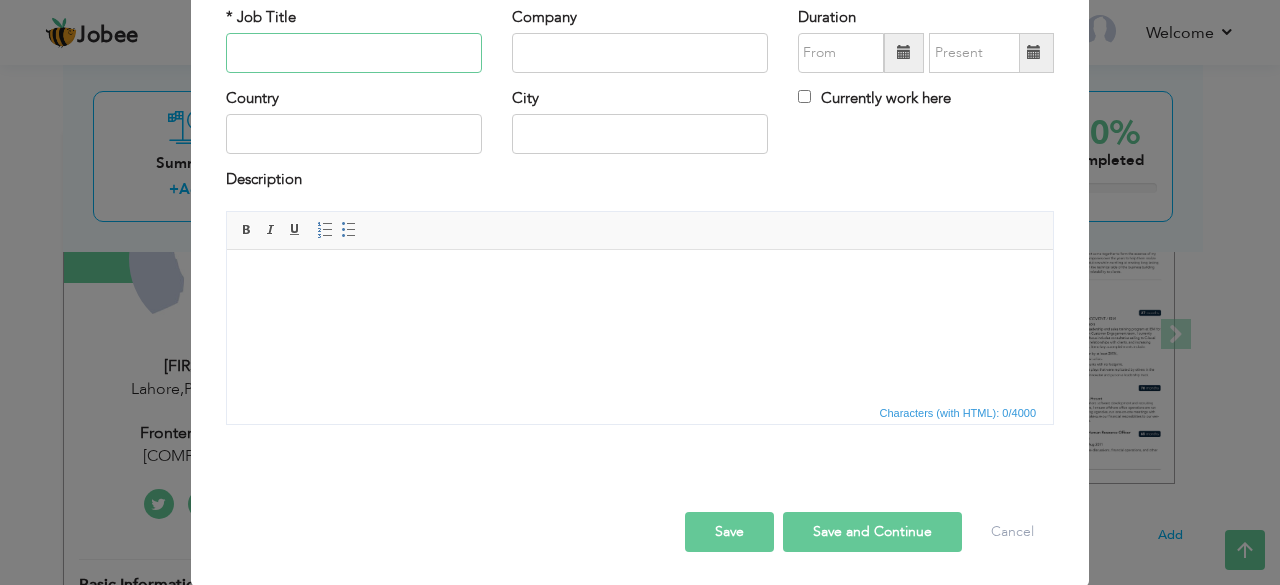 click at bounding box center (354, 53) 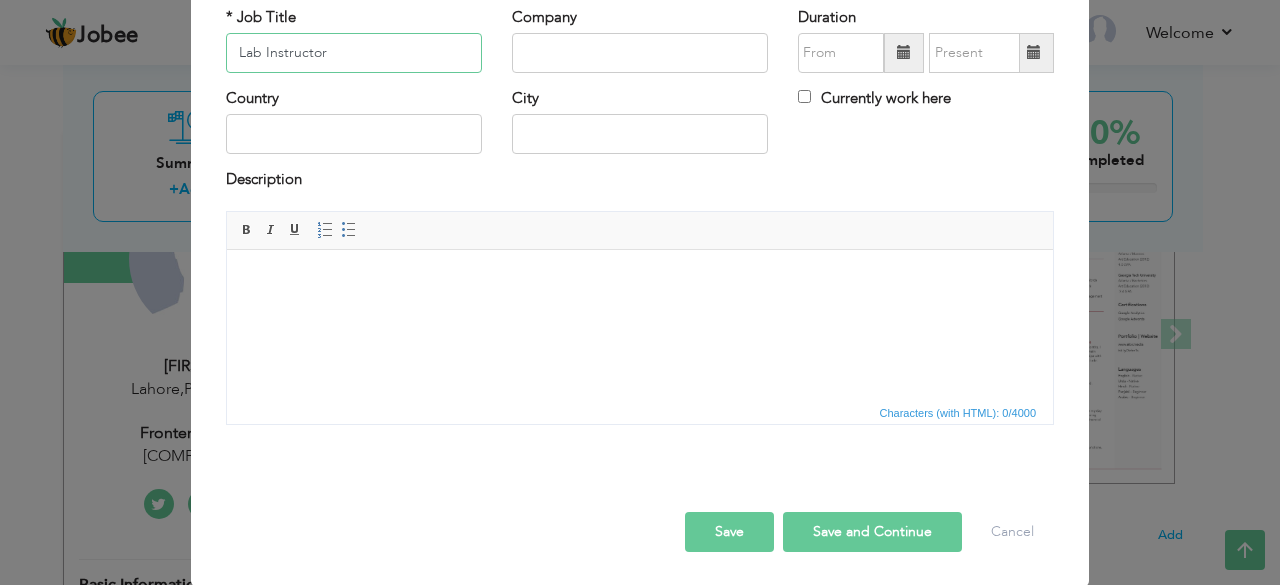 type on "Lab Instructor" 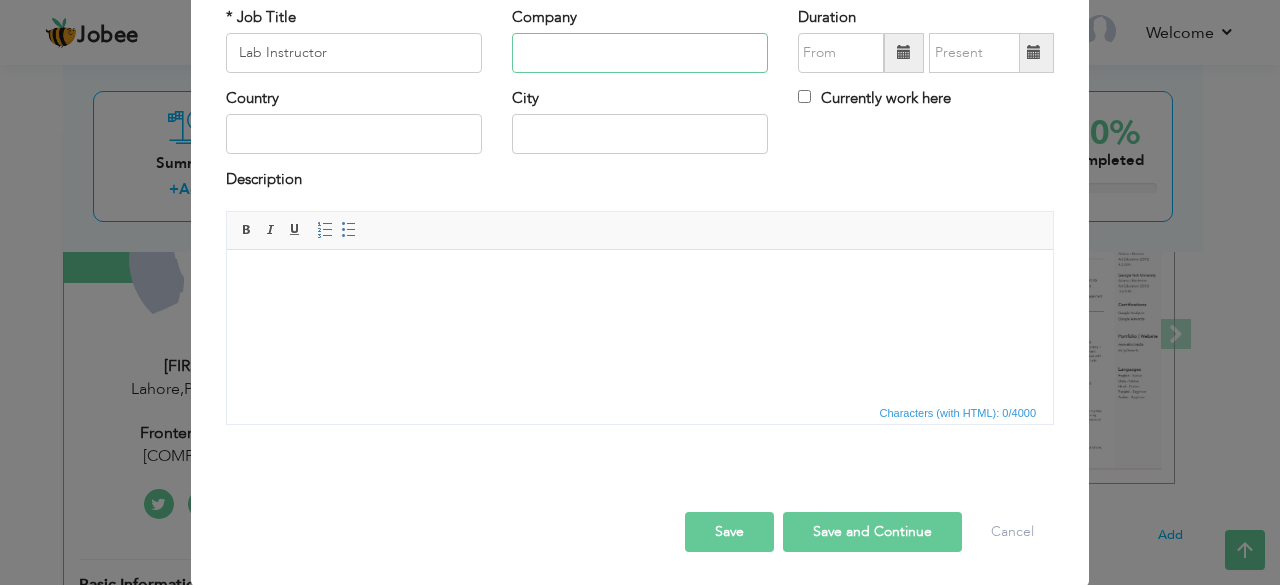 click at bounding box center [640, 53] 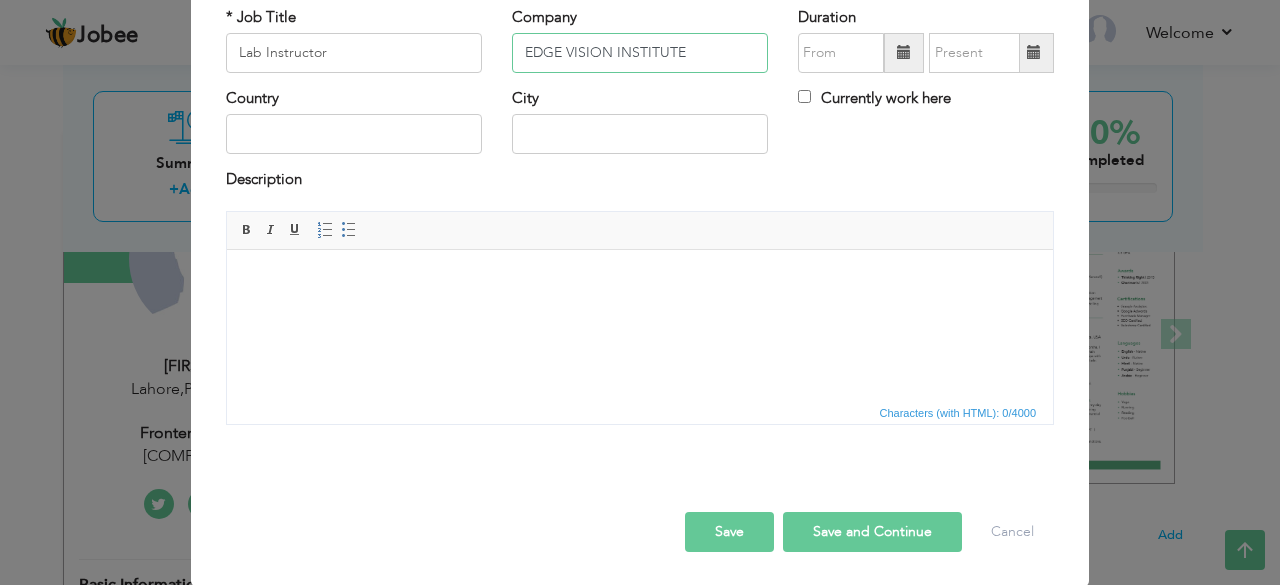 type on "EDGE VISION INSTITUTE" 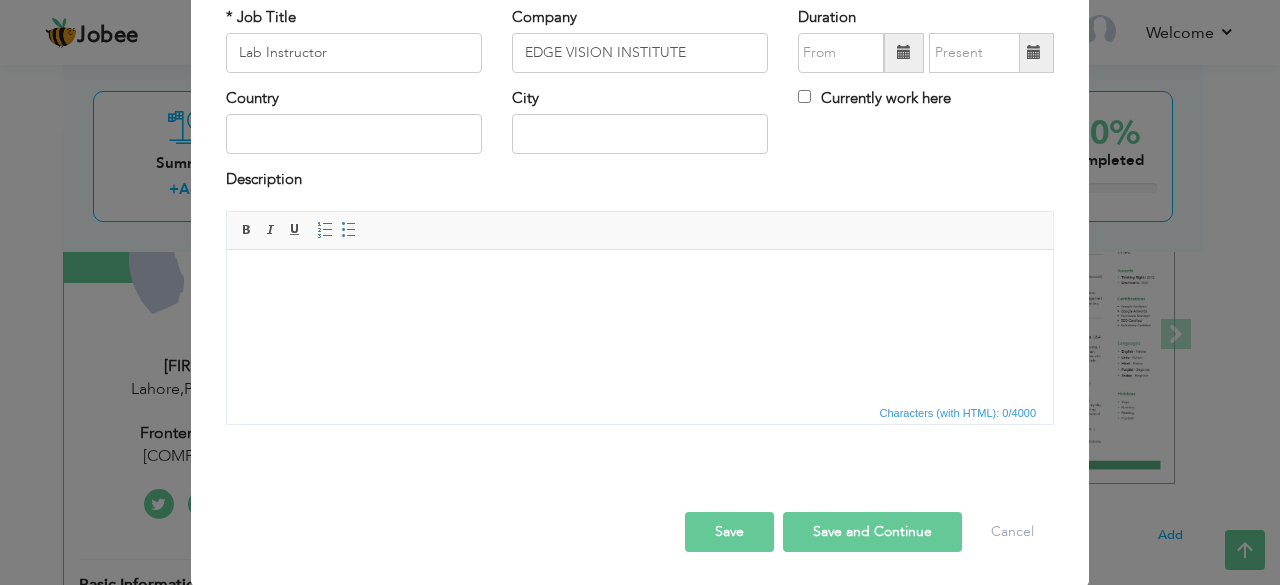 click at bounding box center (904, 53) 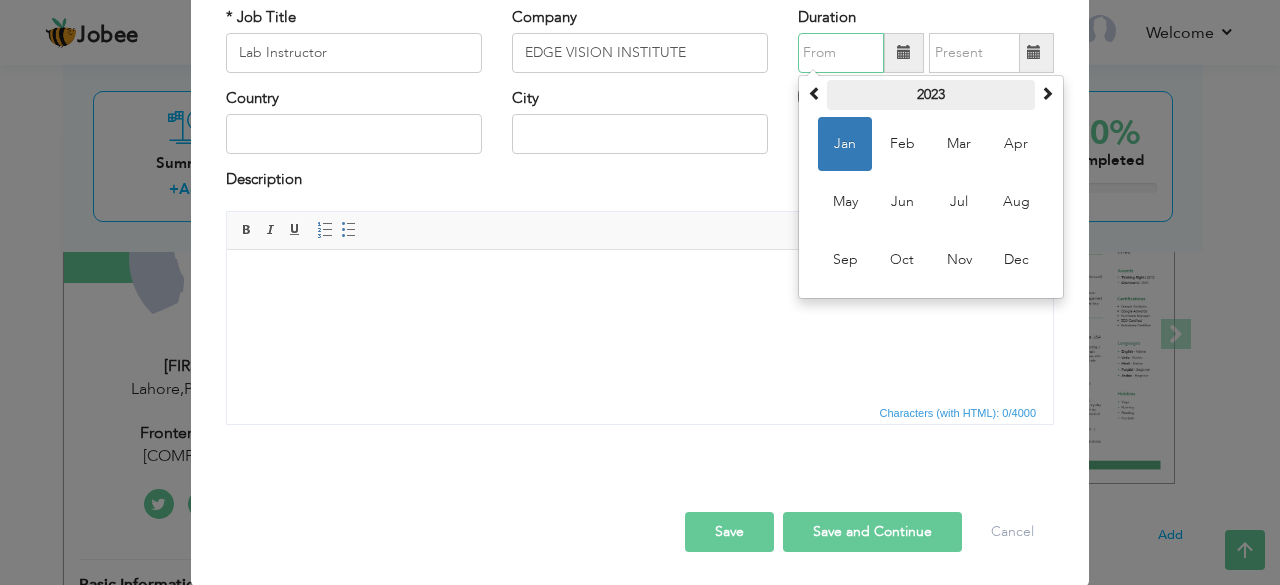 click on "2023" at bounding box center (931, 95) 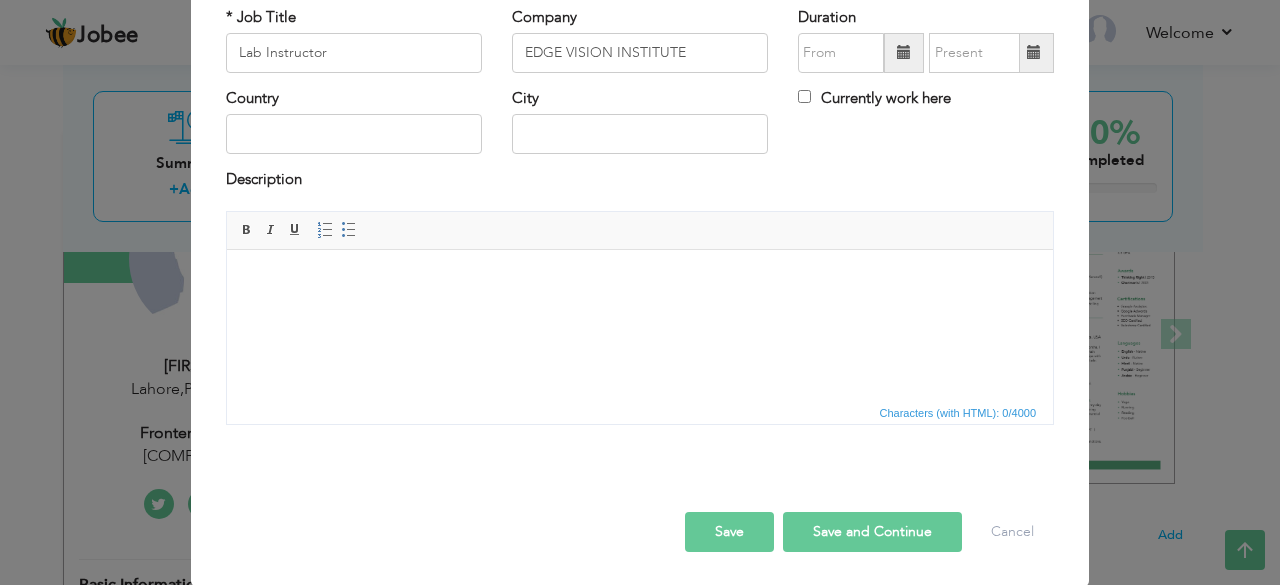 click at bounding box center [904, 52] 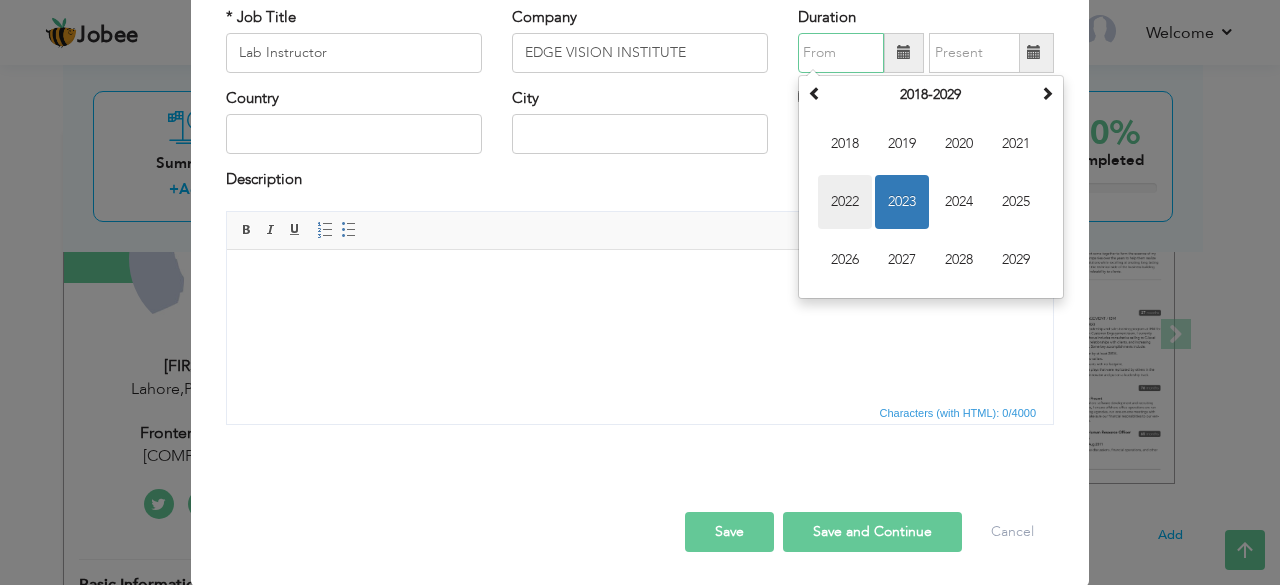 click on "2022" at bounding box center (845, 202) 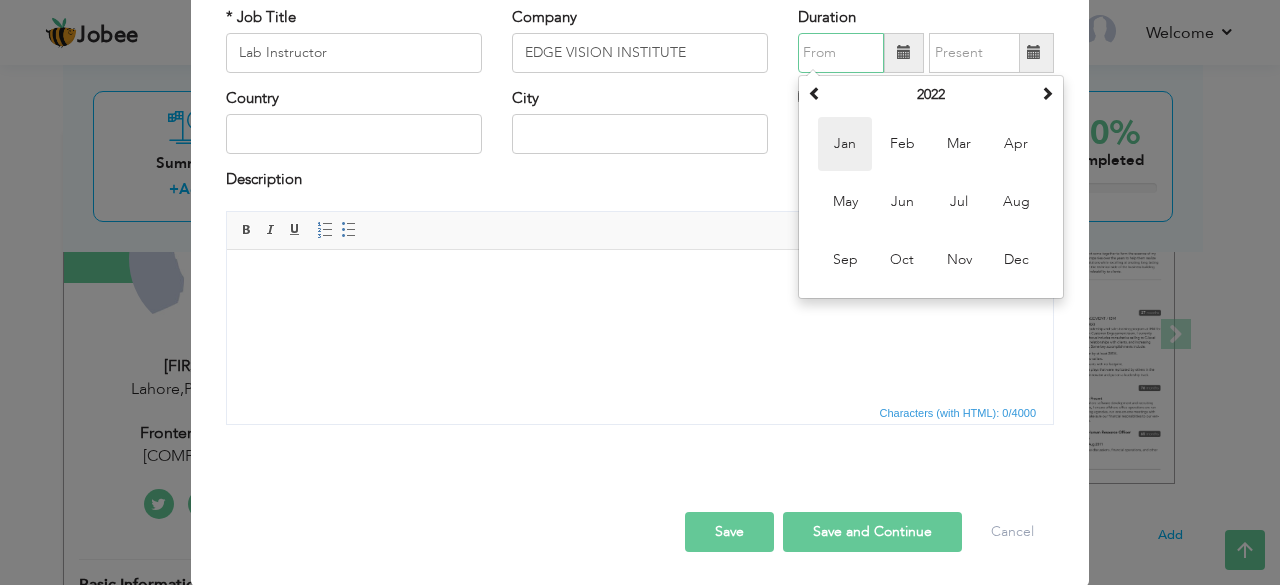 click on "Jan" at bounding box center (845, 144) 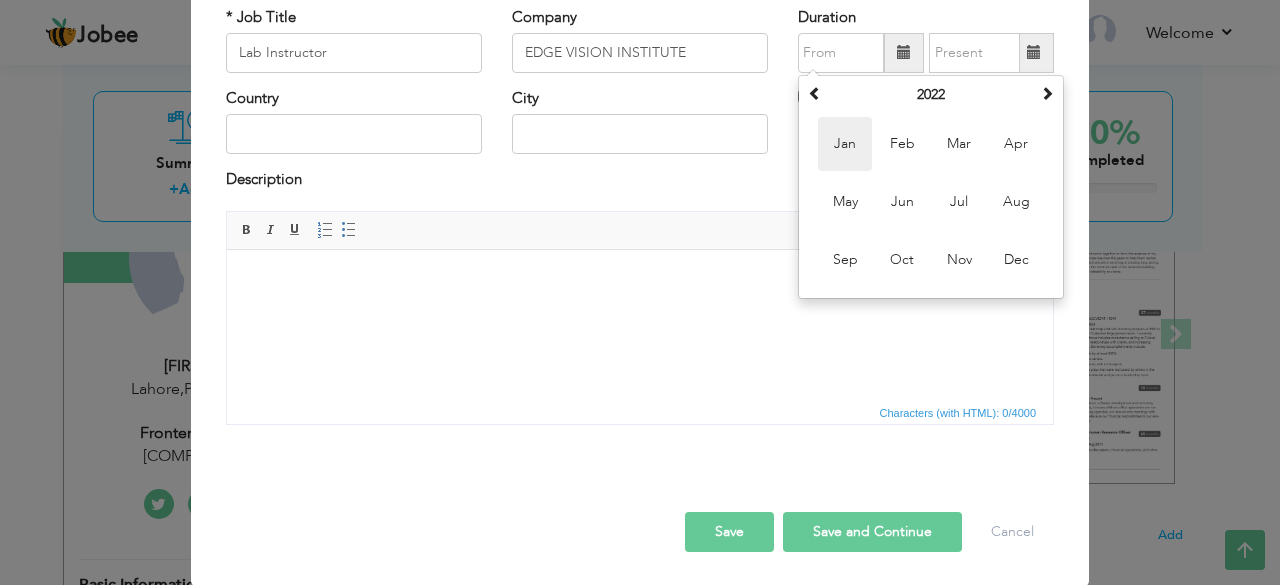type on "[DATE]" 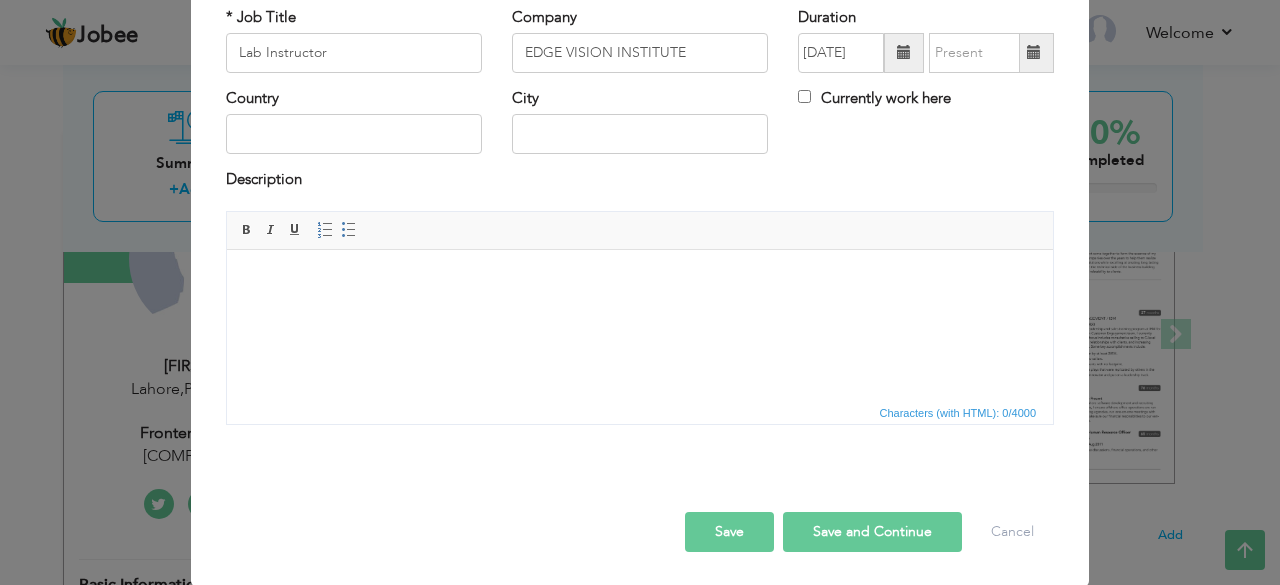 click at bounding box center (1034, 52) 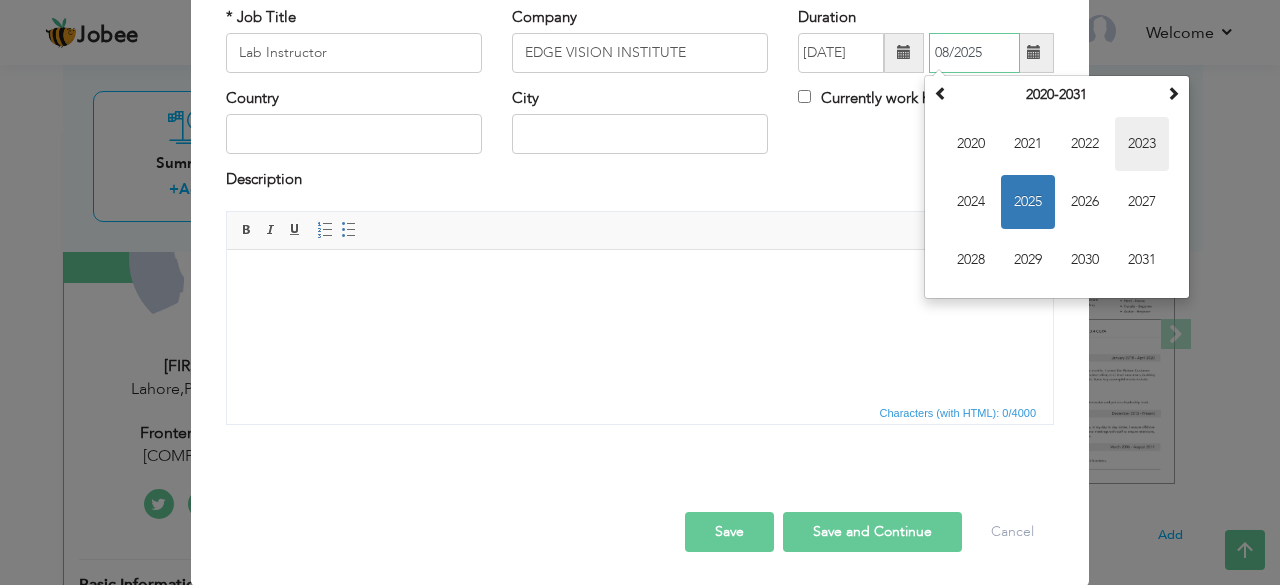 click on "2023" at bounding box center [1142, 144] 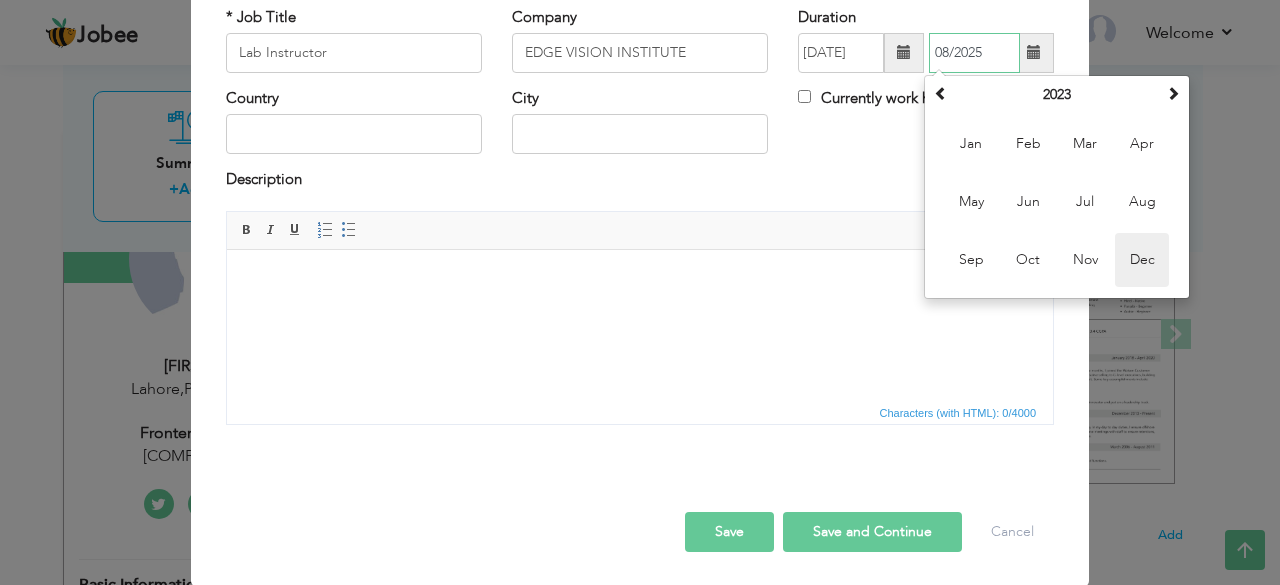 click on "Dec" at bounding box center (1142, 260) 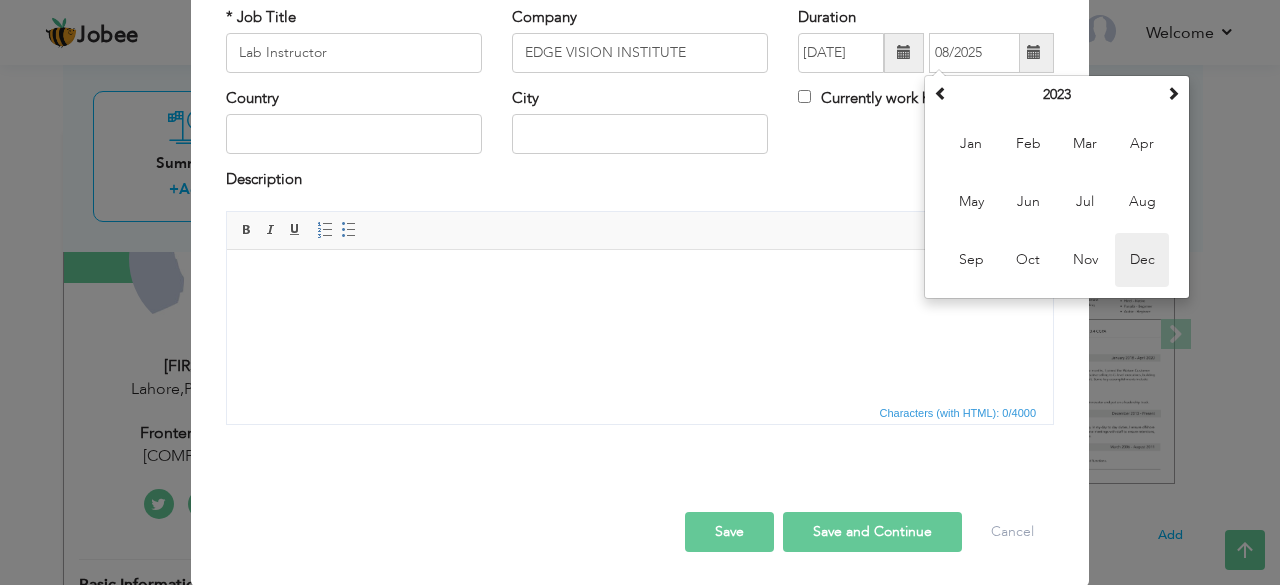 type on "[DATE]" 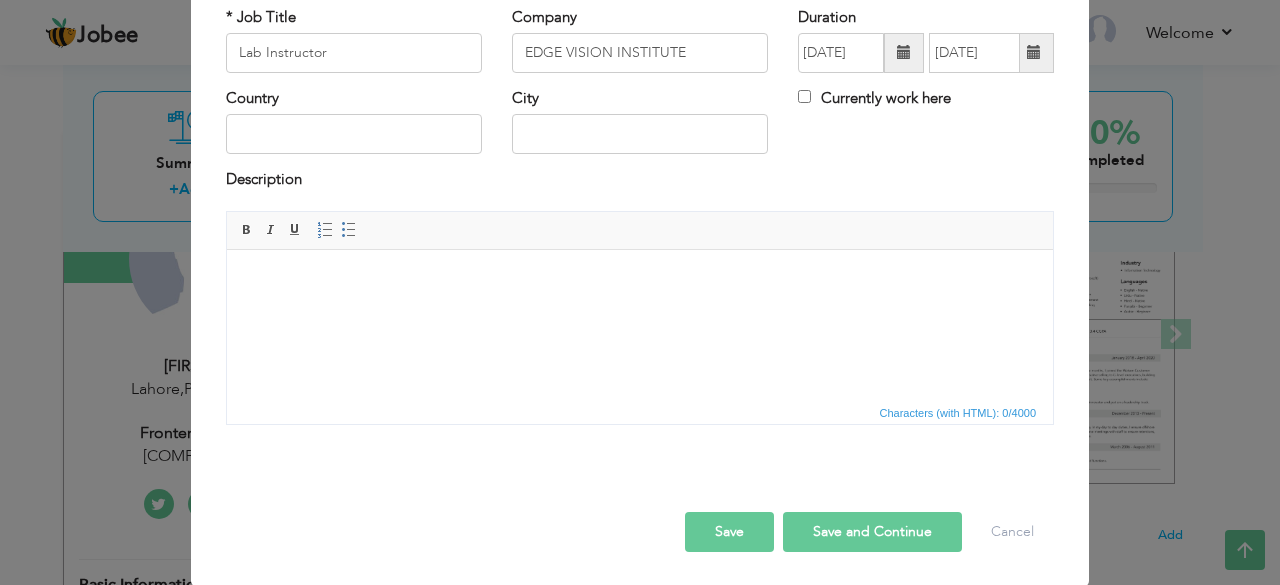 click on "Currently work here" at bounding box center (874, 98) 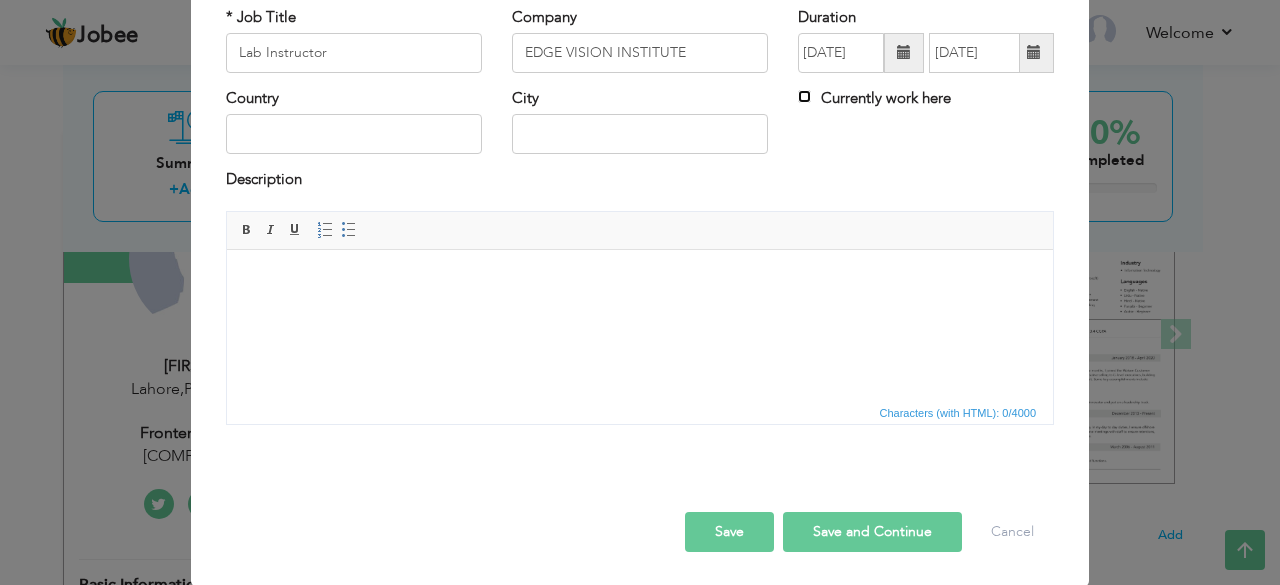 click on "Currently work here" at bounding box center (804, 96) 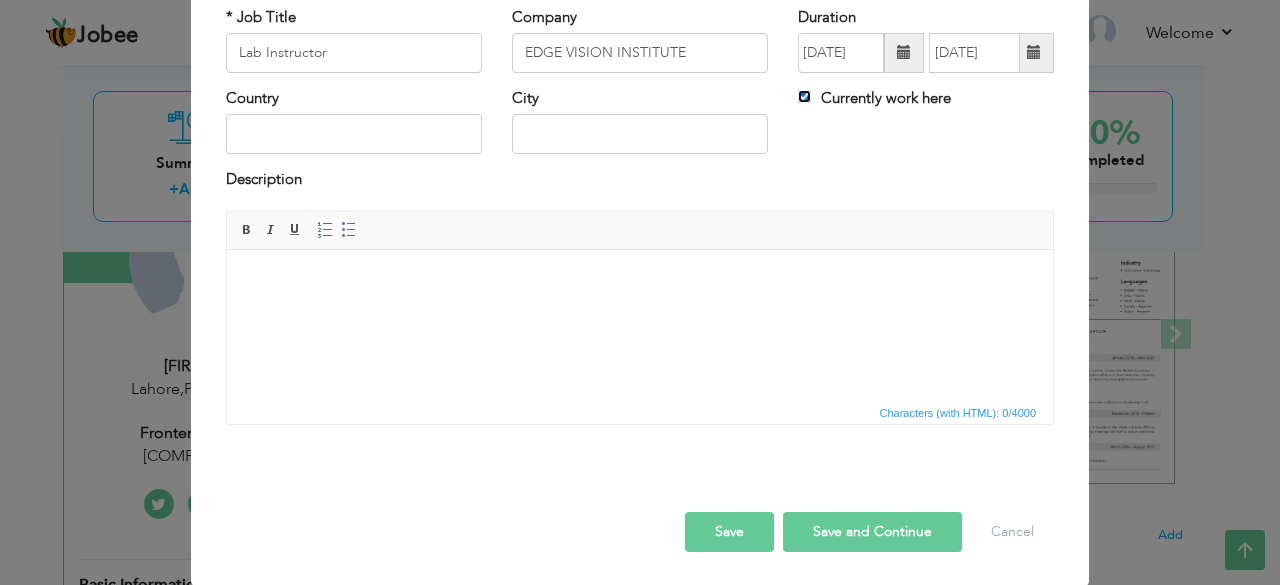 type 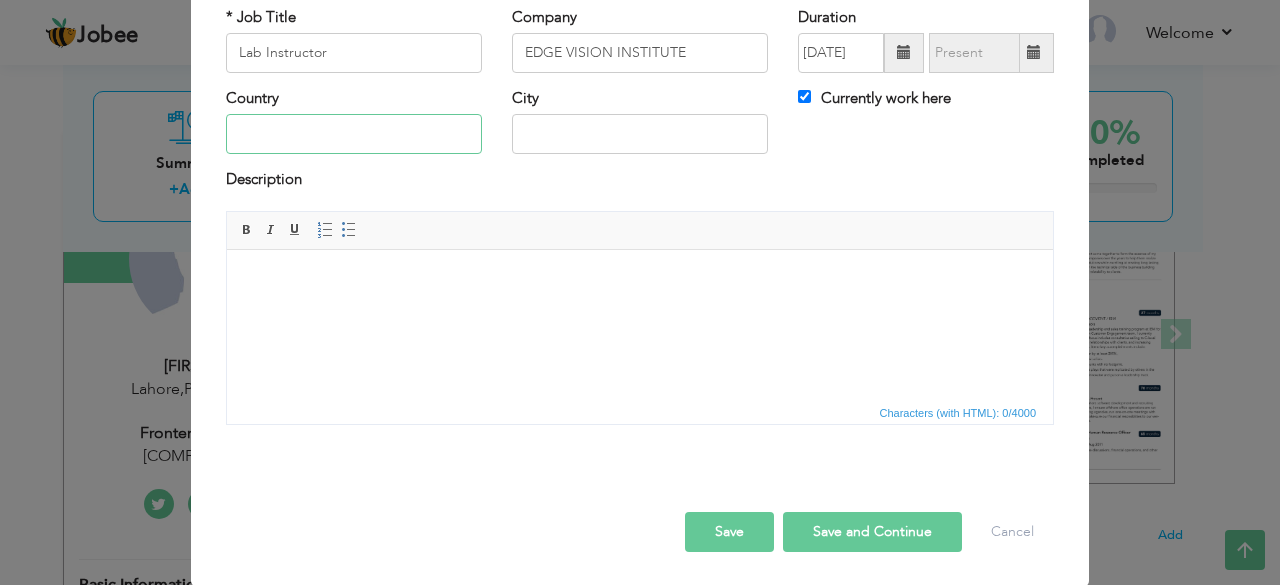 click at bounding box center (354, 134) 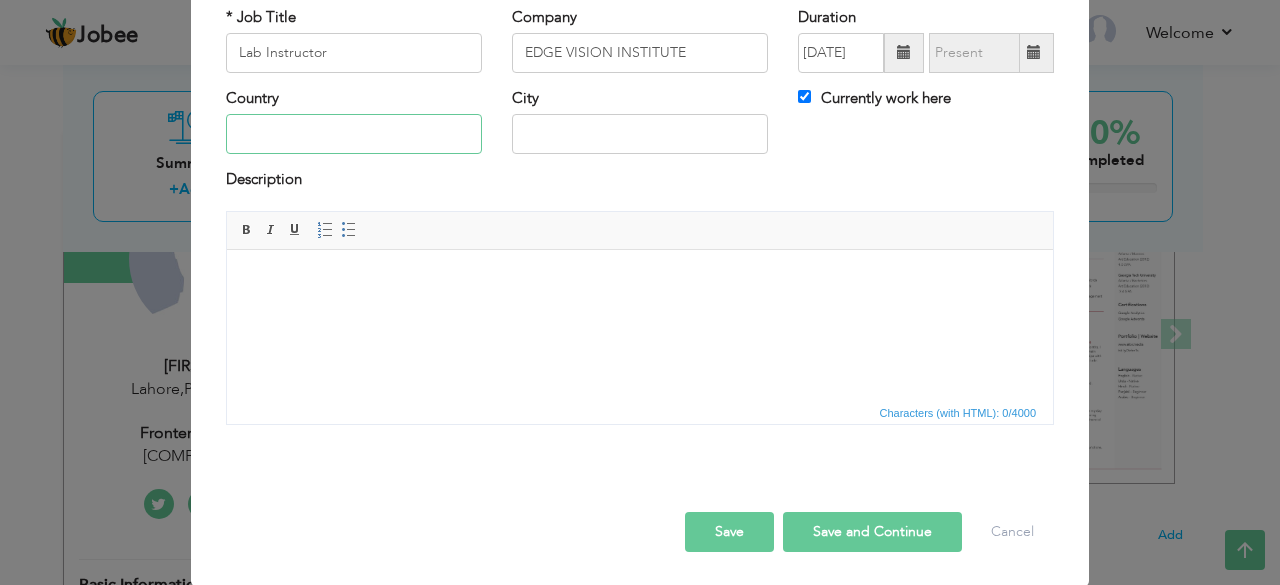 type on "Pakistan" 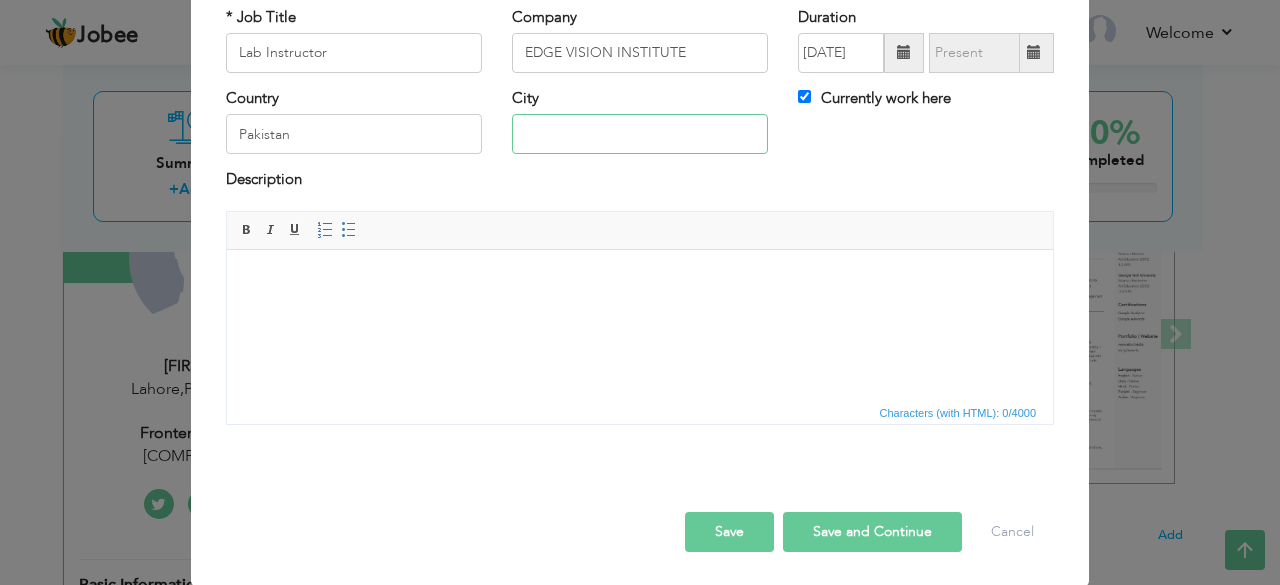 type on "Lahore" 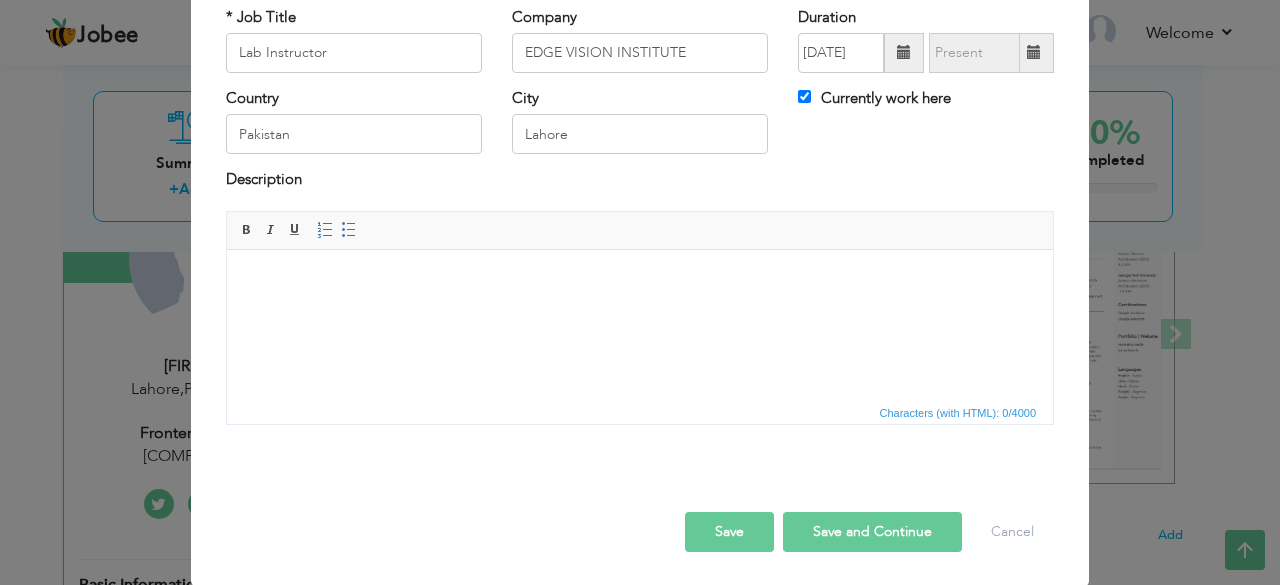 click at bounding box center [640, 279] 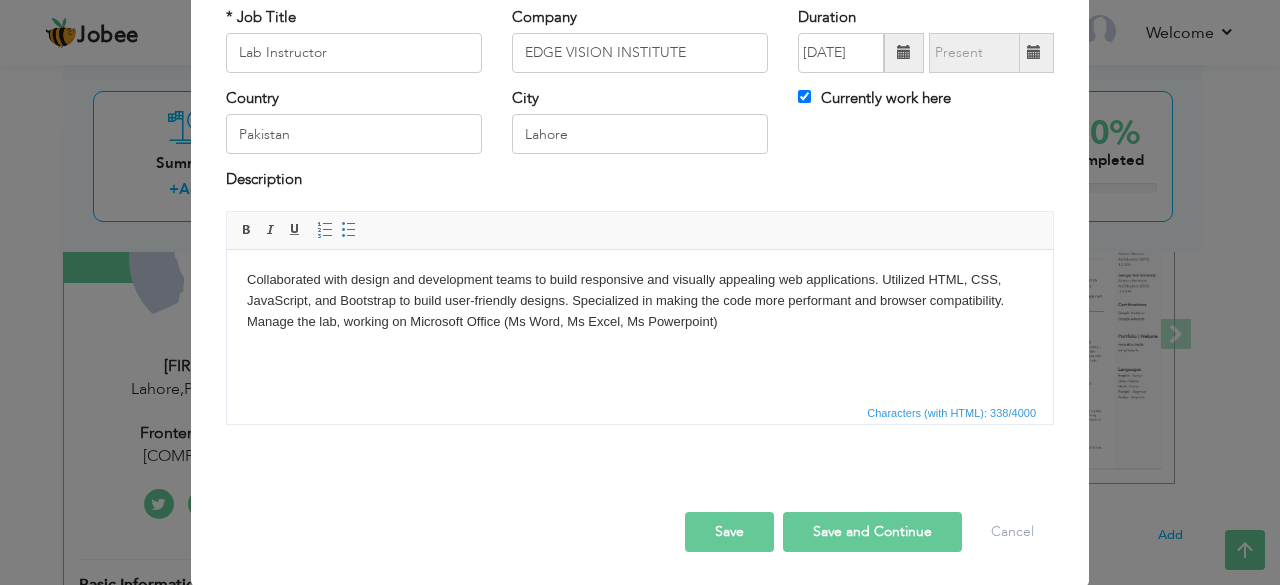 click on "Save and Continue" at bounding box center (872, 532) 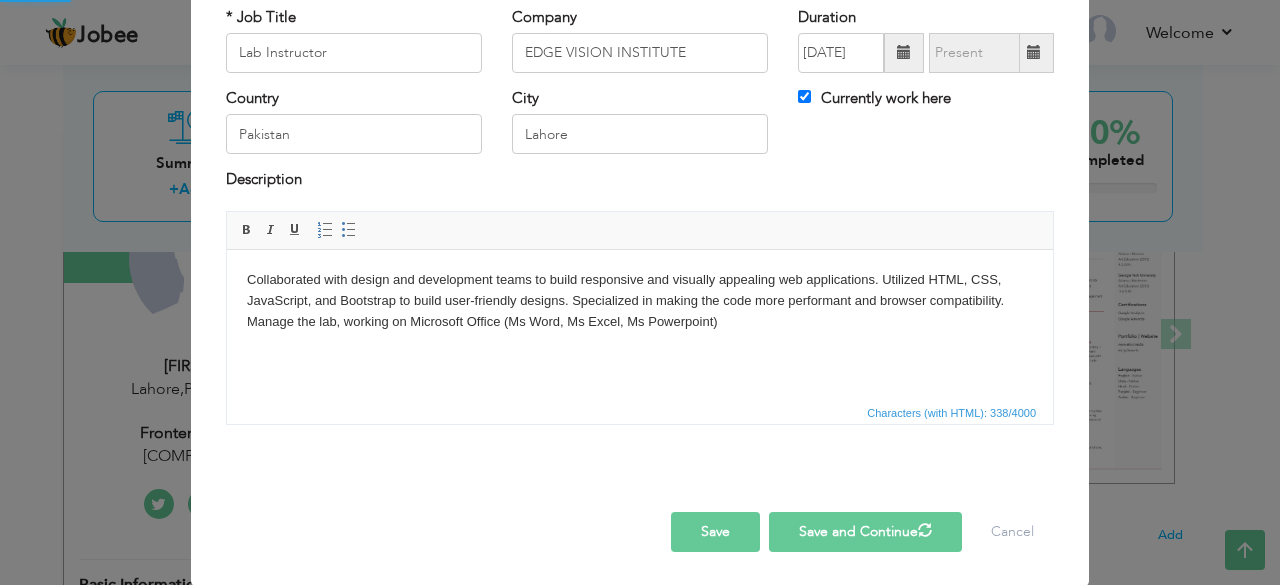 type 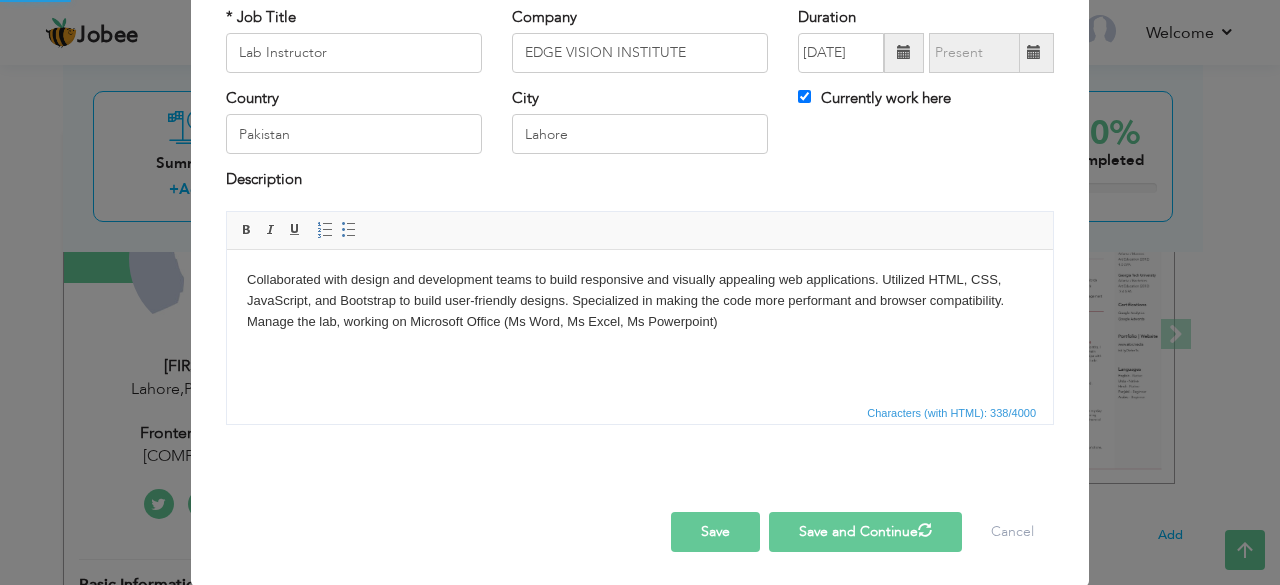 type 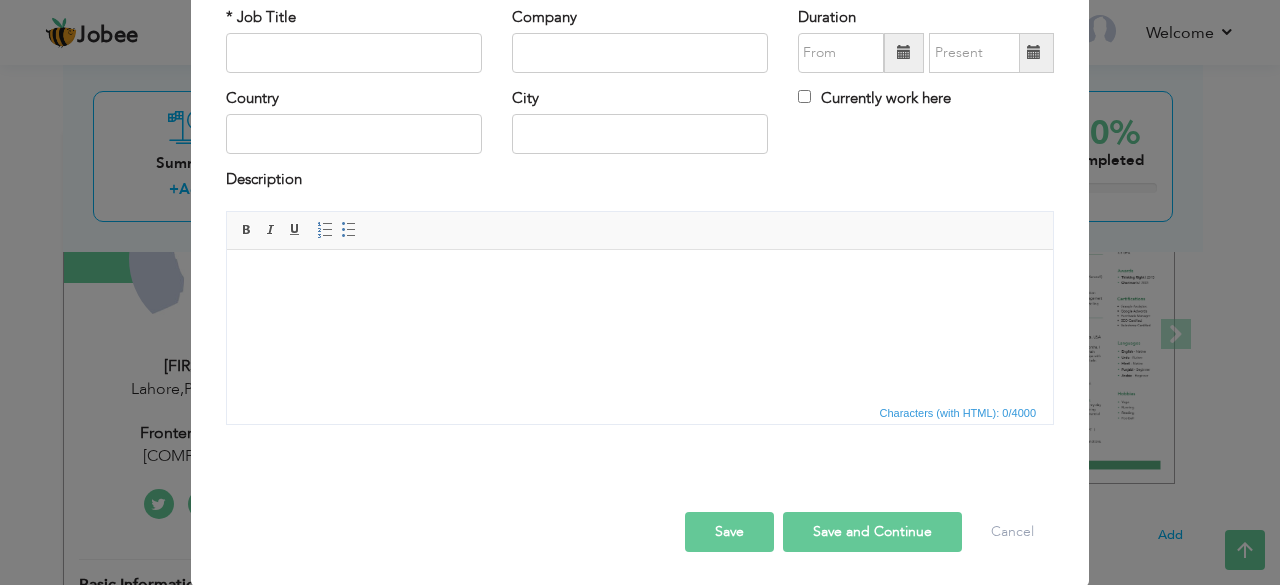click on "Save" at bounding box center [729, 532] 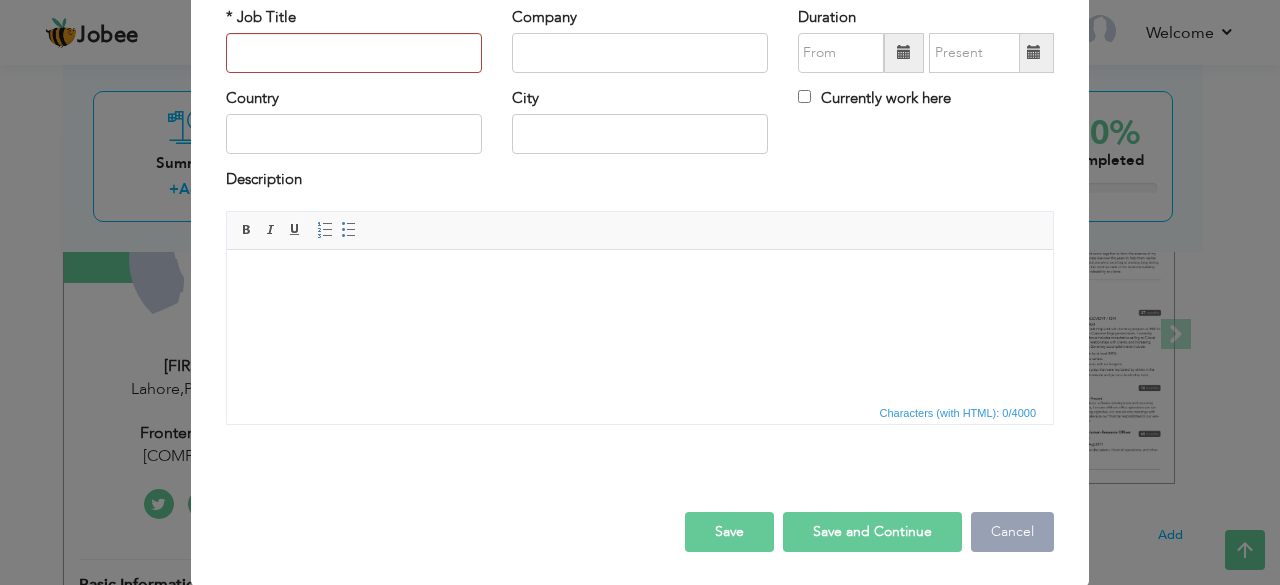 click on "Cancel" at bounding box center (1012, 532) 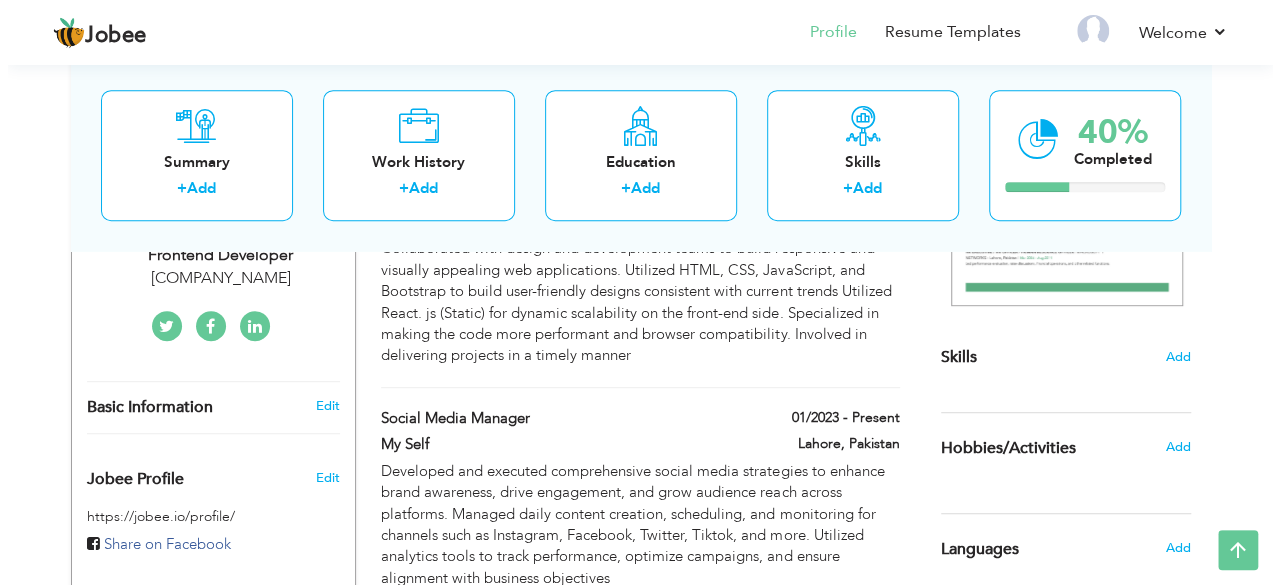 scroll, scrollTop: 437, scrollLeft: 0, axis: vertical 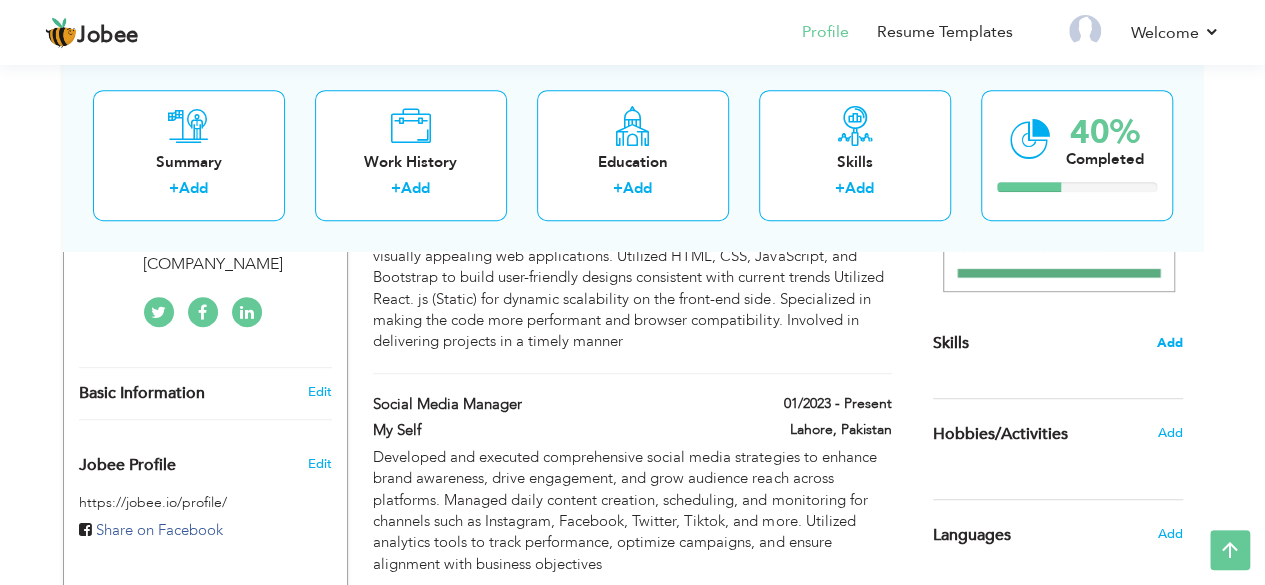click on "Add" at bounding box center [1170, 343] 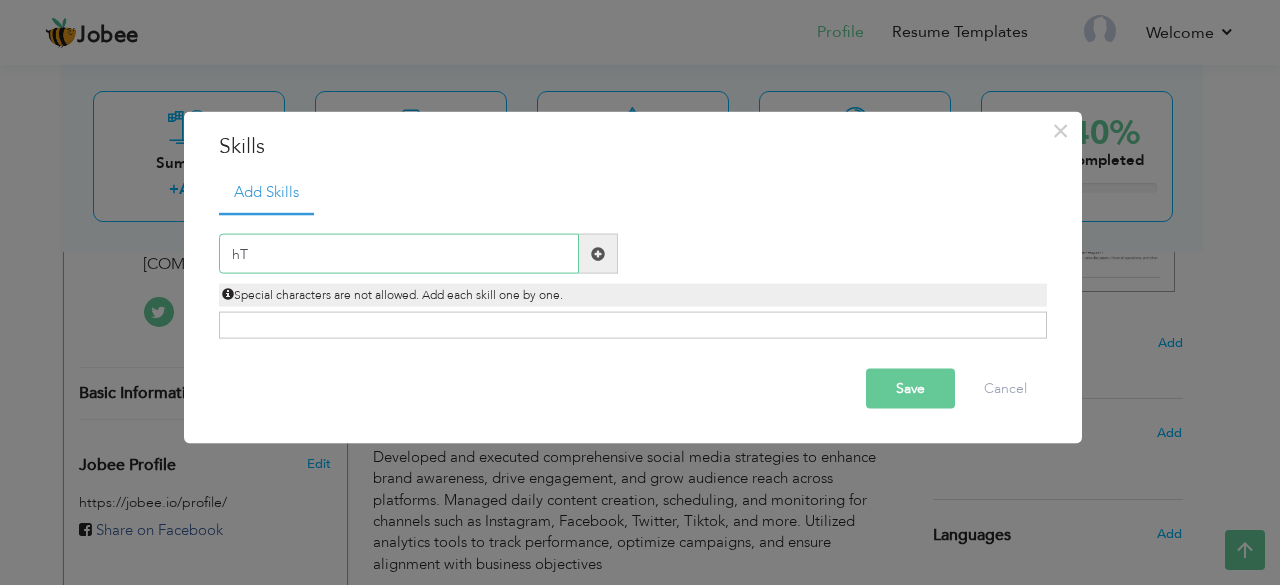 type on "h" 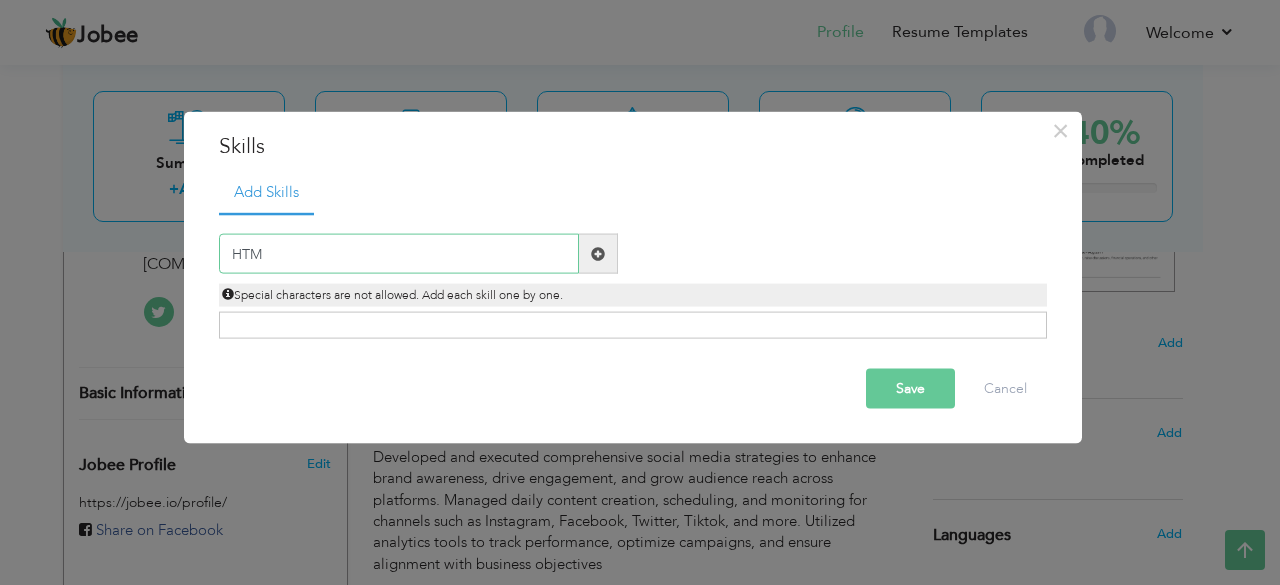 type on "HTML" 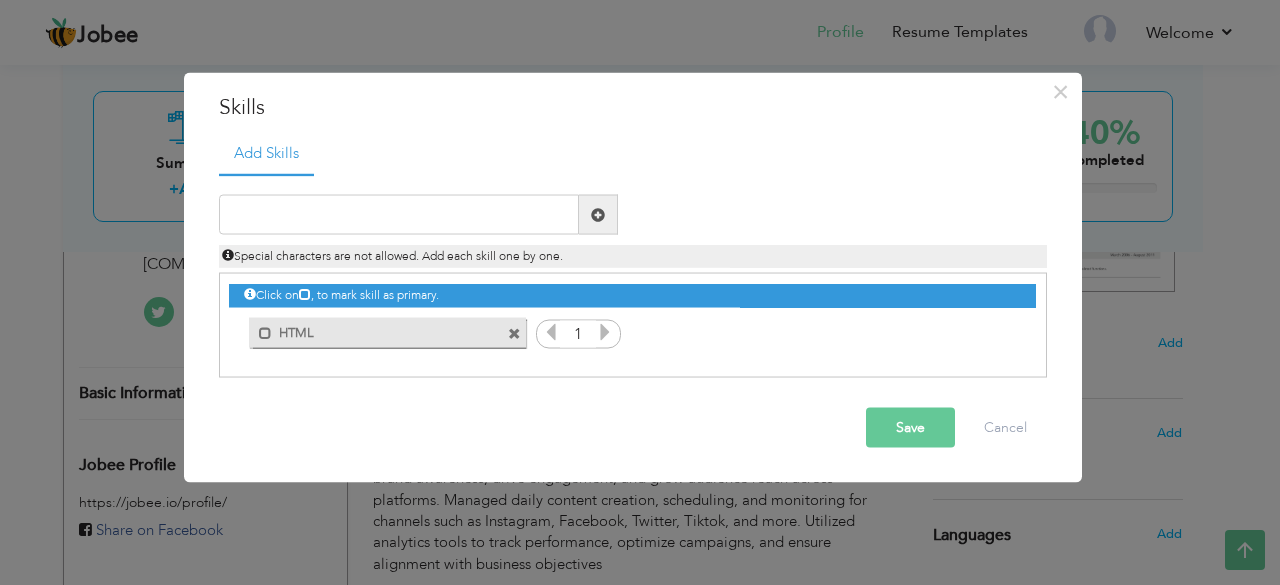 click at bounding box center [605, 332] 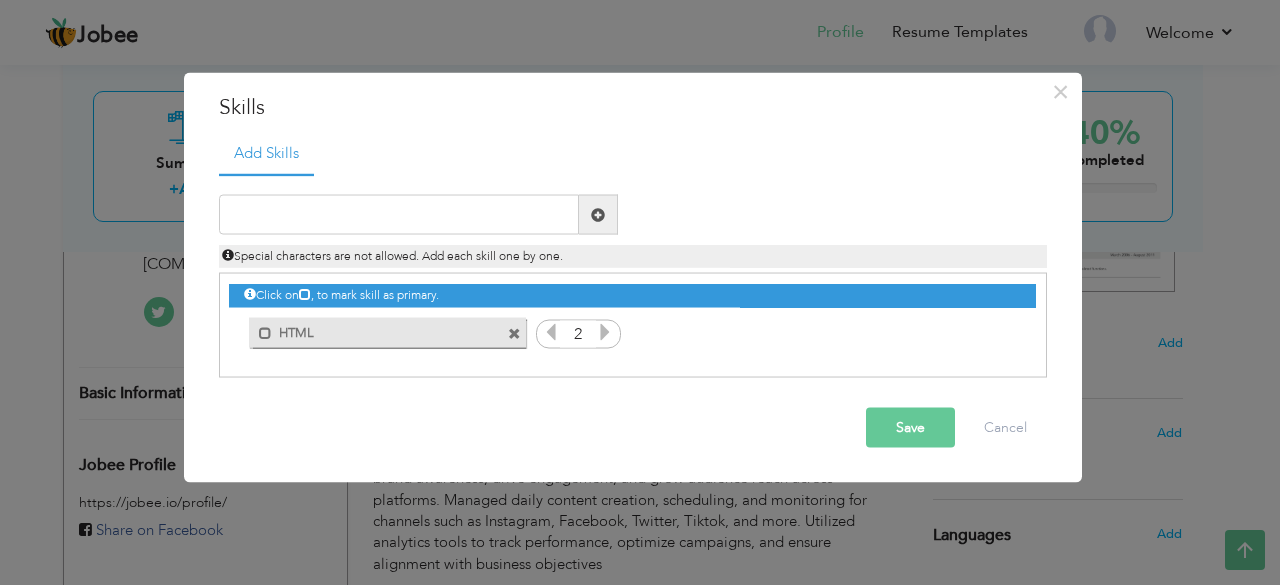 click at bounding box center [605, 332] 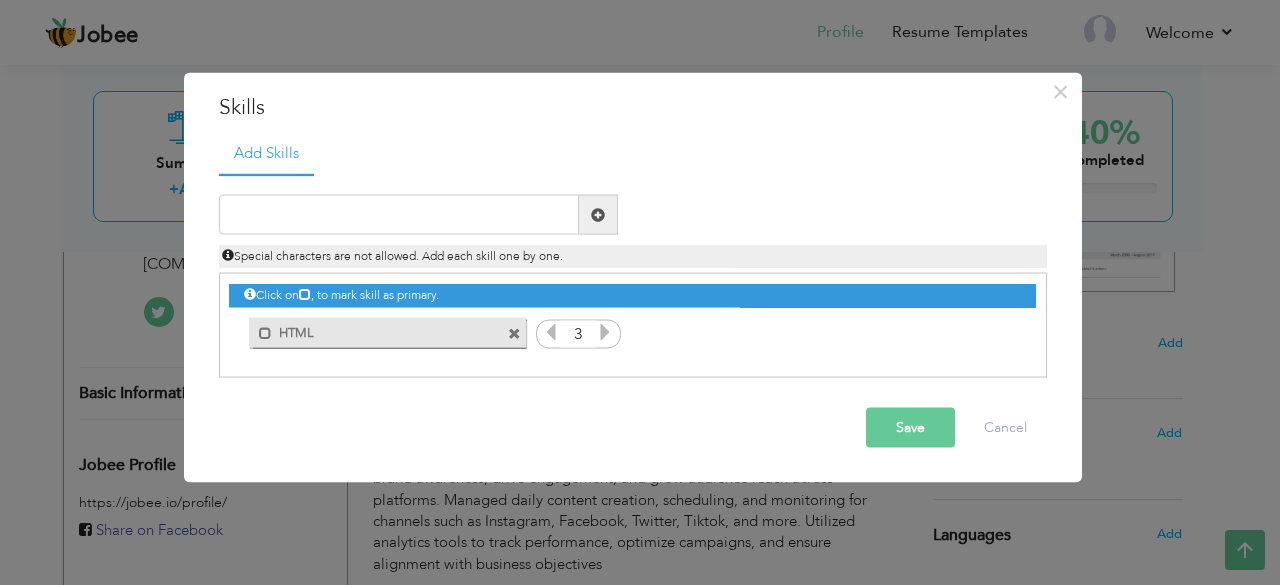 click at bounding box center (605, 332) 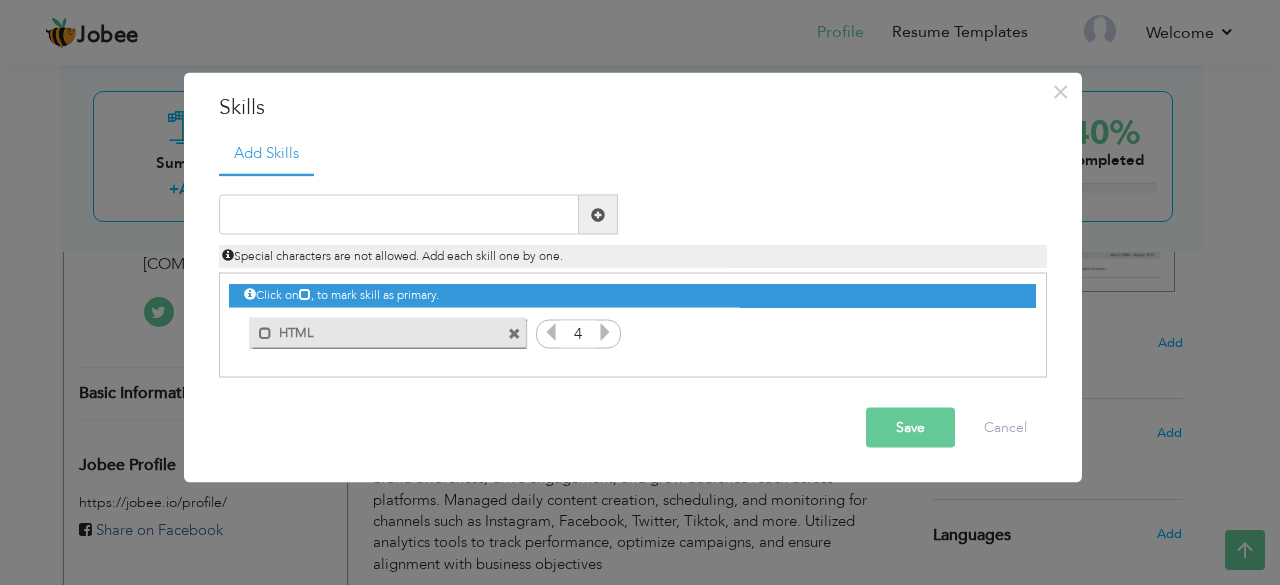 click at bounding box center (605, 332) 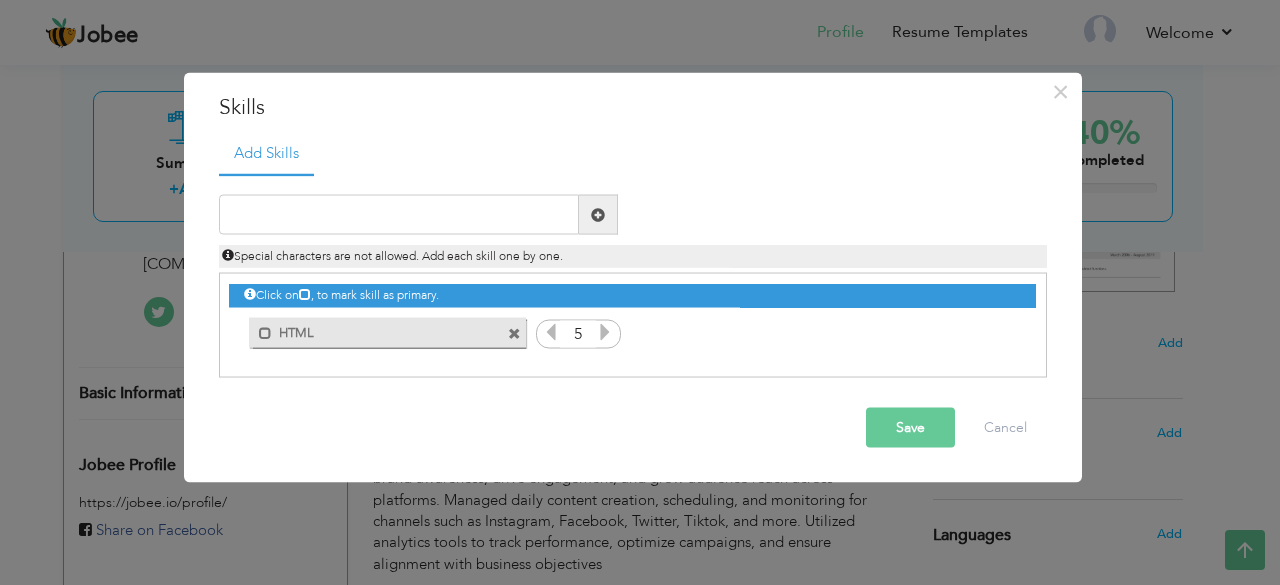 click at bounding box center [605, 332] 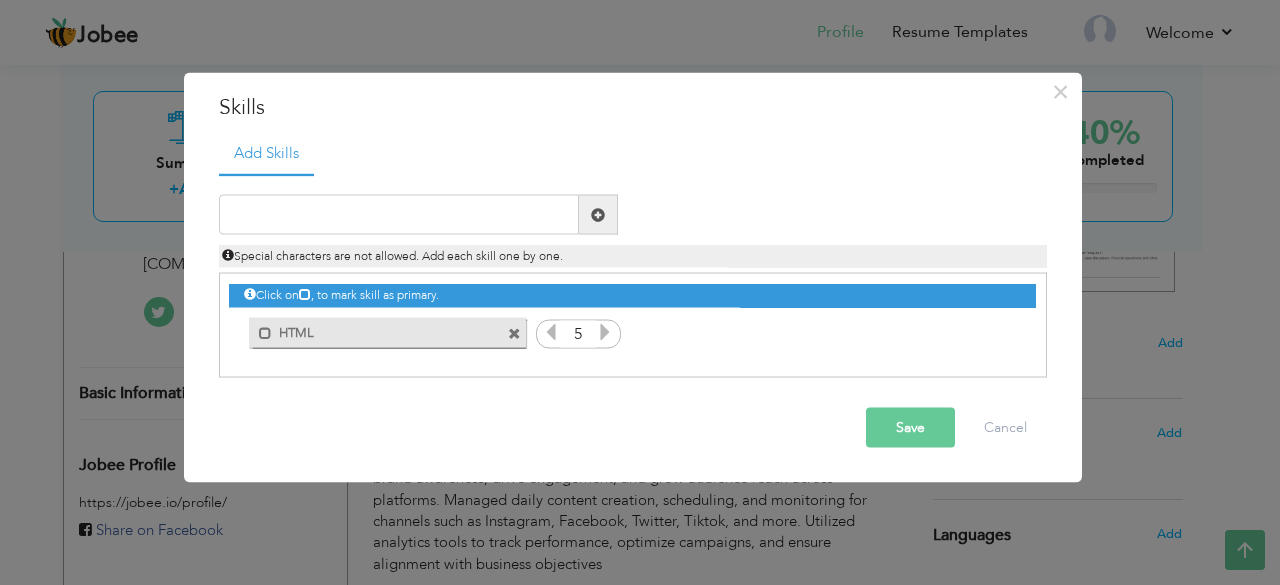 click at bounding box center [598, 214] 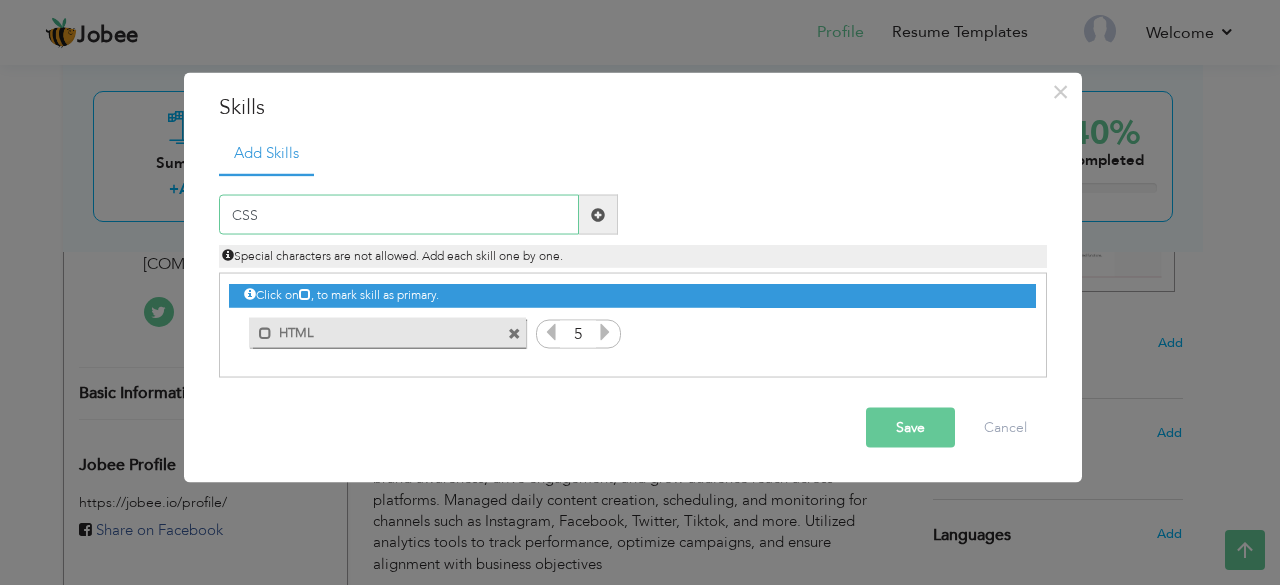 type on "CSS 3" 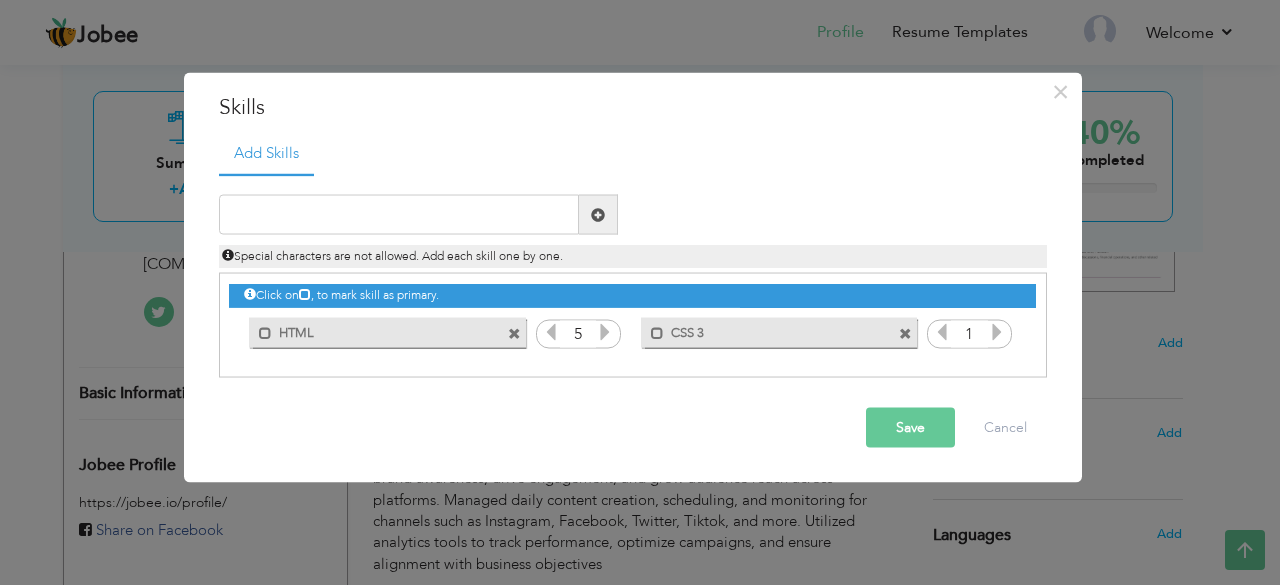 click at bounding box center [997, 332] 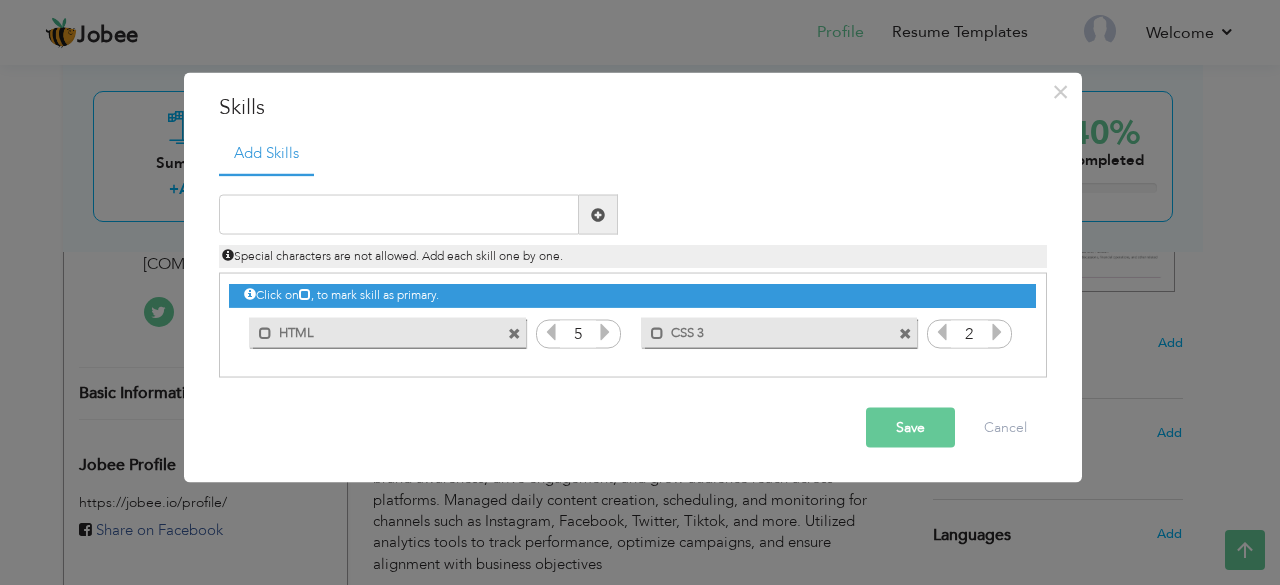 click at bounding box center [997, 332] 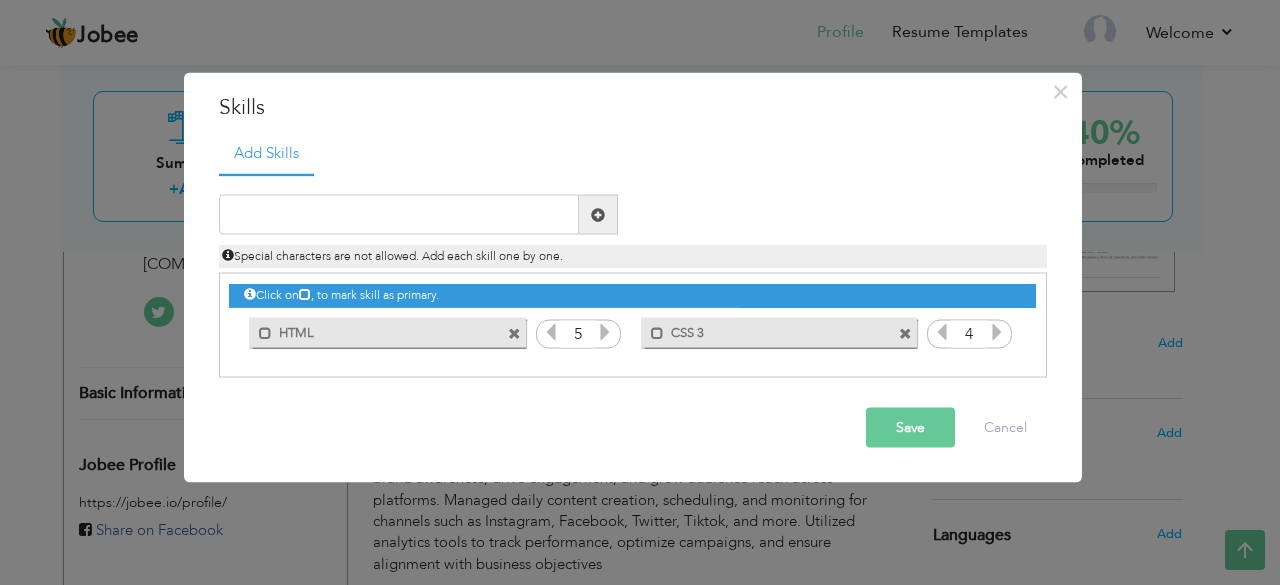 click at bounding box center (997, 332) 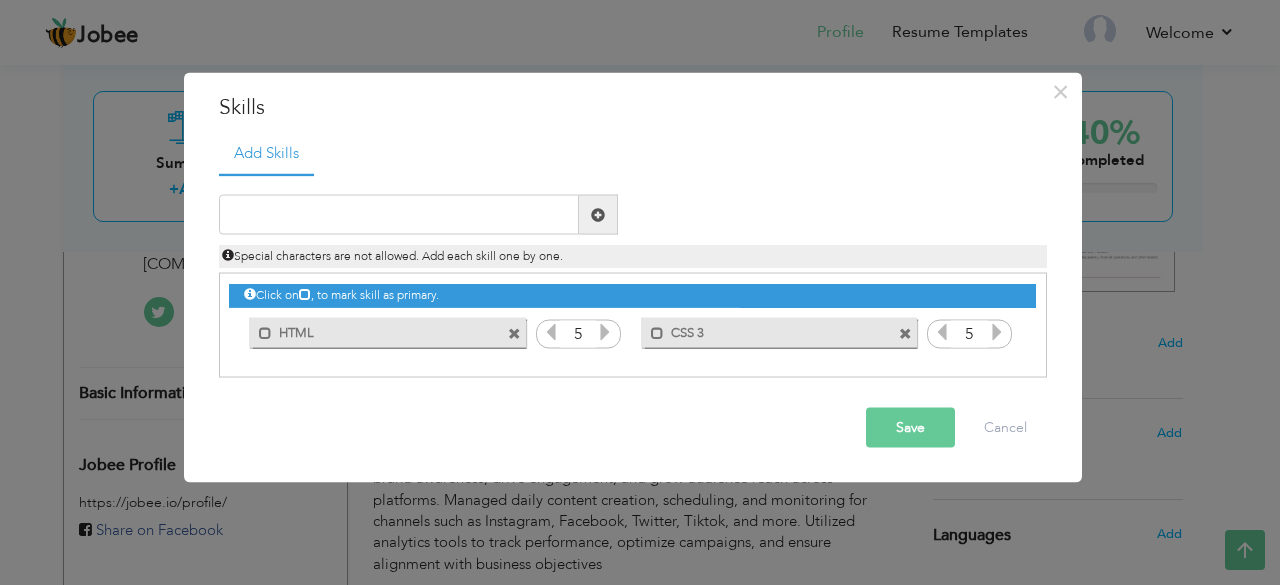 click at bounding box center (997, 332) 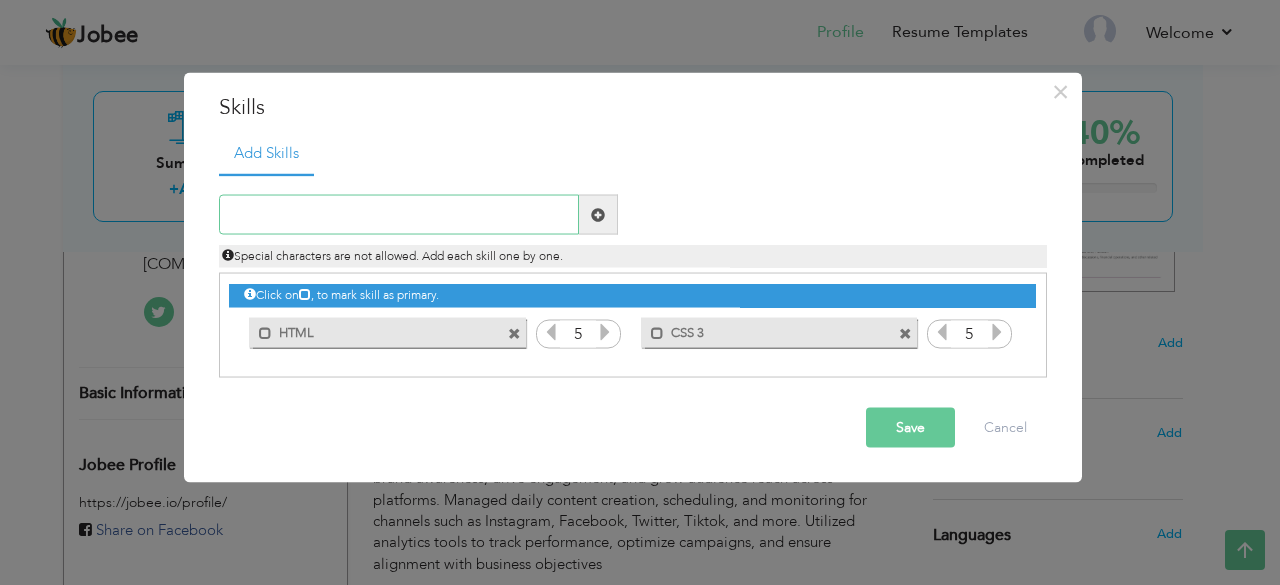 click at bounding box center (399, 215) 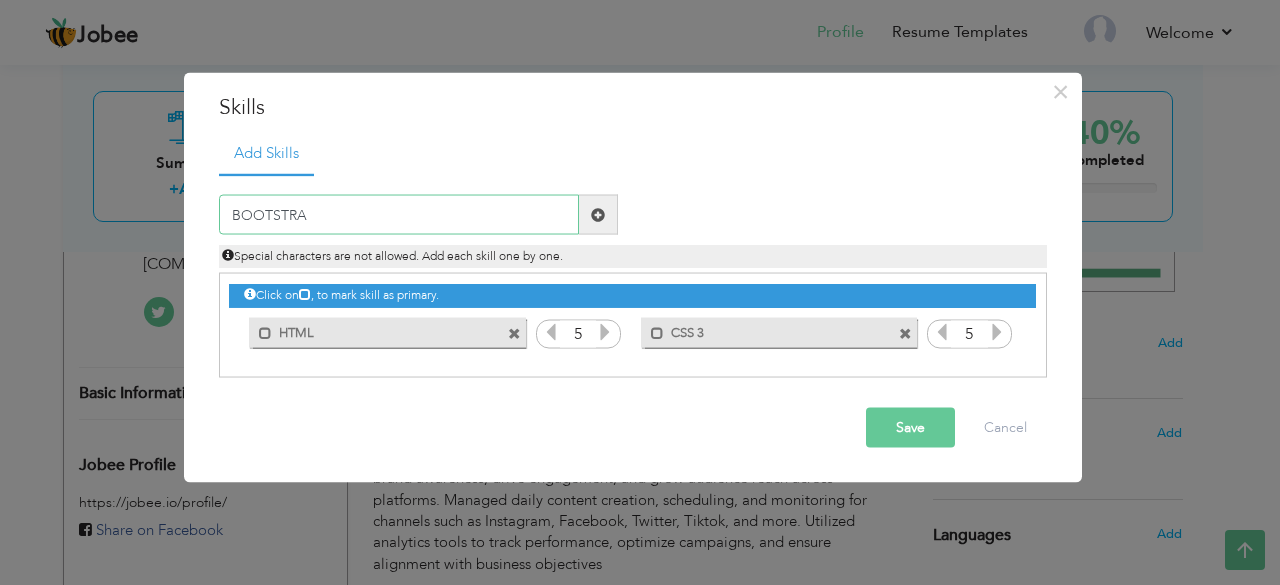 type on "BOOTSTRAP" 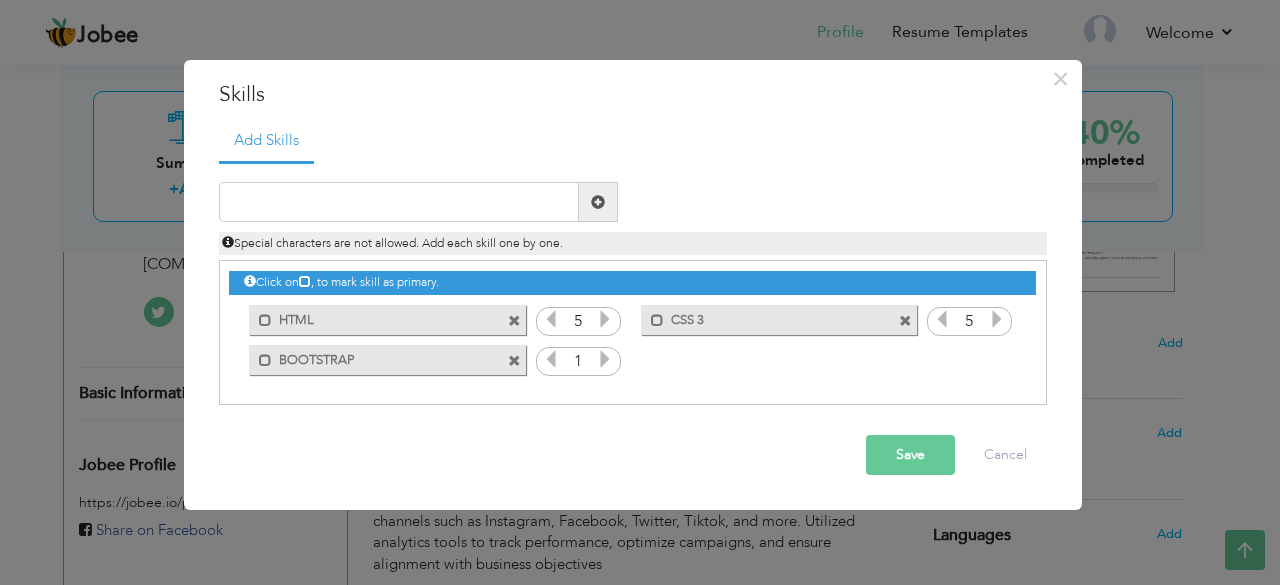click at bounding box center [605, 359] 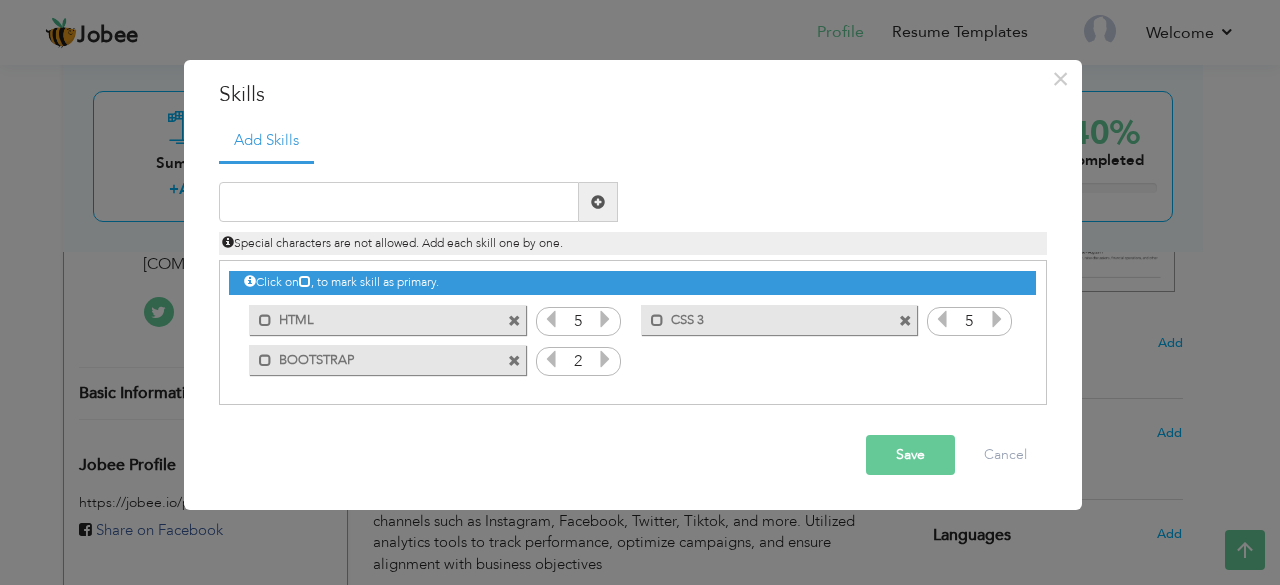 click at bounding box center (514, 361) 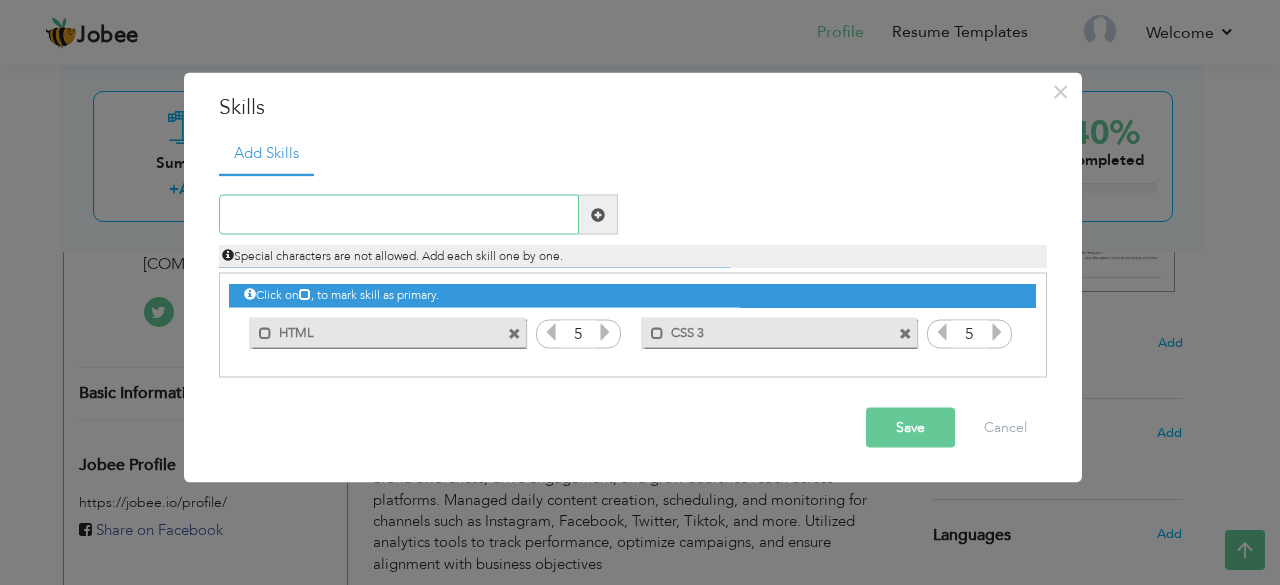 click at bounding box center (399, 215) 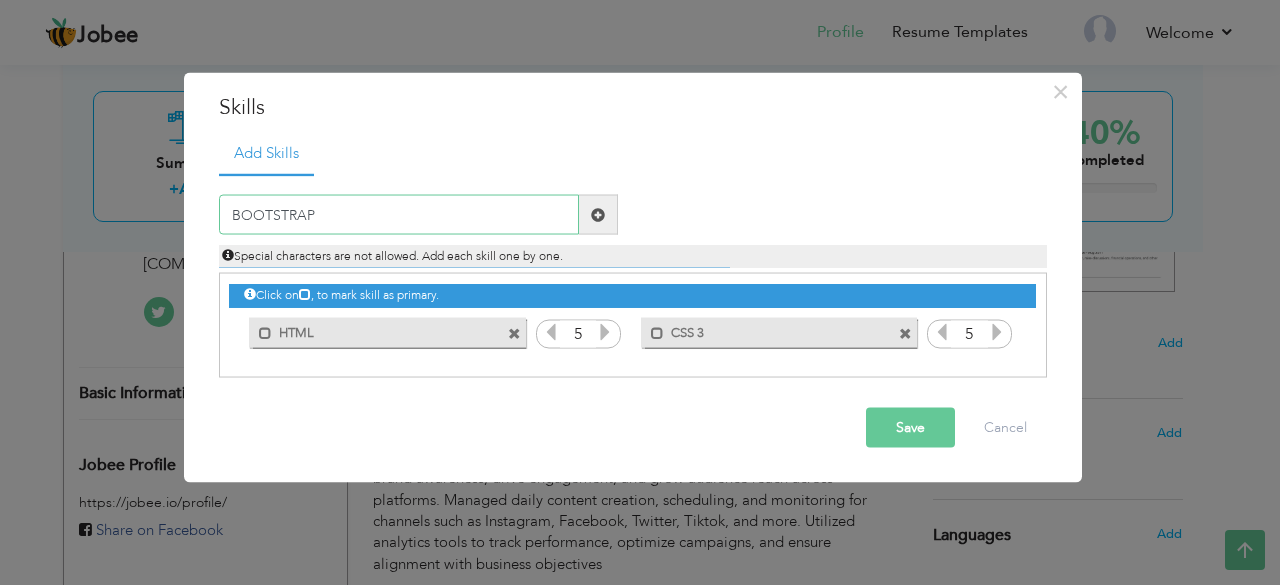 type on "BOOTSTRAP 5" 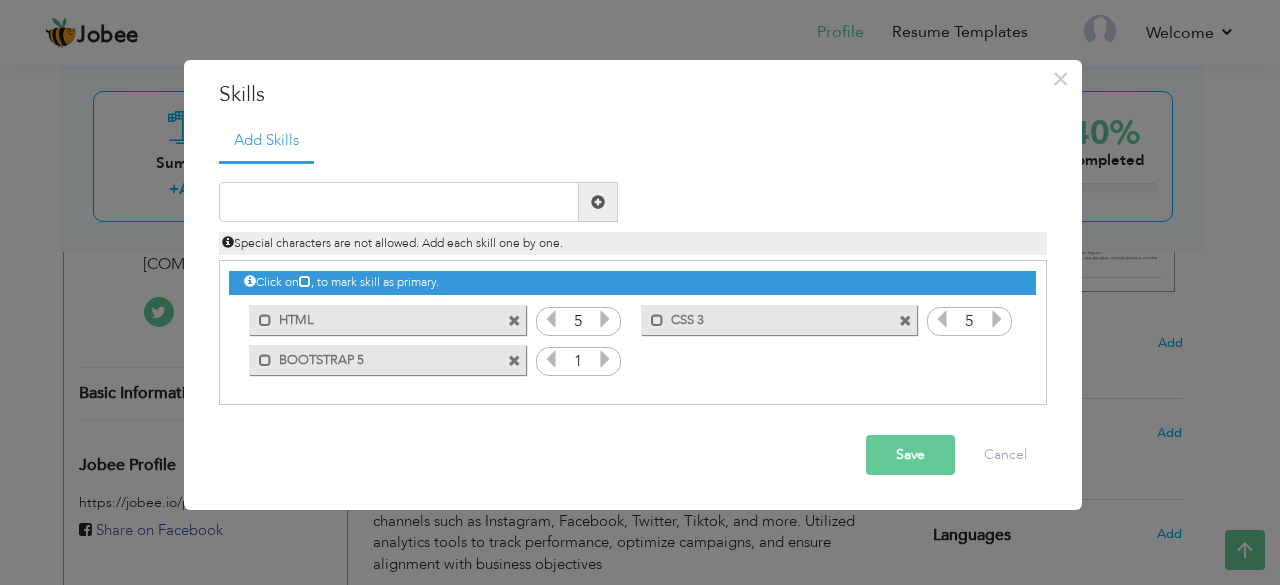click at bounding box center (605, 359) 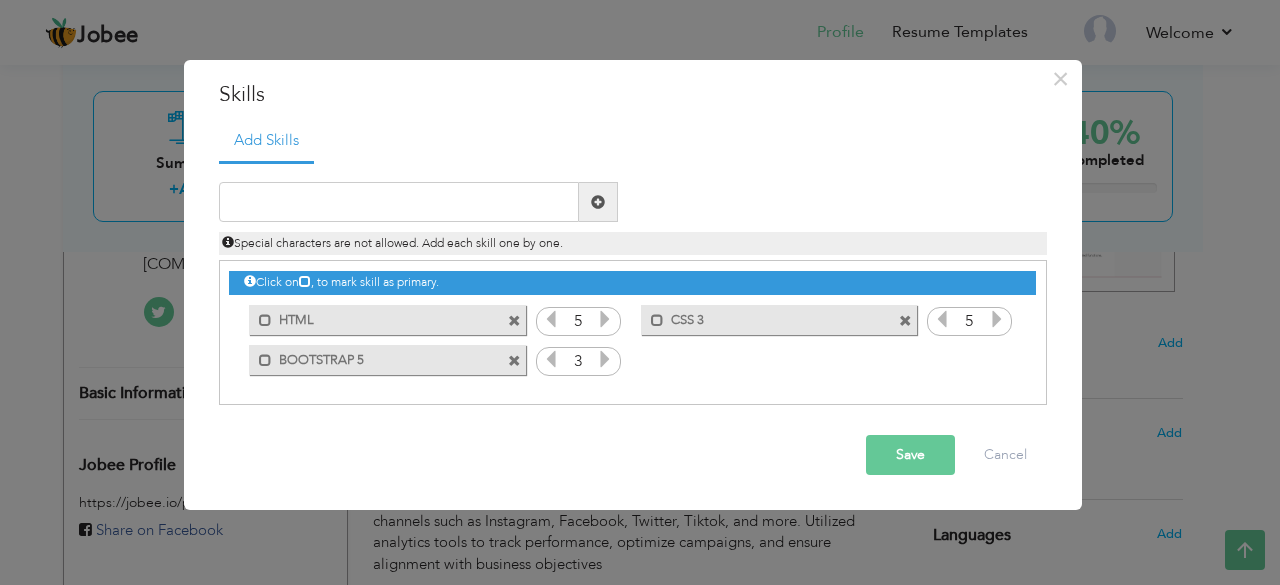 click at bounding box center (605, 359) 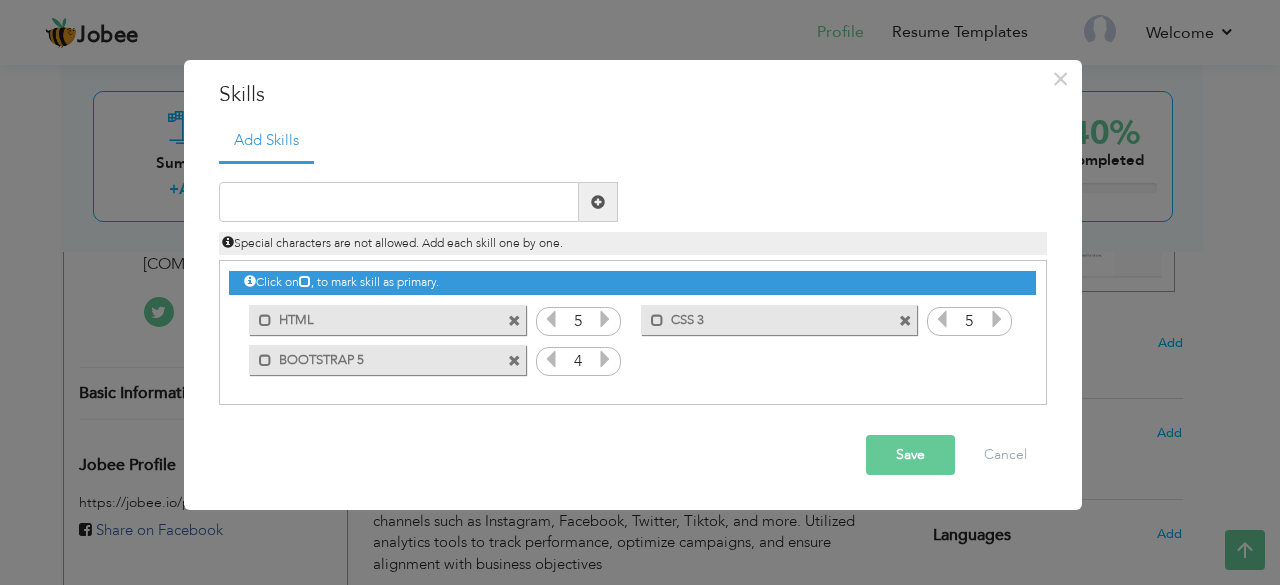 click at bounding box center (605, 359) 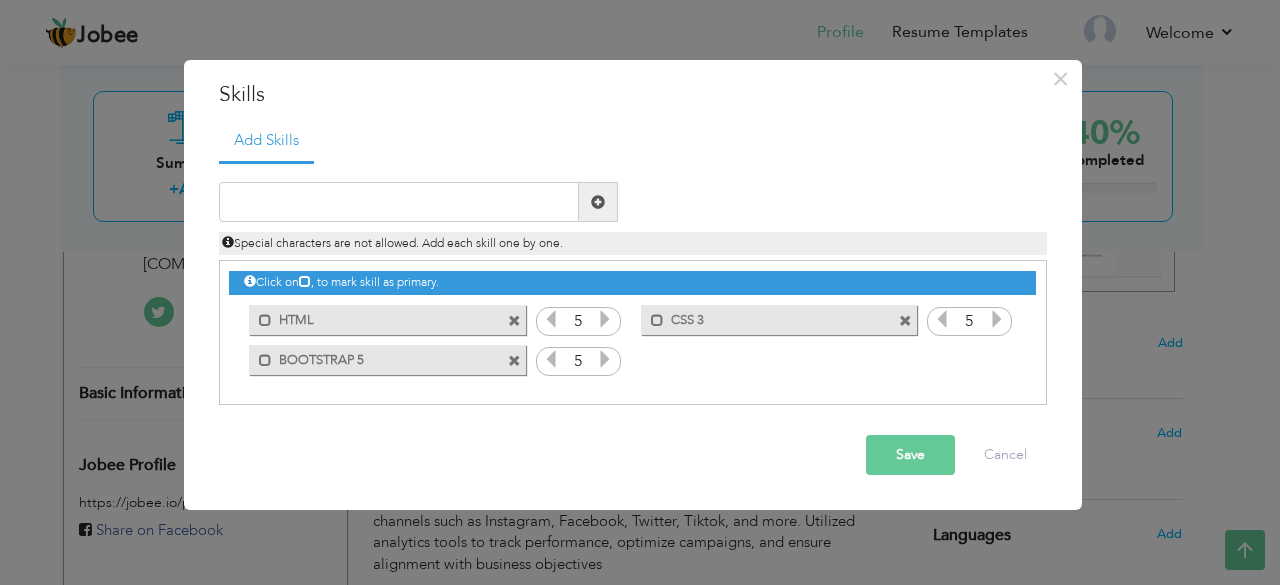 click at bounding box center [605, 359] 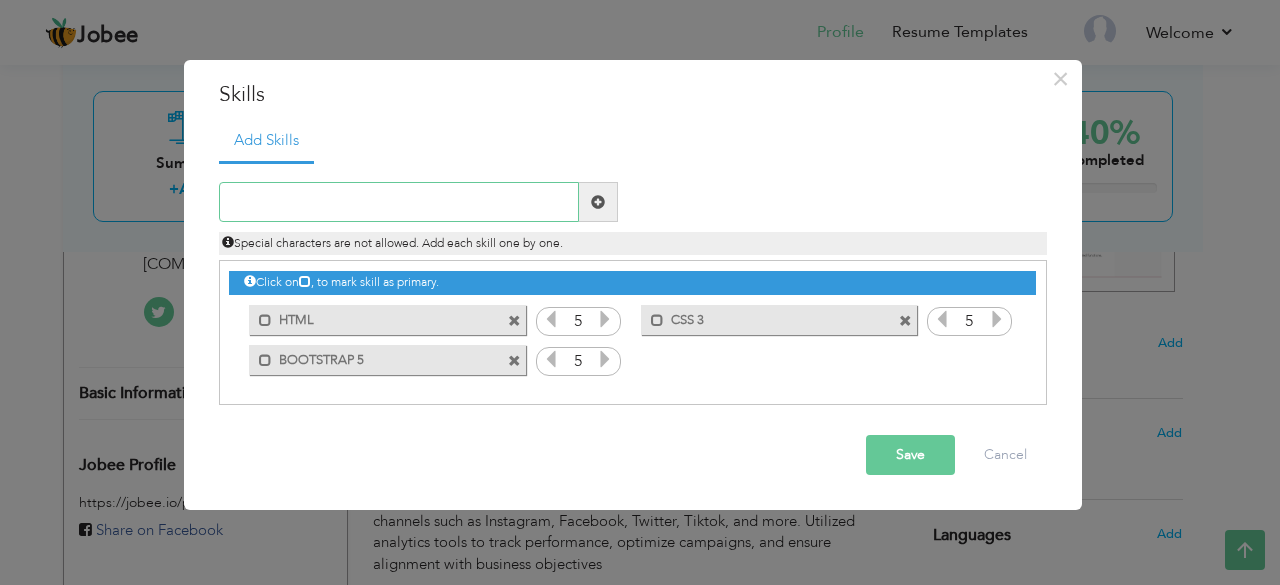 click at bounding box center (399, 202) 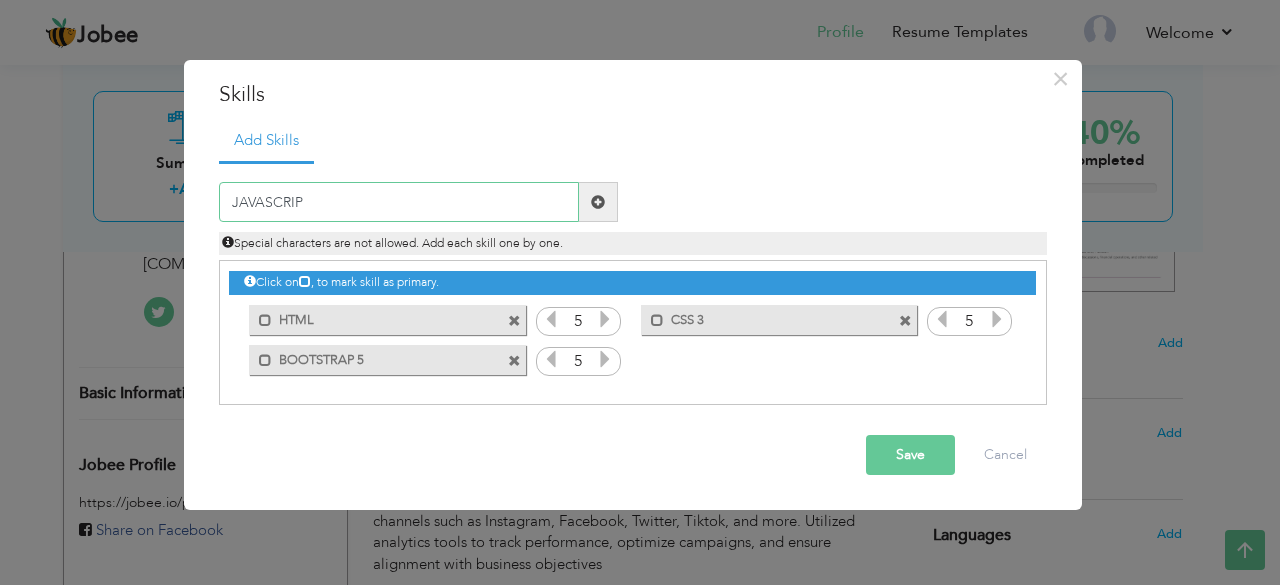 type on "JAVASCRIPT" 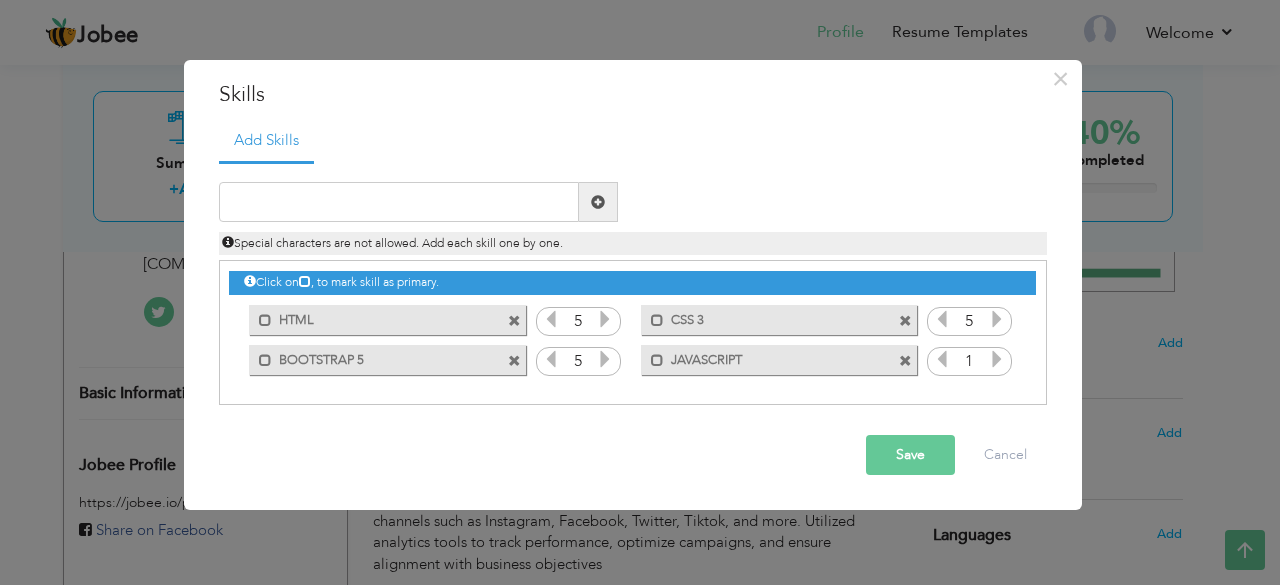 click at bounding box center [997, 359] 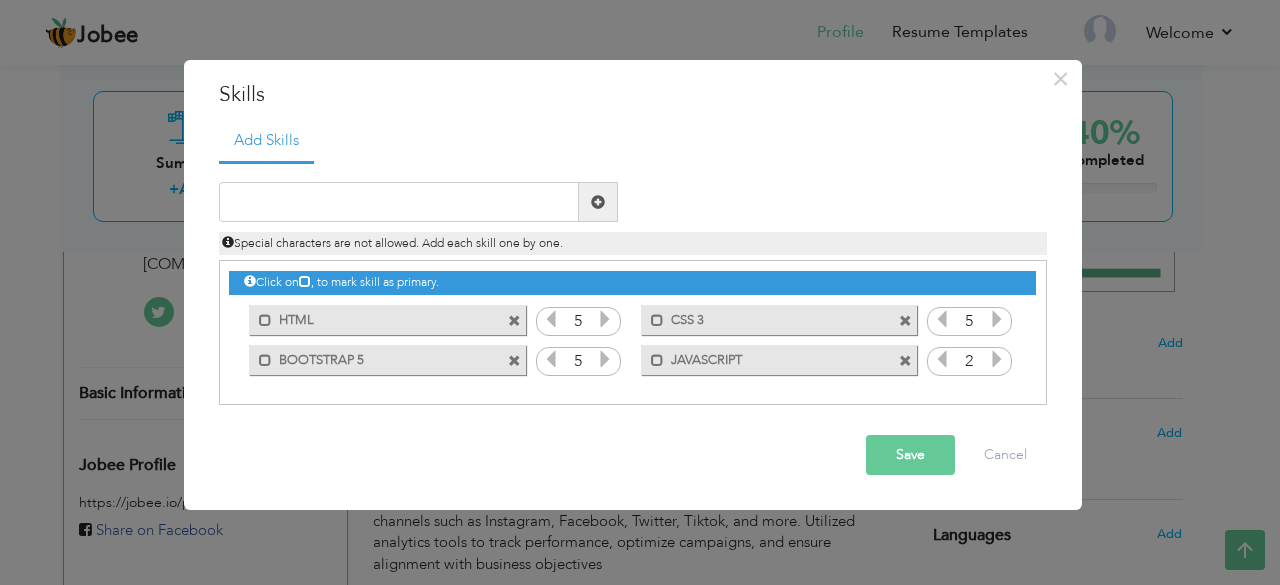 click at bounding box center (997, 359) 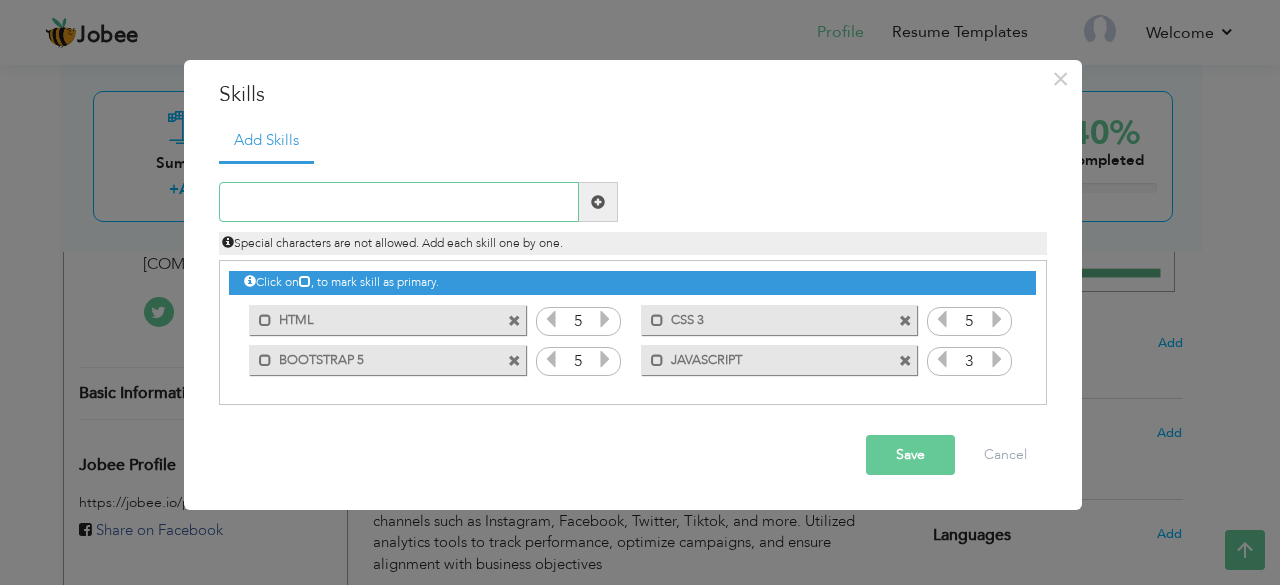 click at bounding box center [399, 202] 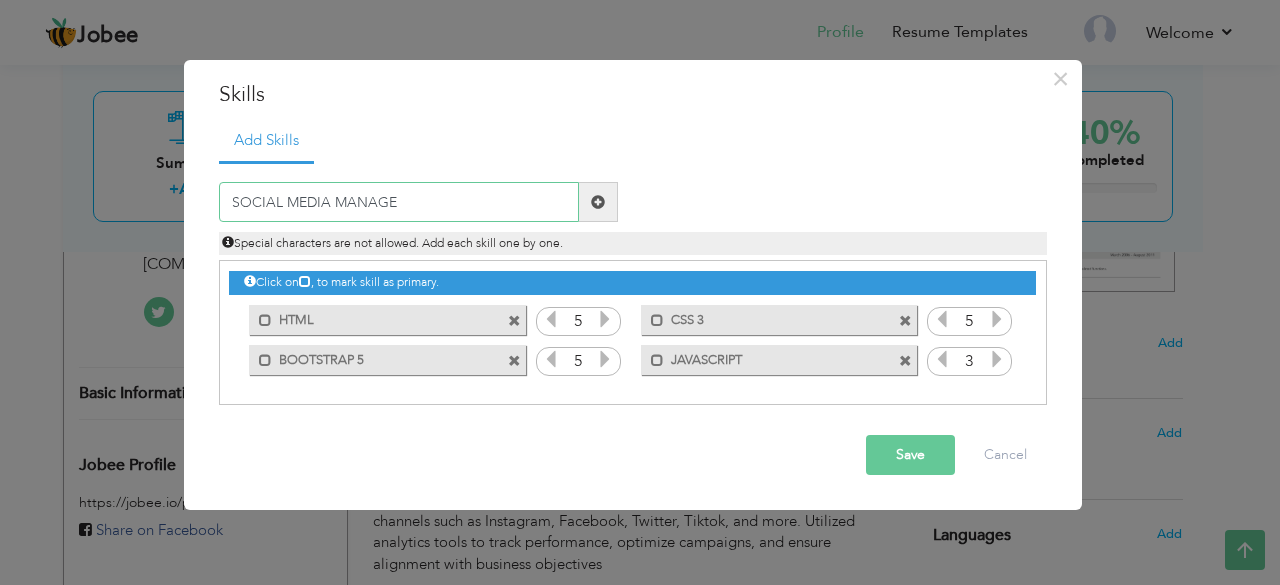 type on "SOCIAL MEDIA MANAGER" 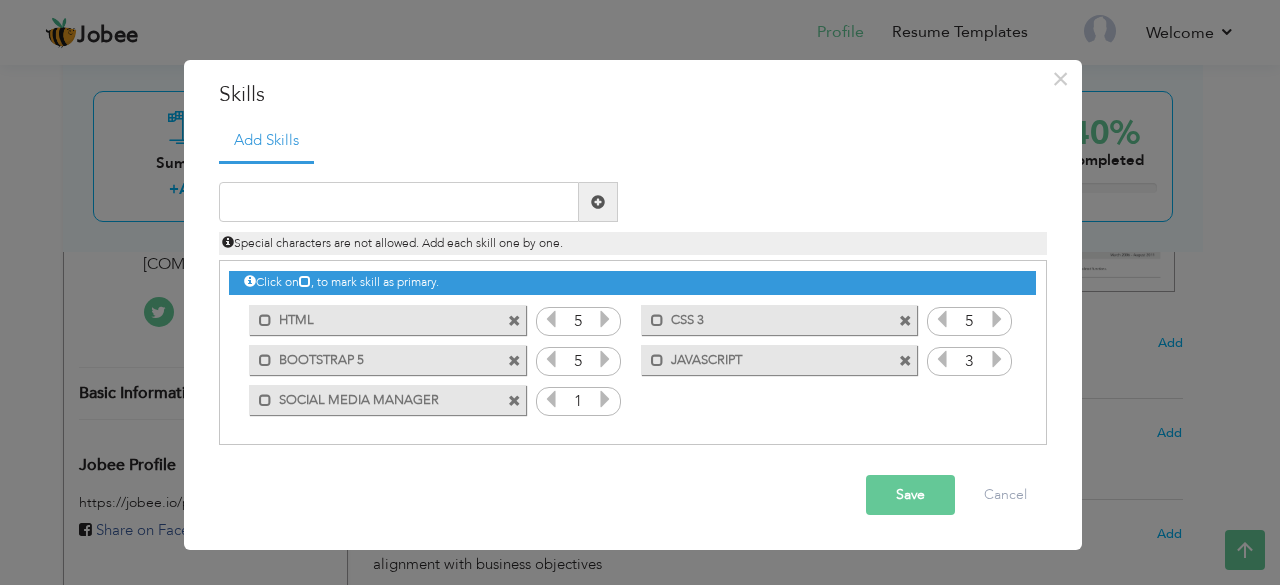 click at bounding box center [605, 399] 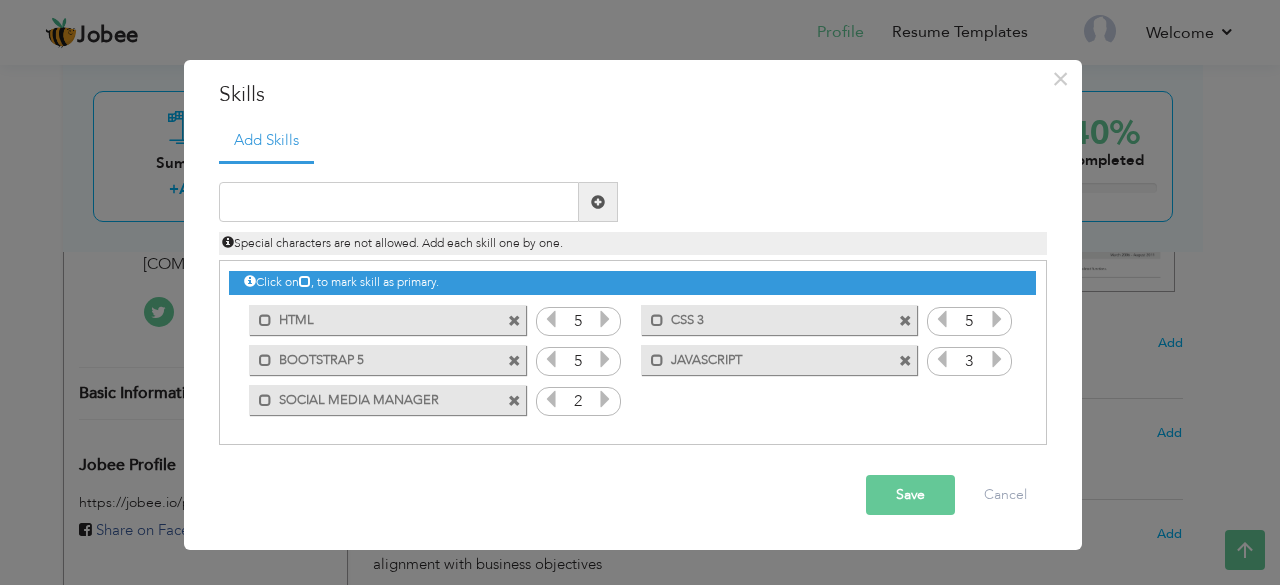 click at bounding box center (605, 399) 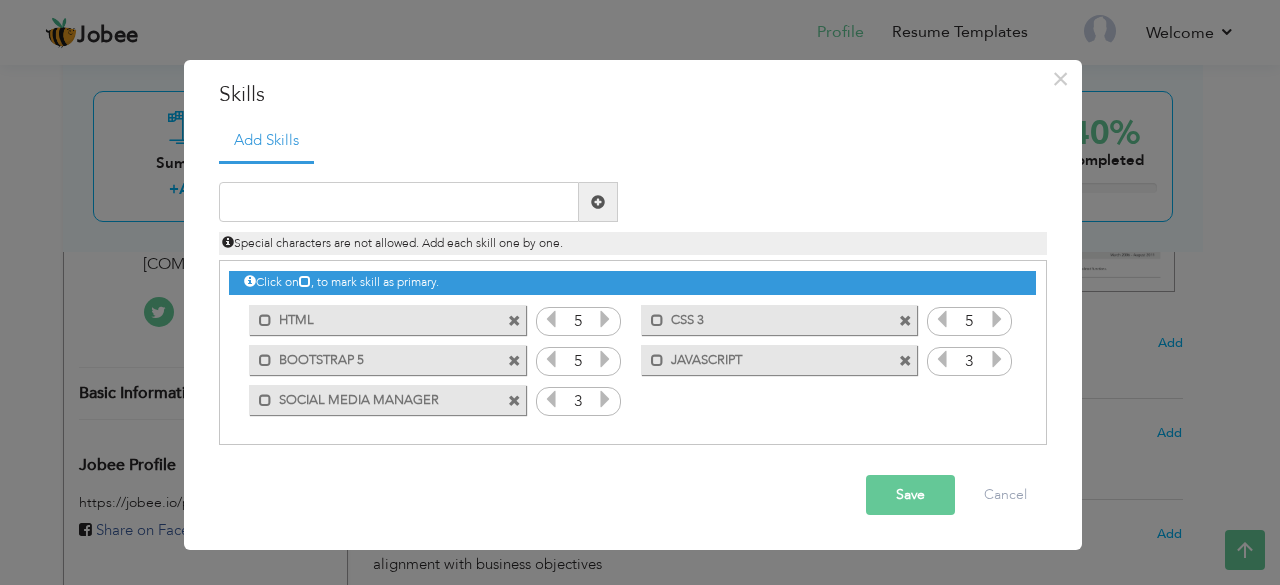 click at bounding box center [605, 399] 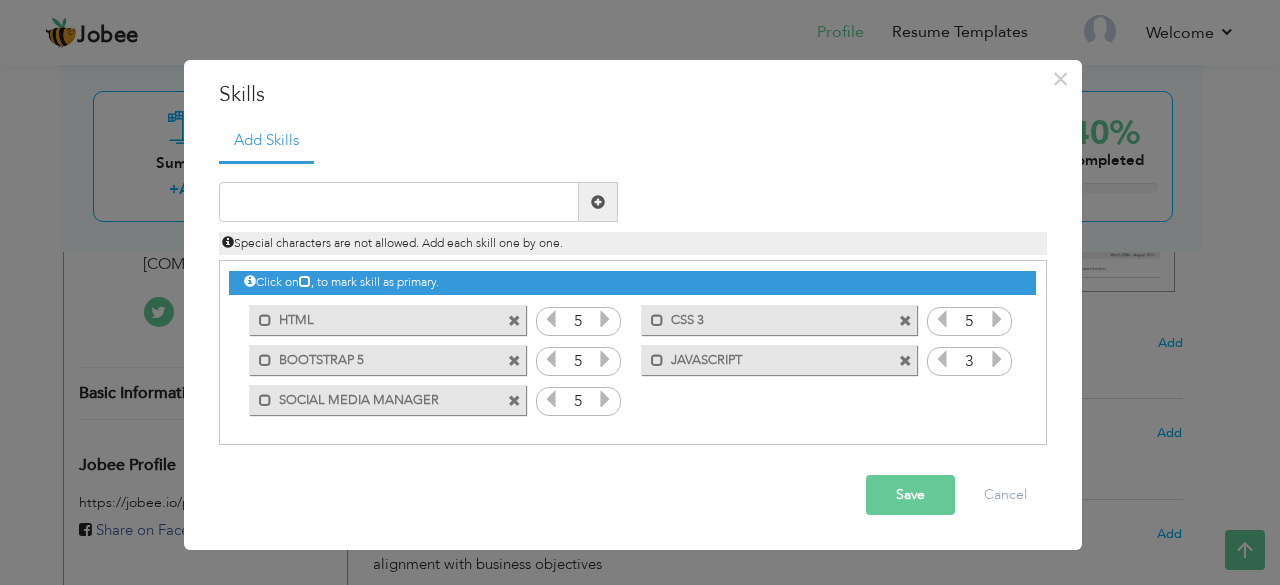 click at bounding box center (605, 399) 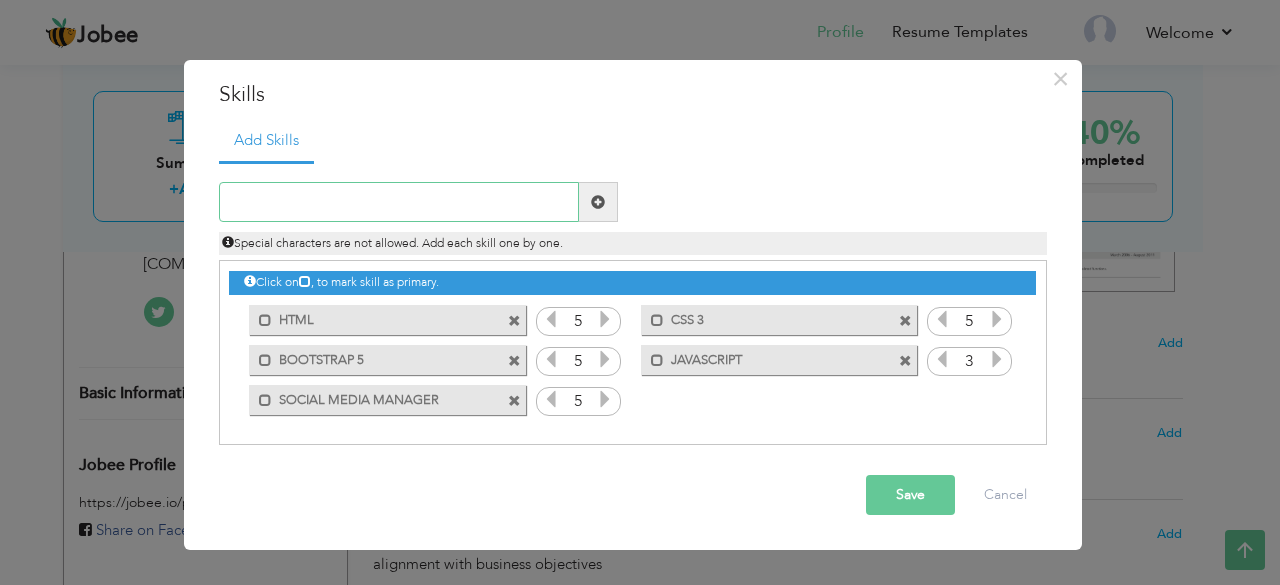 click at bounding box center [399, 202] 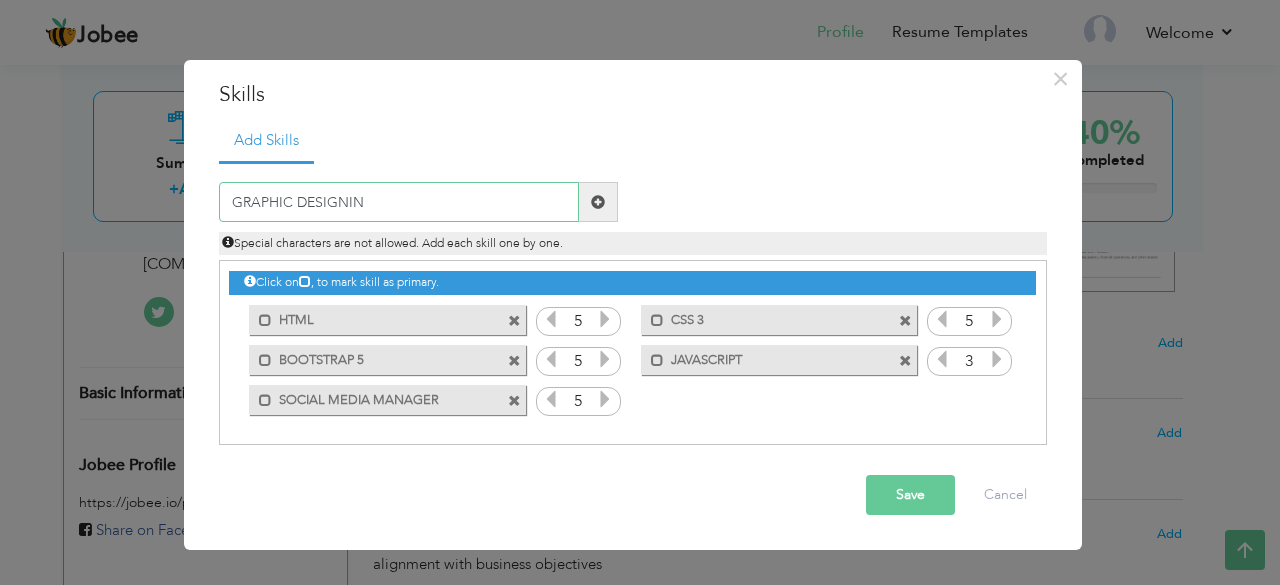 type on "GRAPHIC DESIGNING" 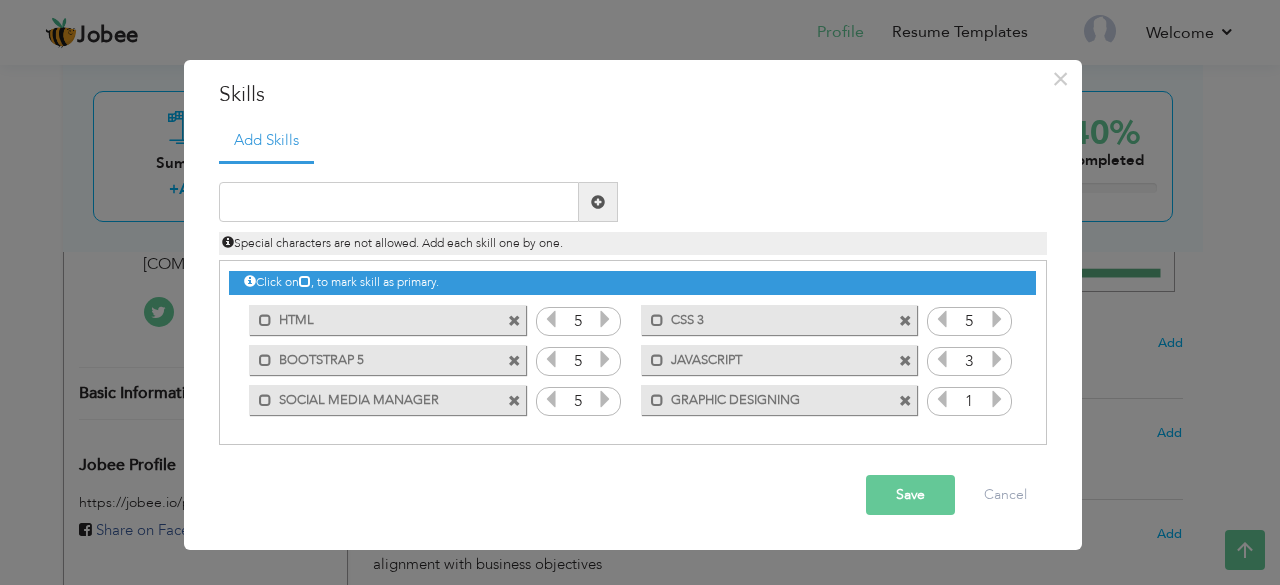 click at bounding box center (997, 399) 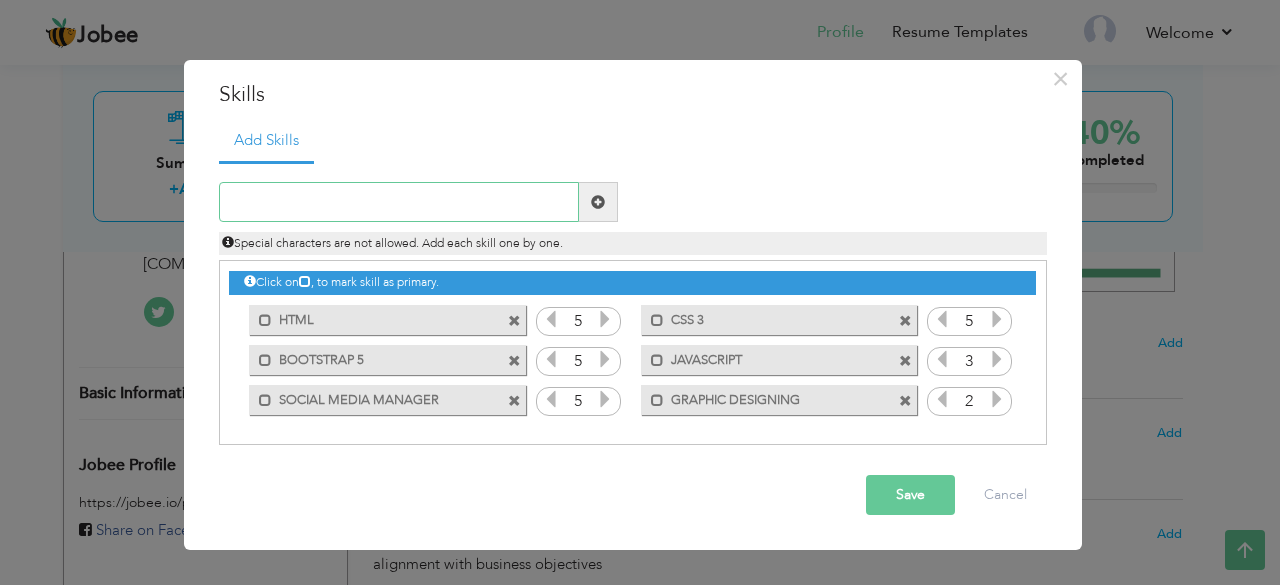 click at bounding box center (399, 202) 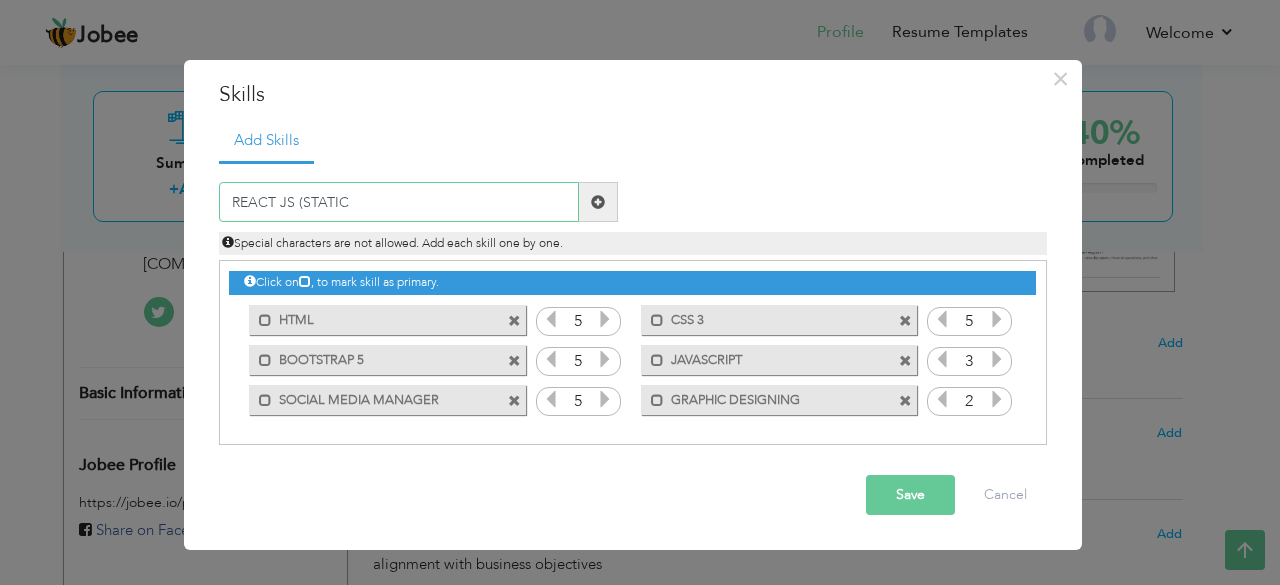 type on "REACT JS (STATIC)" 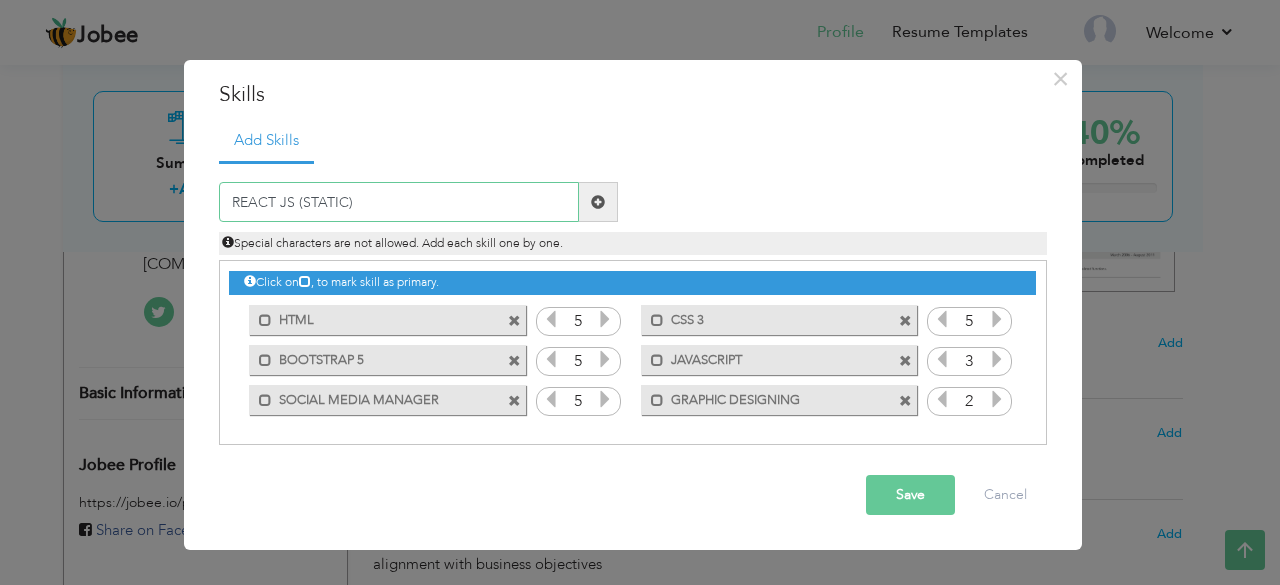 type 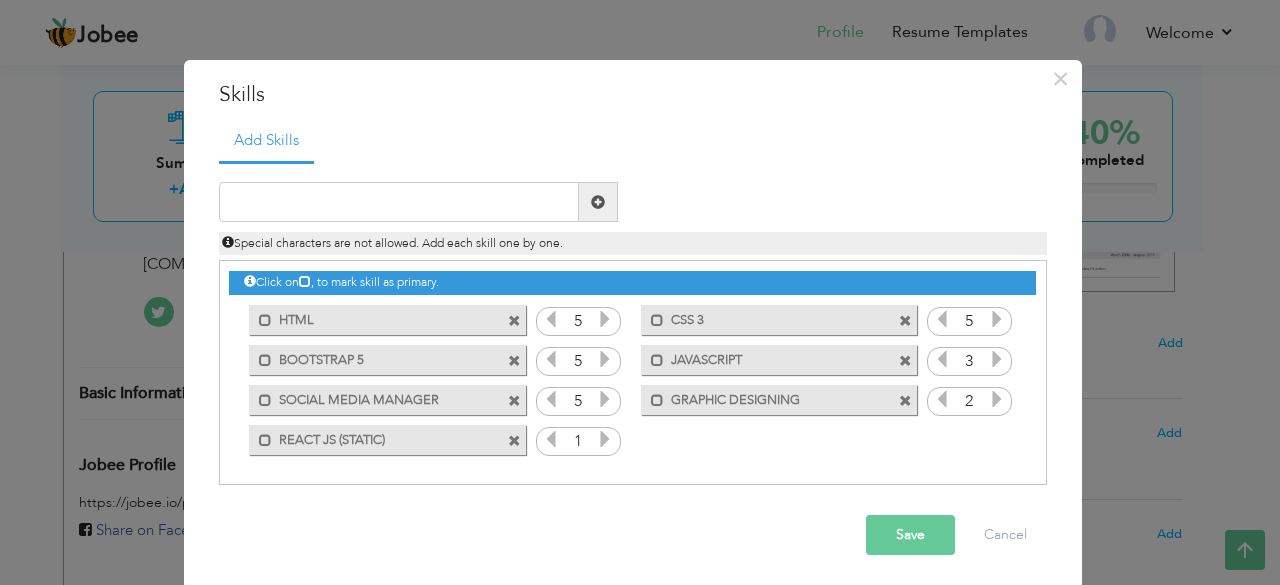 click at bounding box center [605, 439] 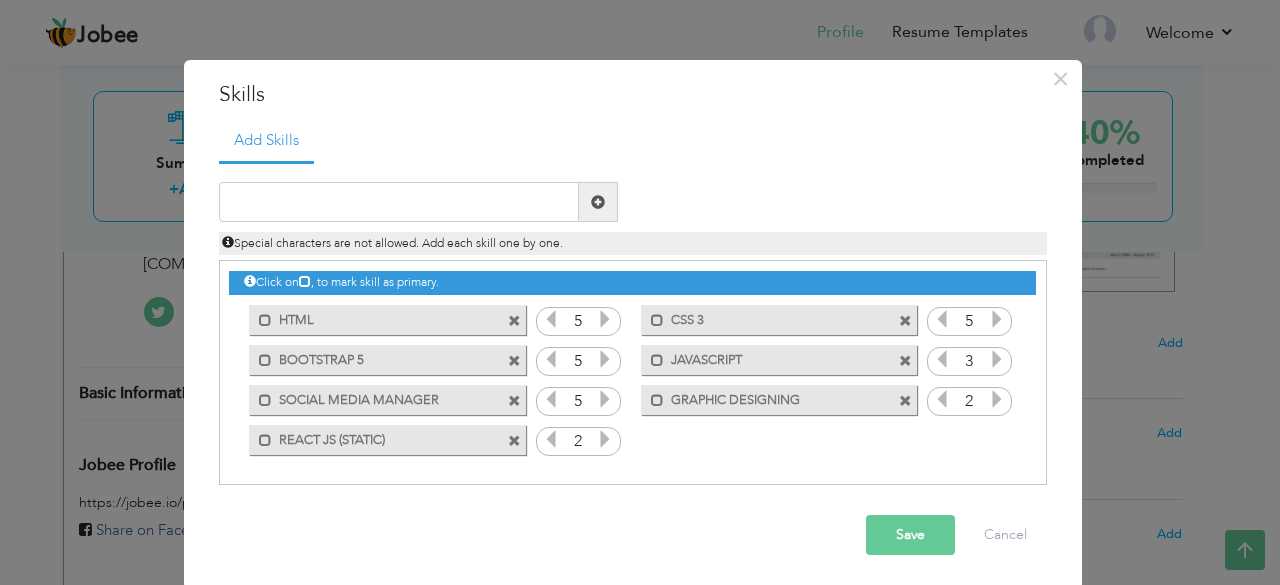 click at bounding box center (605, 439) 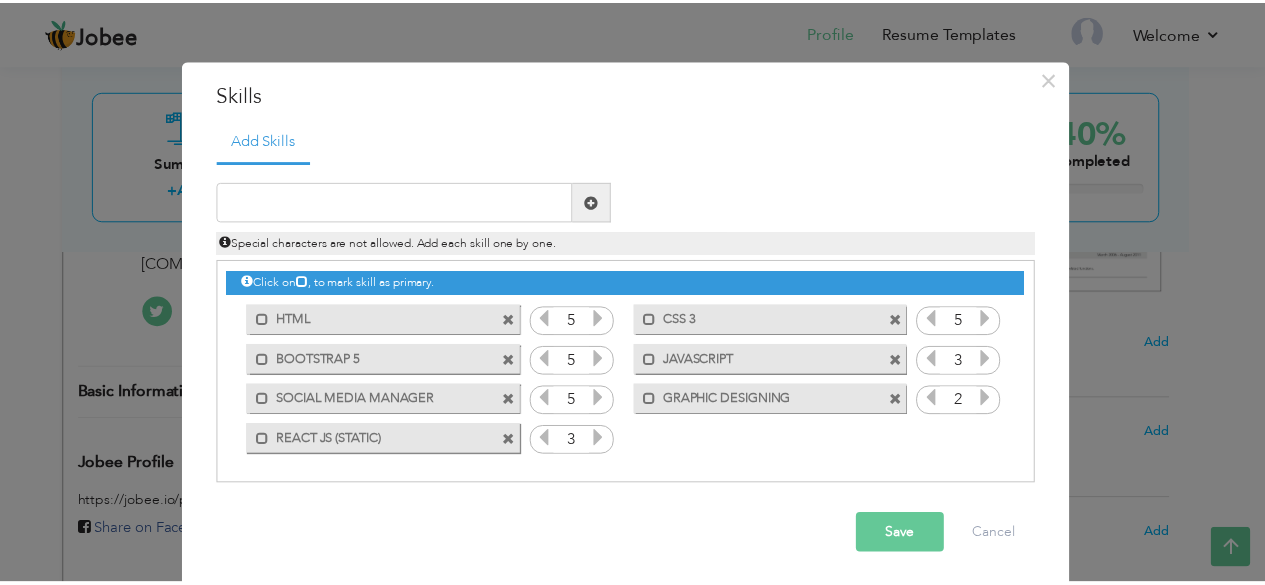 scroll, scrollTop: 4, scrollLeft: 0, axis: vertical 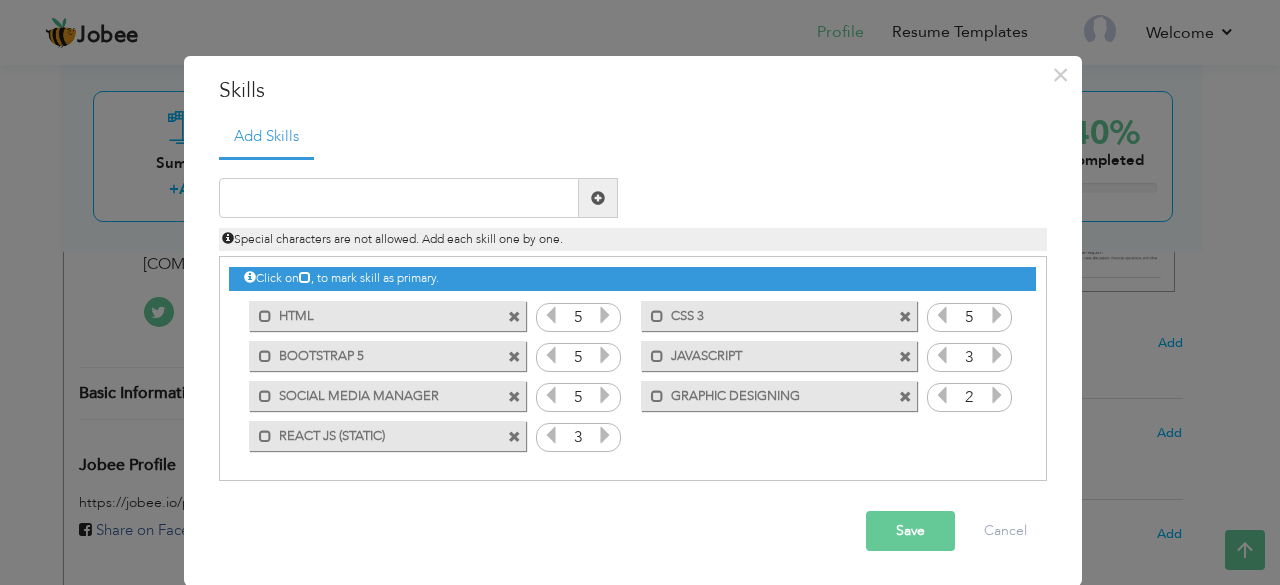 click on "Save" at bounding box center (910, 531) 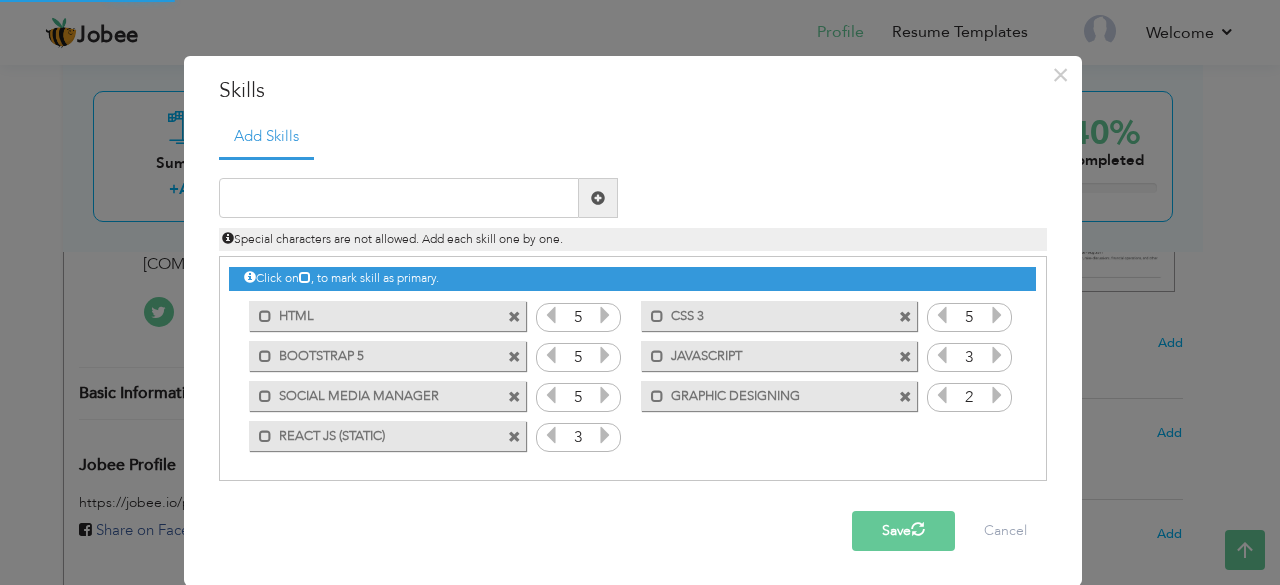 click on "Save" at bounding box center [903, 531] 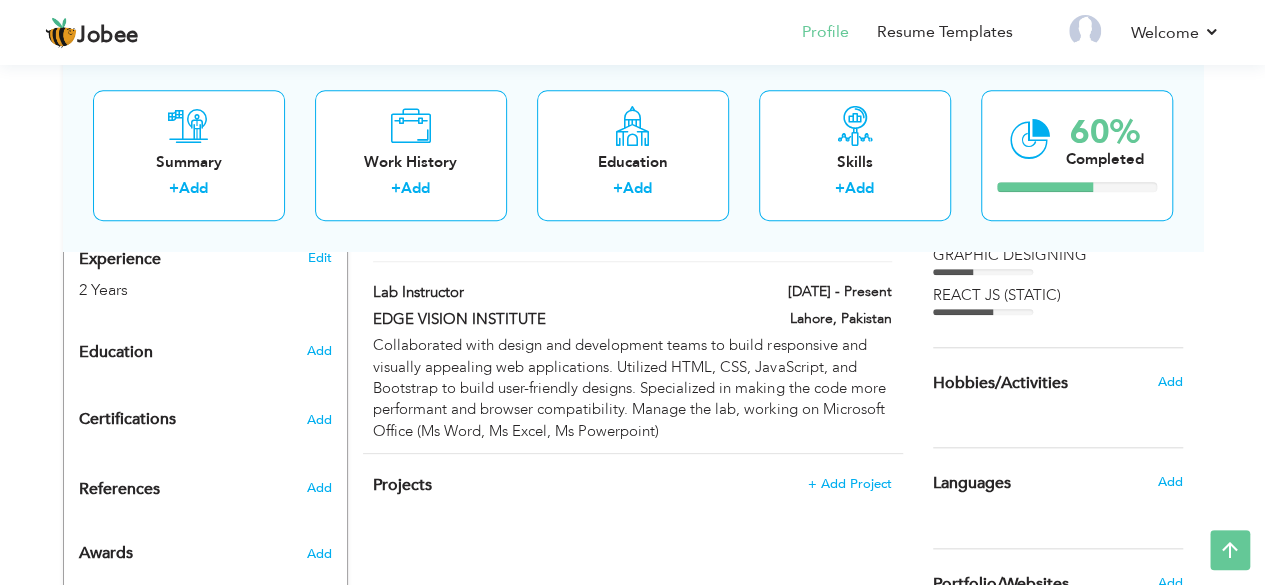 scroll, scrollTop: 779, scrollLeft: 0, axis: vertical 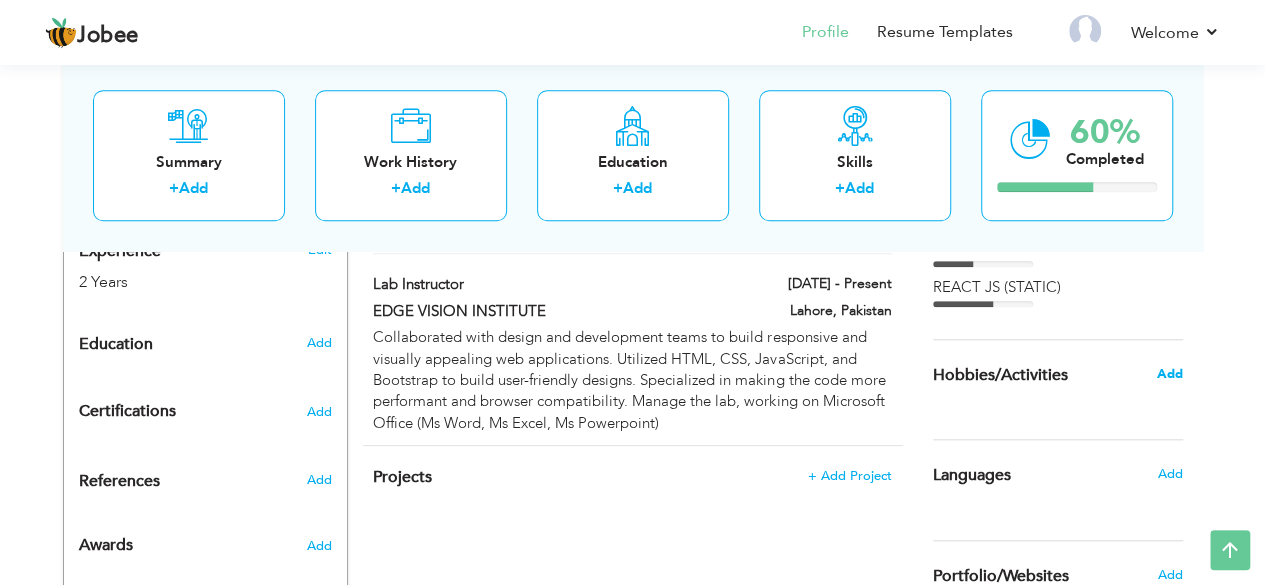 click on "Add" at bounding box center [1169, 374] 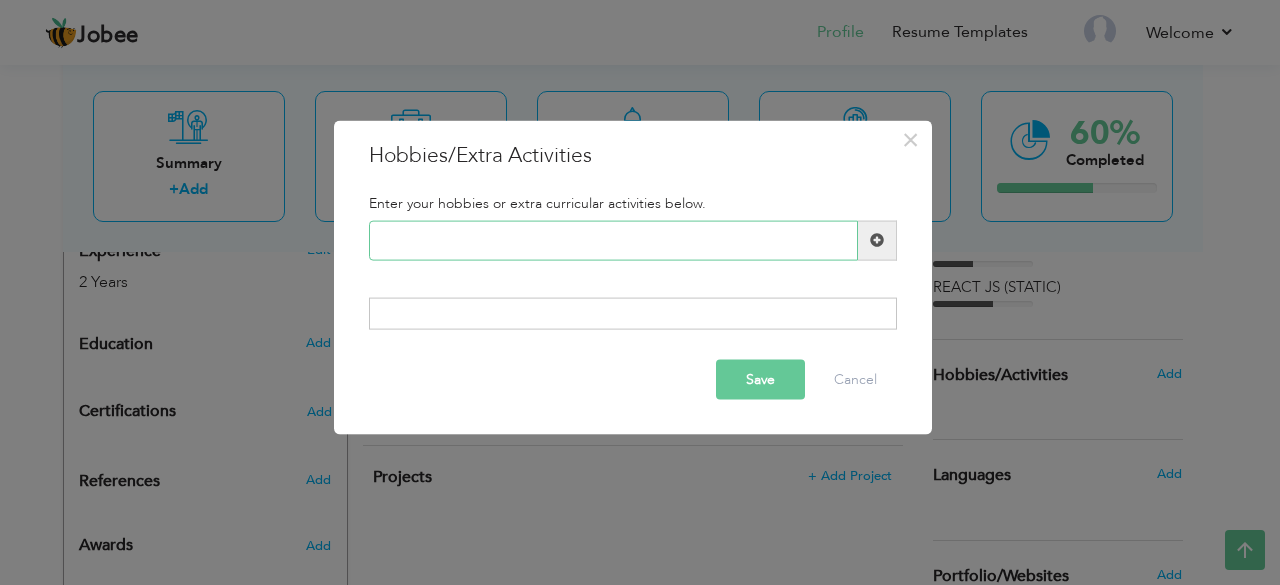 type on "c" 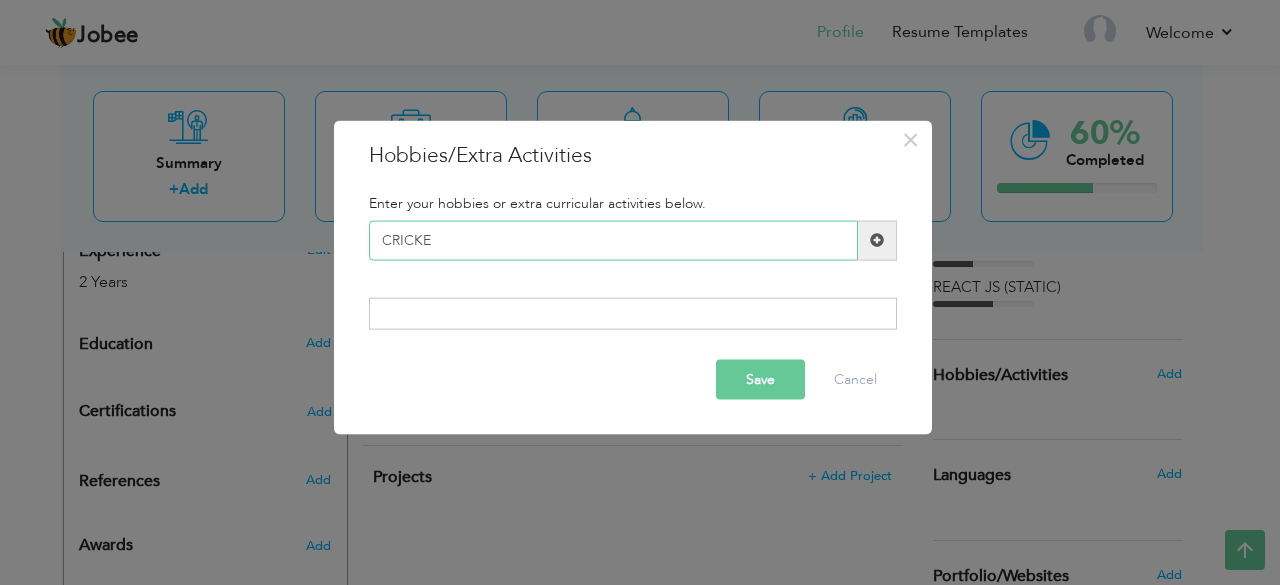 type on "CRICKET" 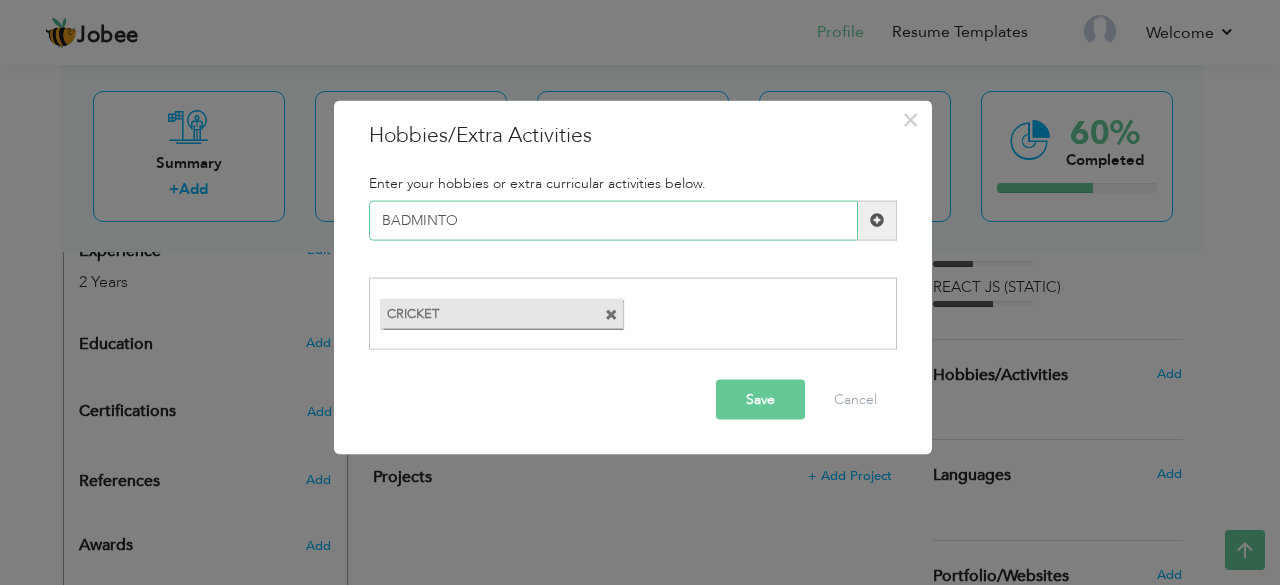 type on "BADMINTON" 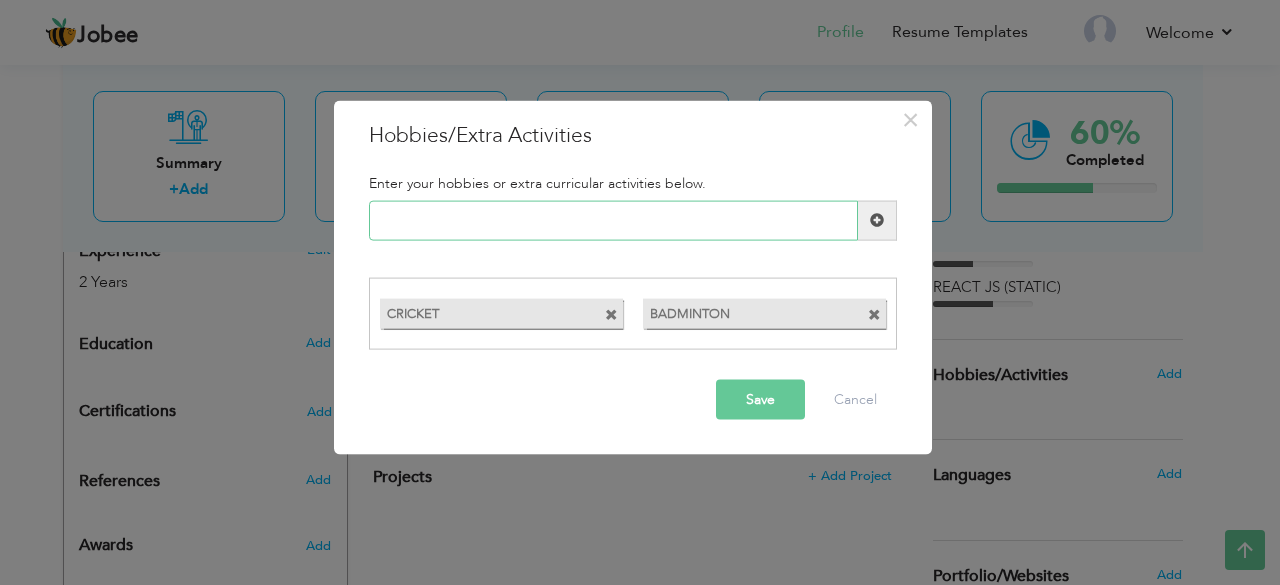 type 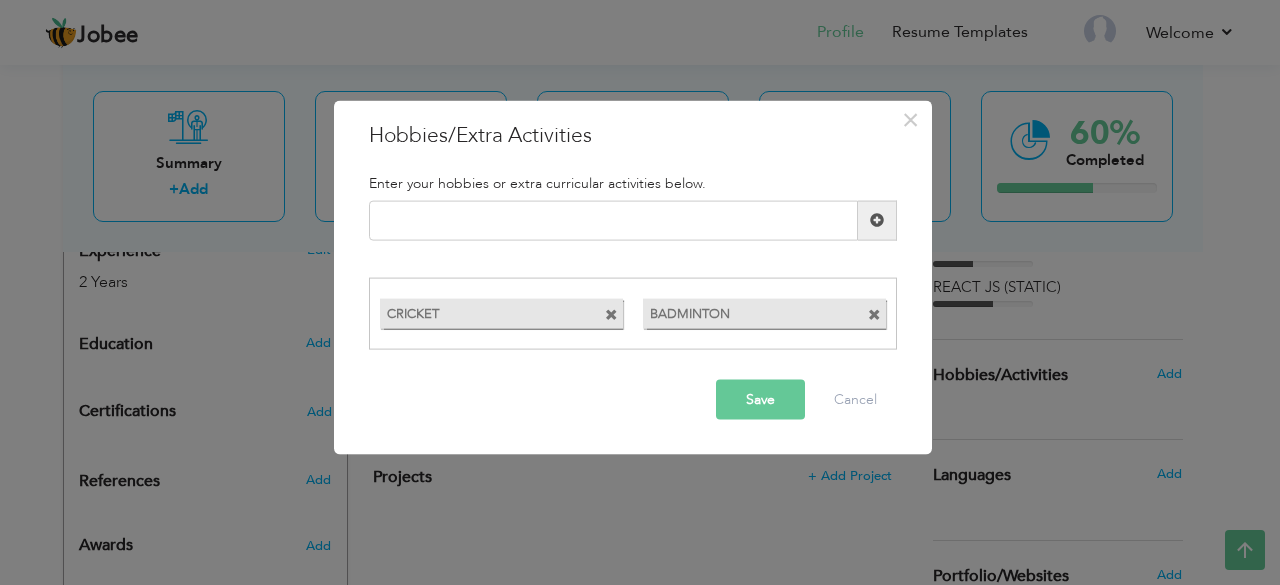 click on "Save" at bounding box center [760, 400] 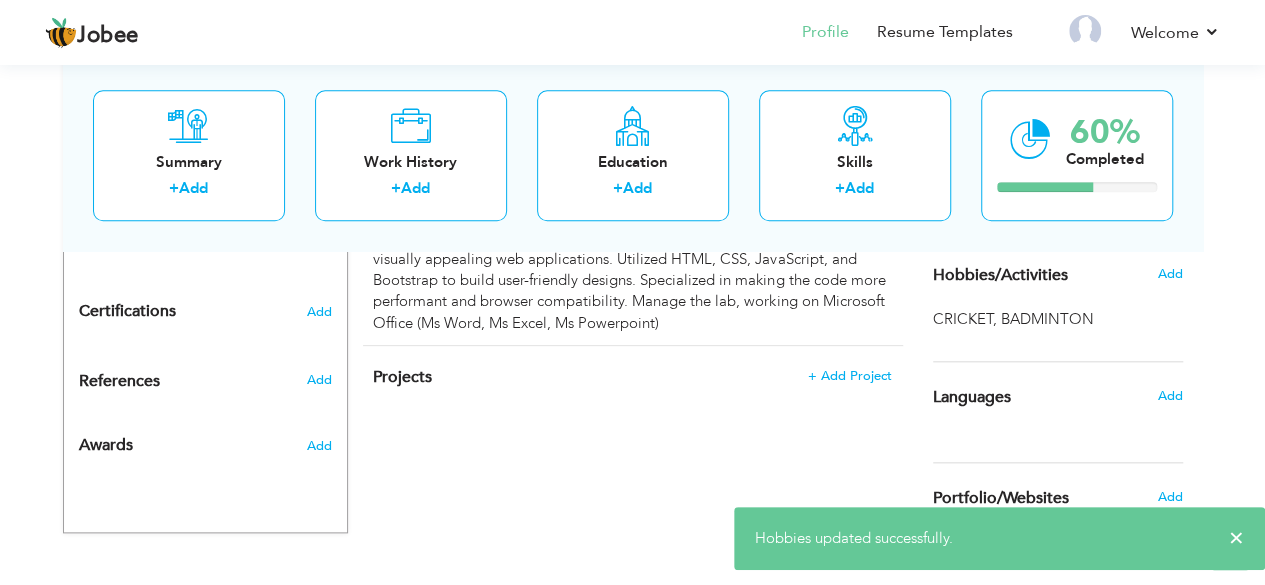 scroll, scrollTop: 910, scrollLeft: 0, axis: vertical 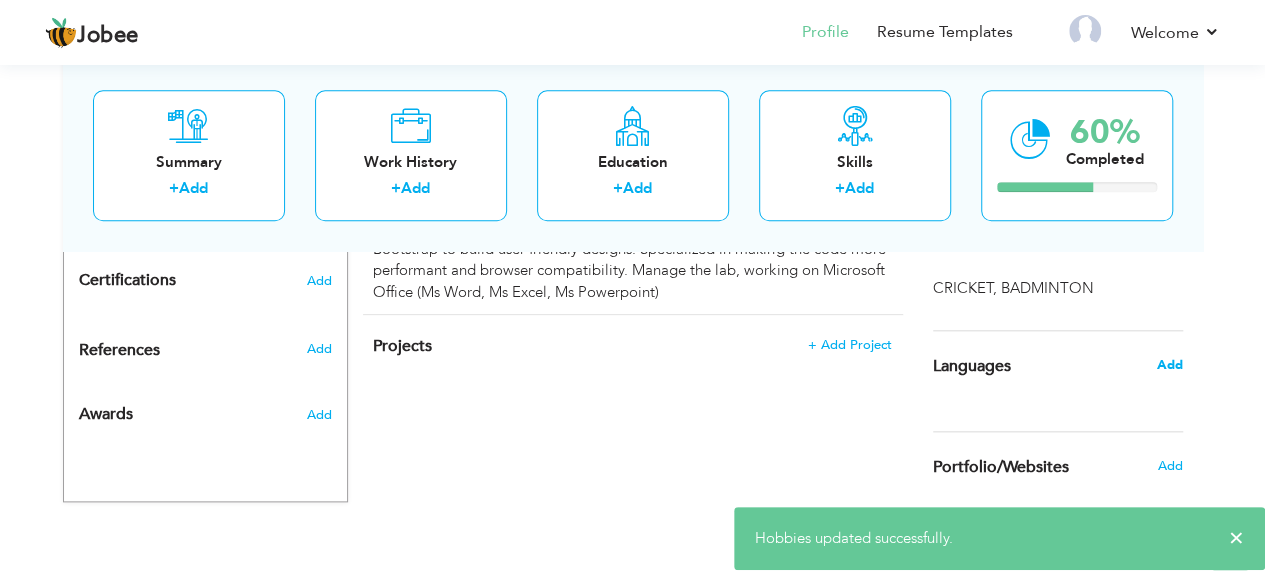 click on "Add" at bounding box center (1169, 365) 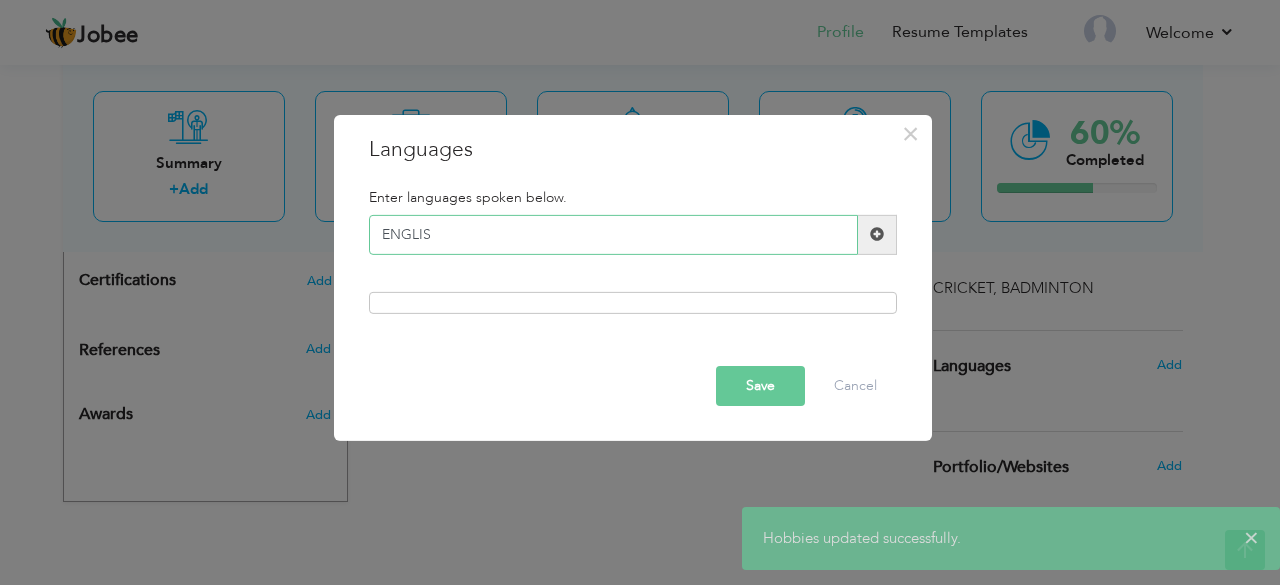 type on "ENGLISH" 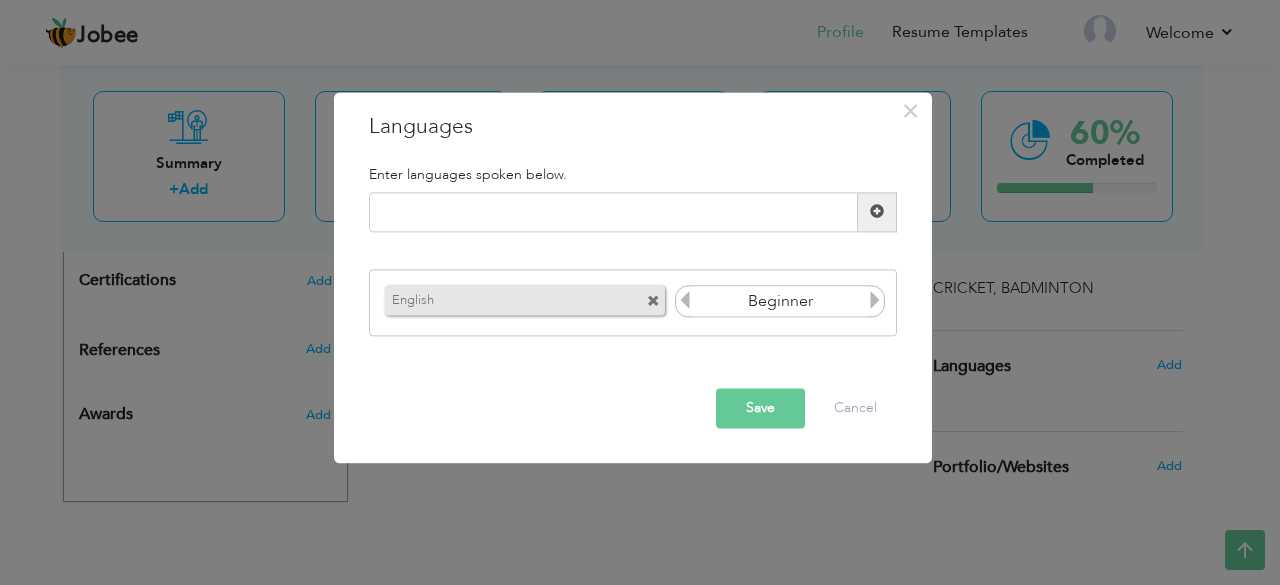 click at bounding box center (875, 301) 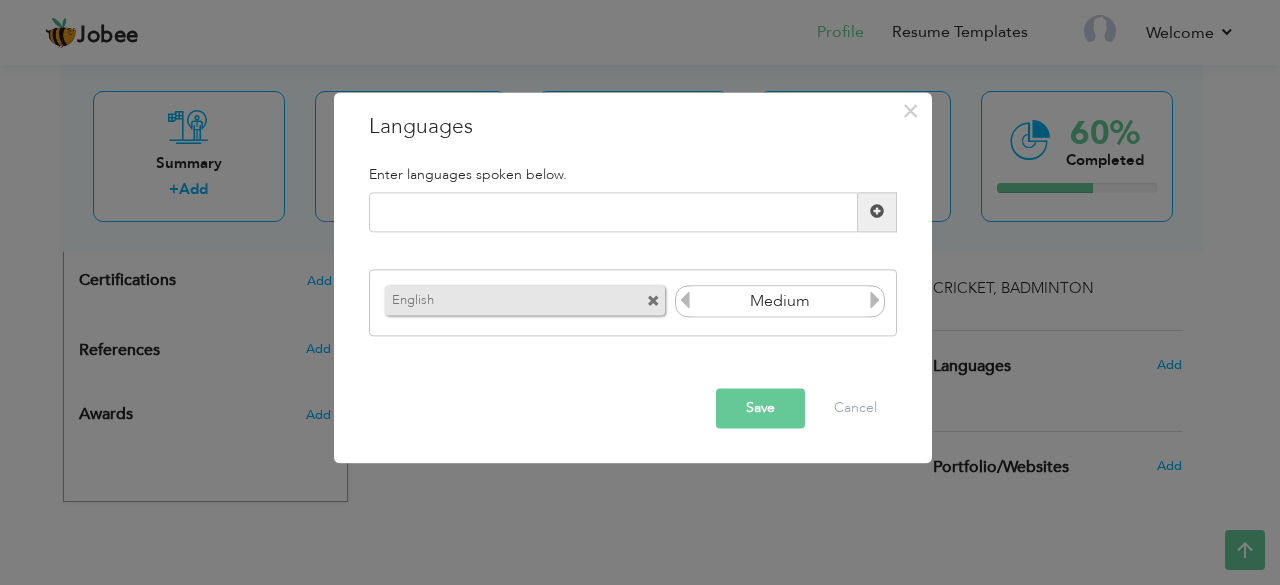 click at bounding box center [875, 301] 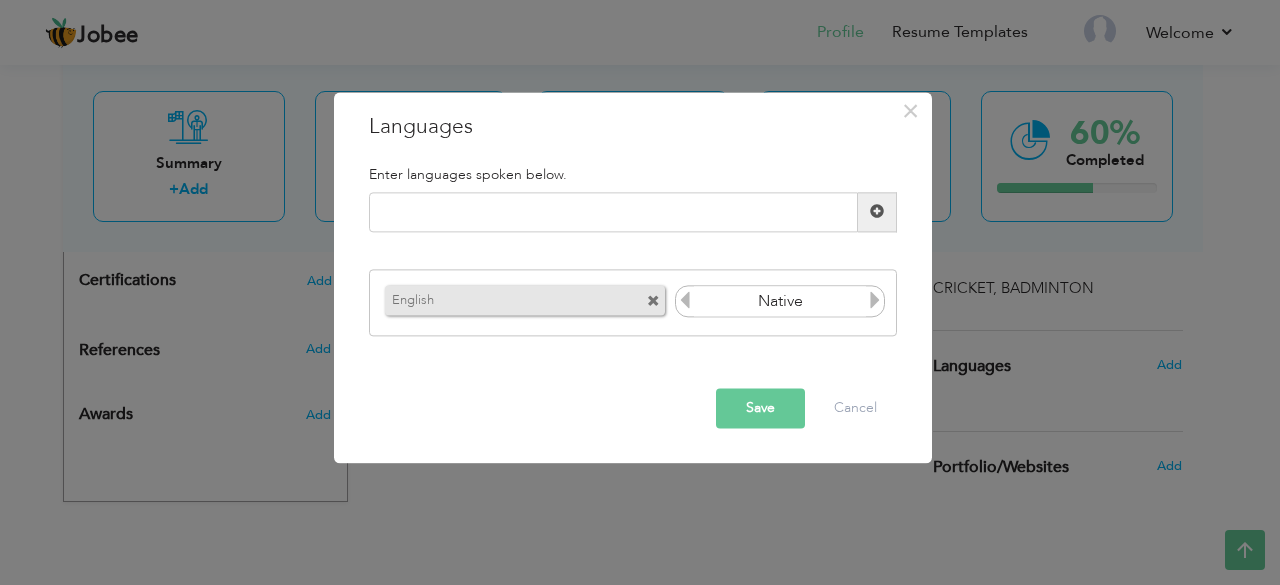 click at bounding box center (875, 301) 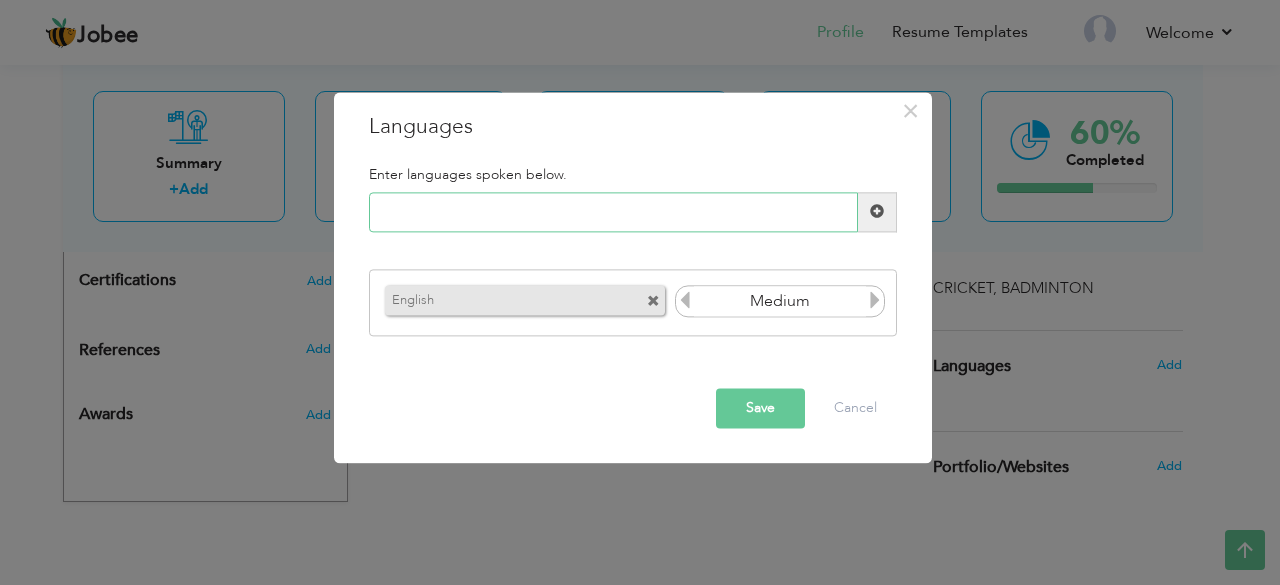 click at bounding box center (613, 212) 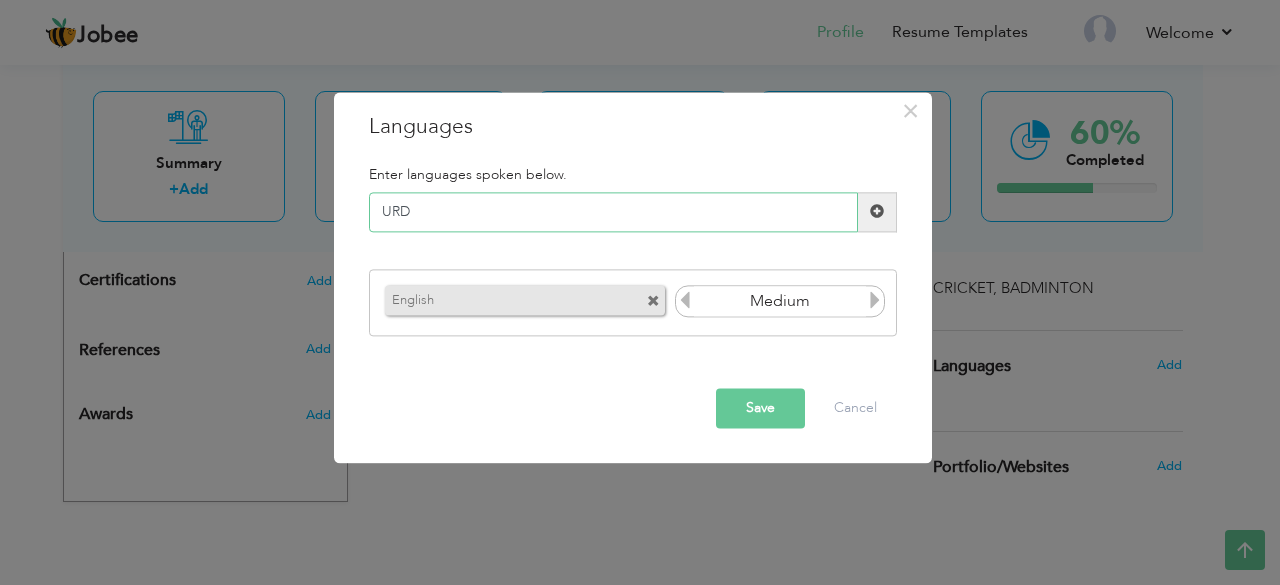 type on "URDU" 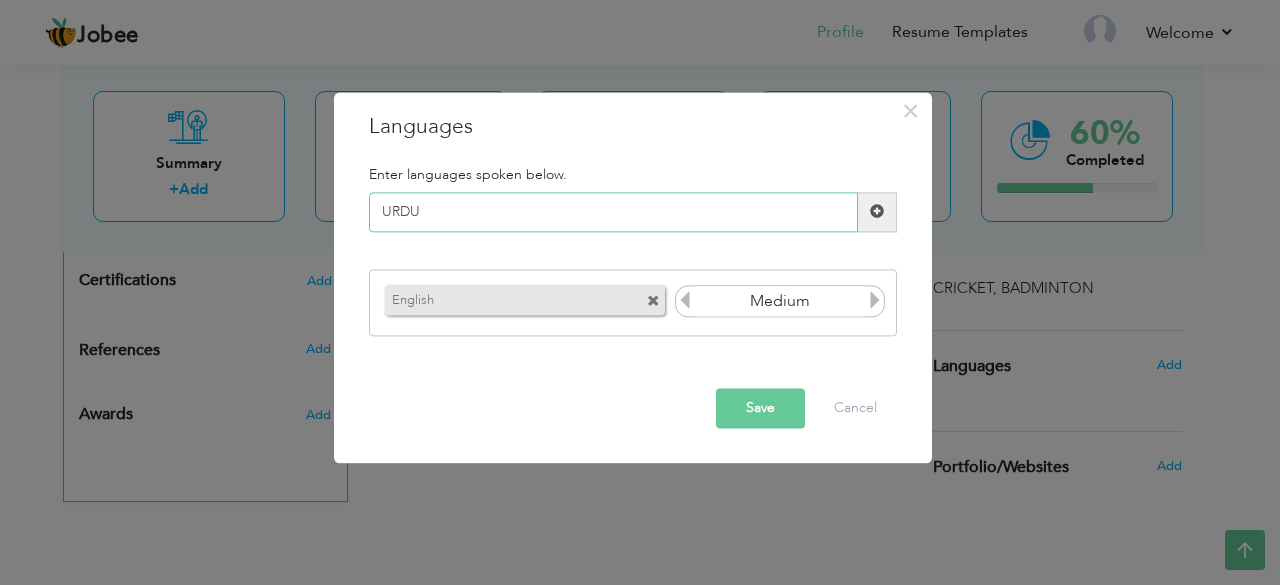 type 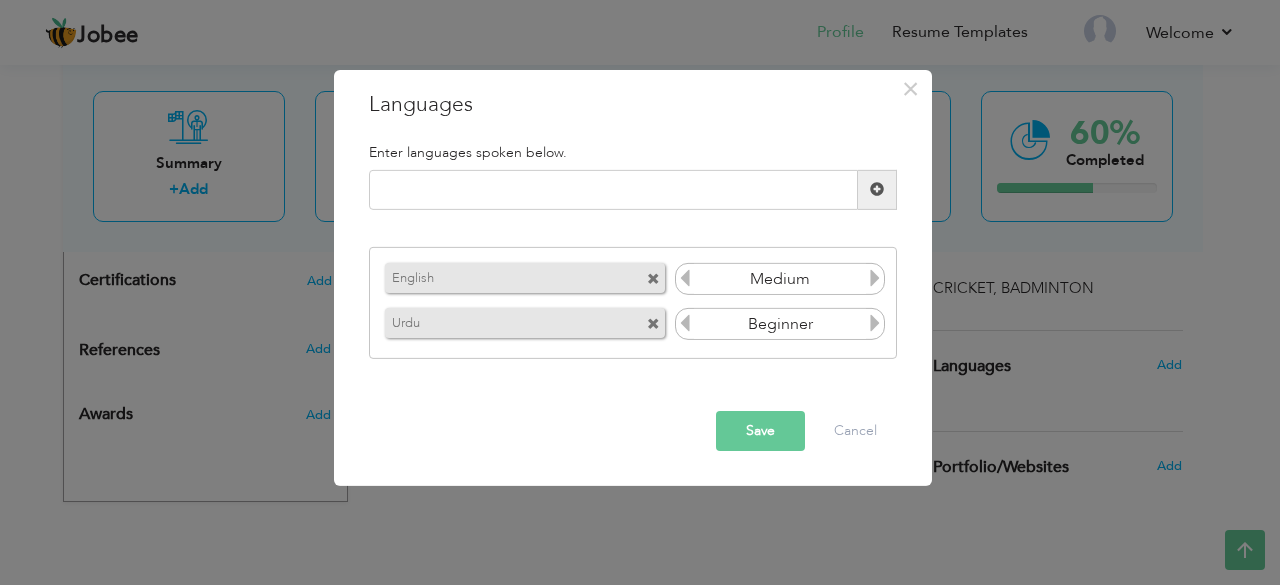 click at bounding box center (875, 323) 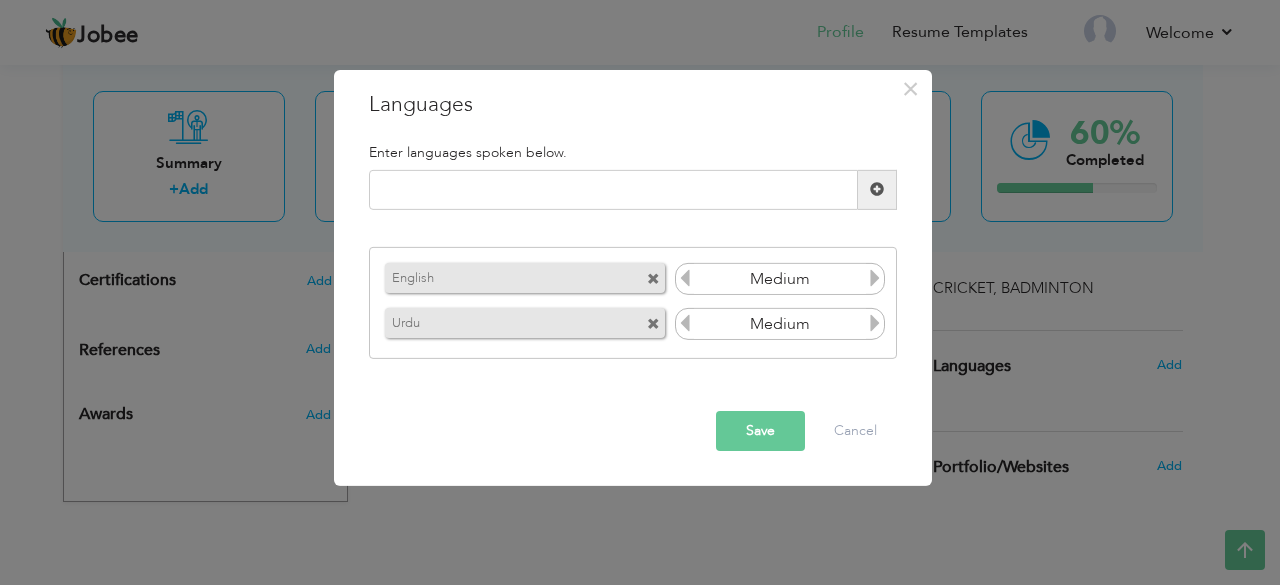 click at bounding box center [875, 323] 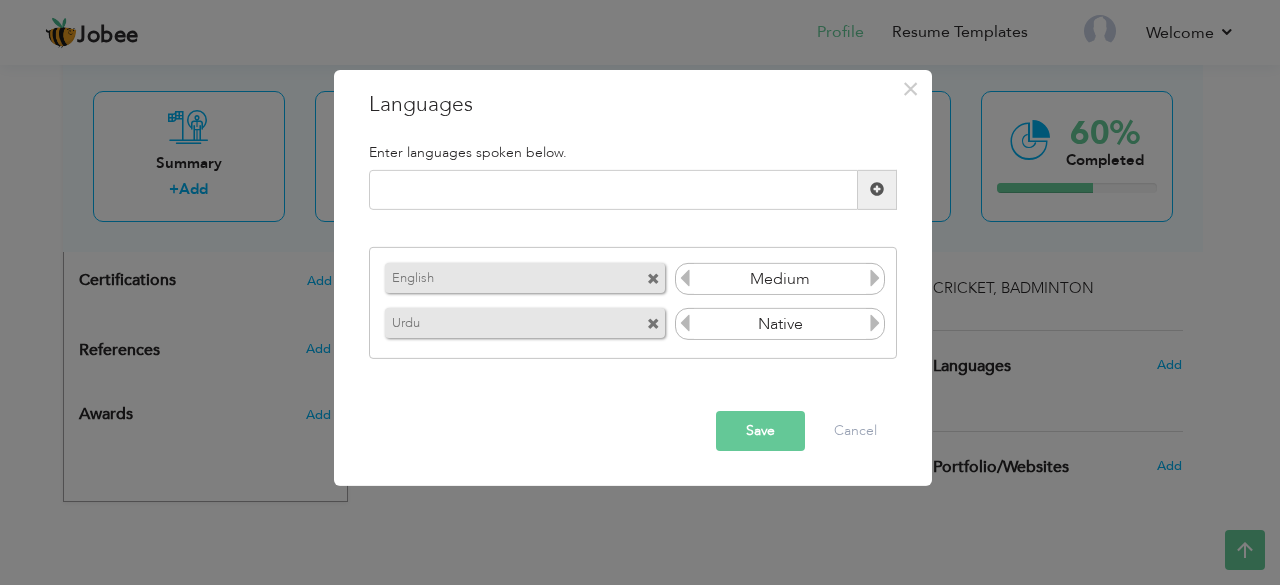 click at bounding box center [875, 323] 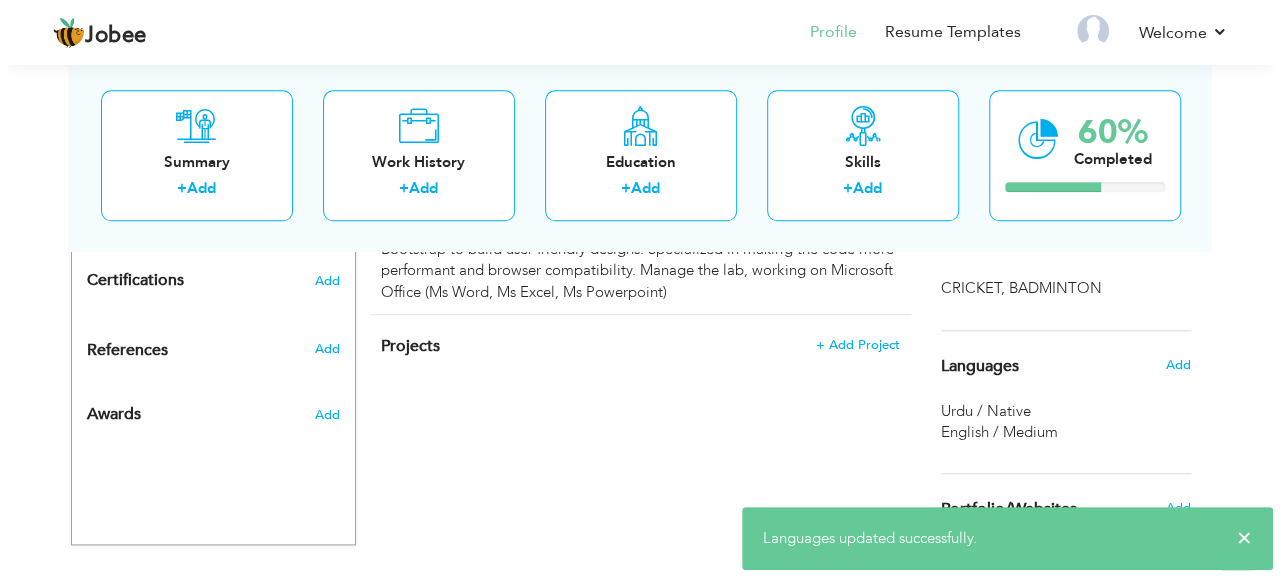 scroll, scrollTop: 952, scrollLeft: 0, axis: vertical 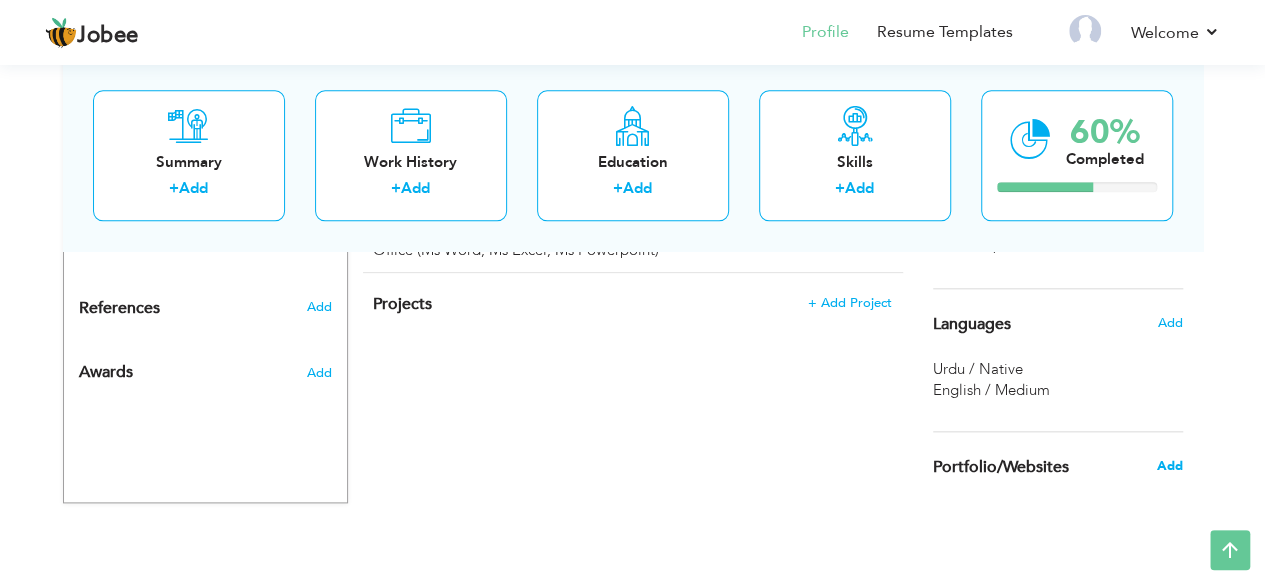 click on "Add" at bounding box center [1169, 466] 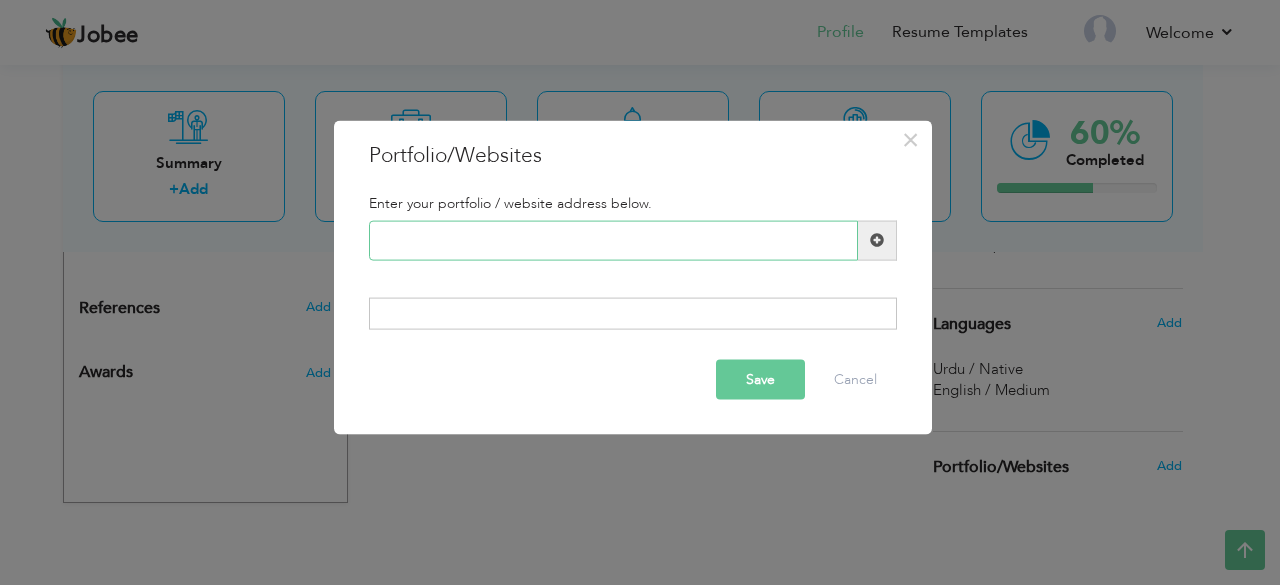 paste on "•https://arshgas.com/" 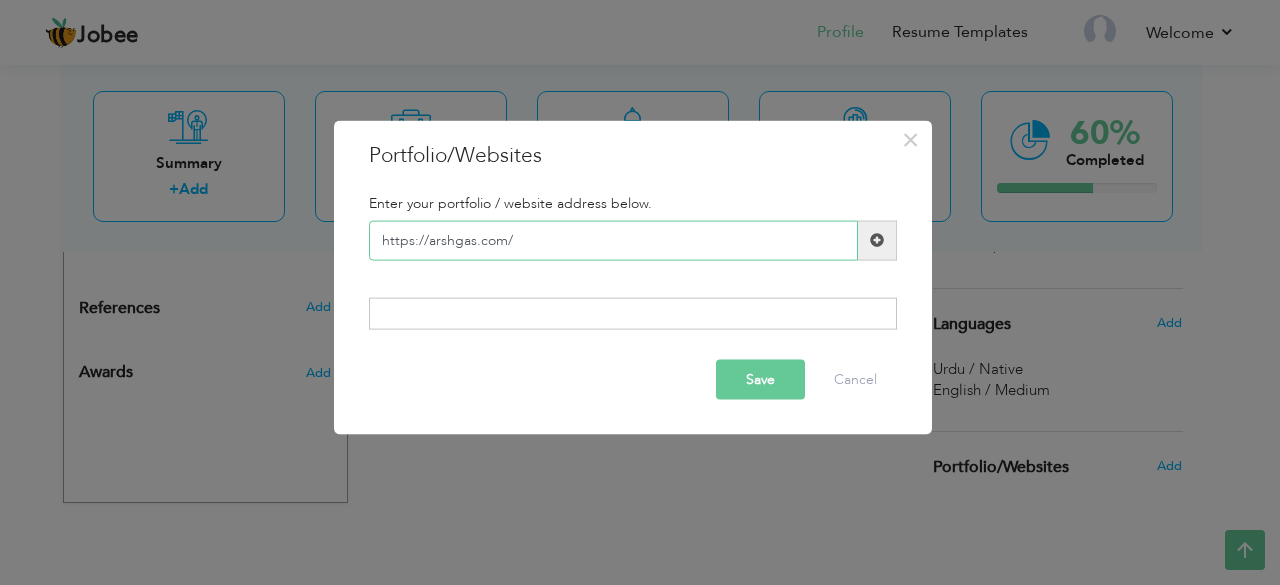 type on "https://arshgas.com/" 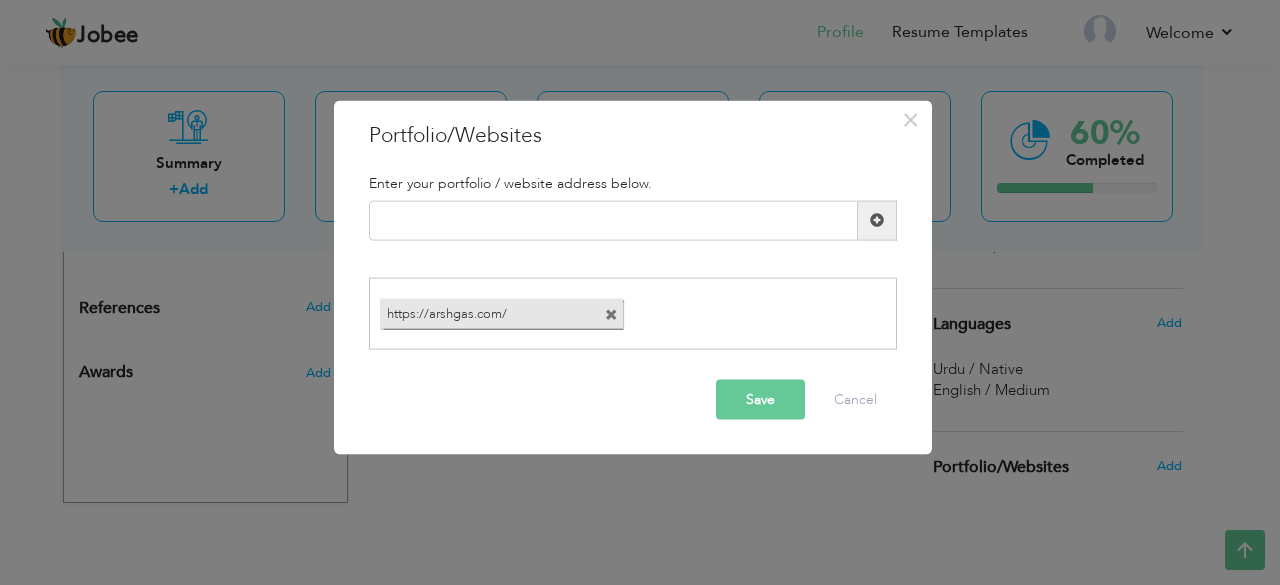 click at bounding box center (611, 315) 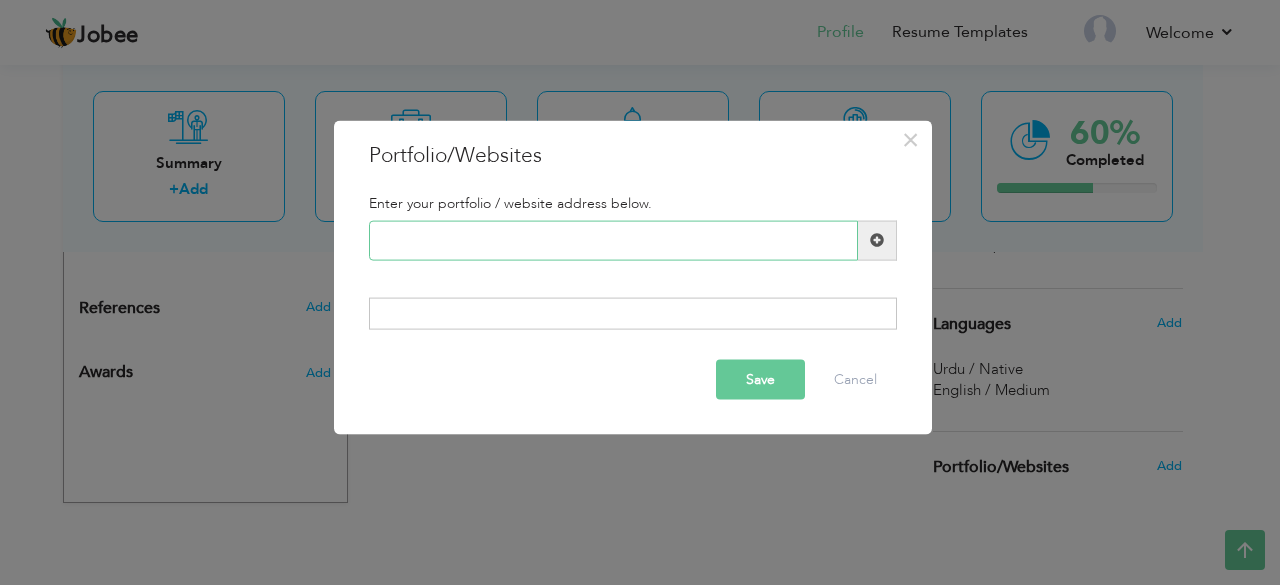 click at bounding box center [613, 240] 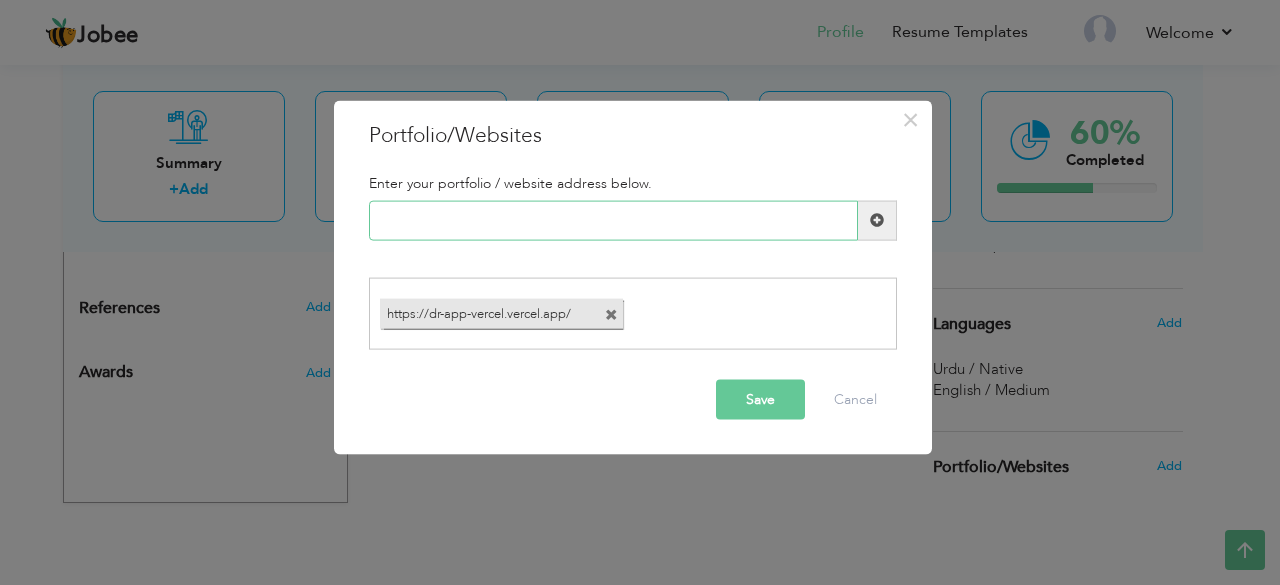 paste on "https://erp-v2-gx5y.vercel.app/" 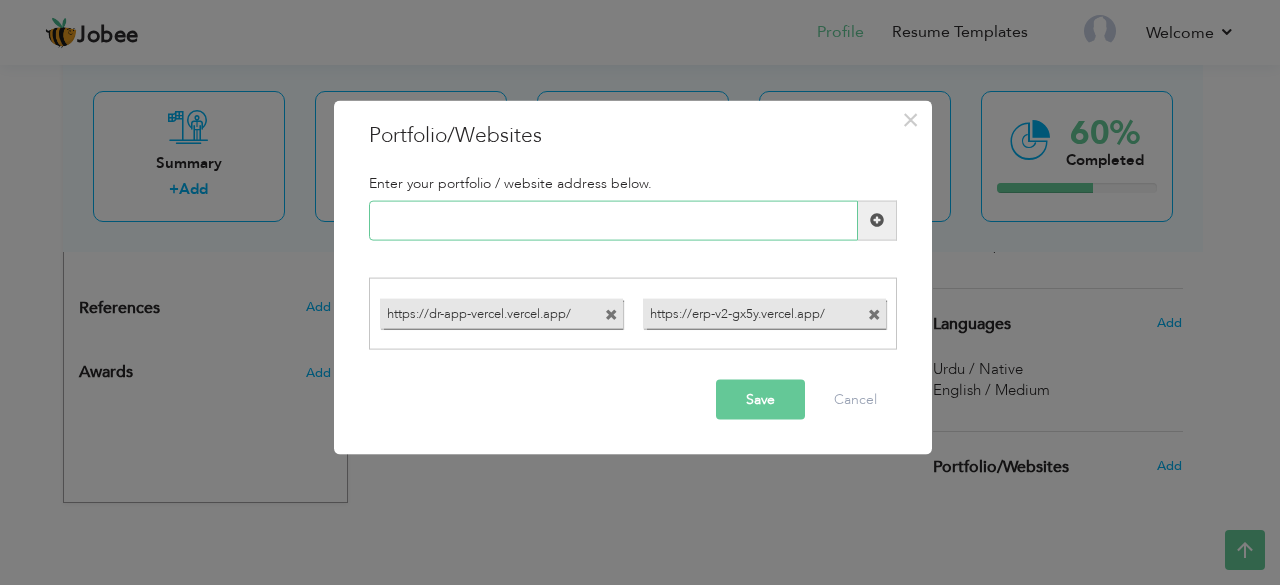 paste on "https://e-learnify.vercel.app/" 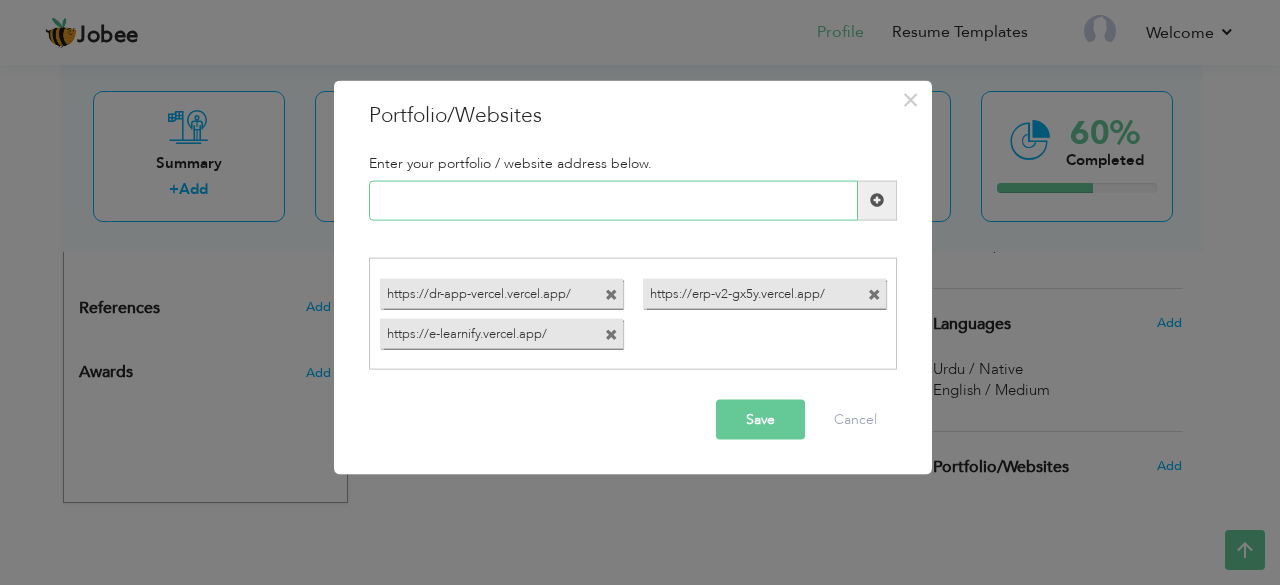 paste on "https://msfdn-latest.vercel.app/" 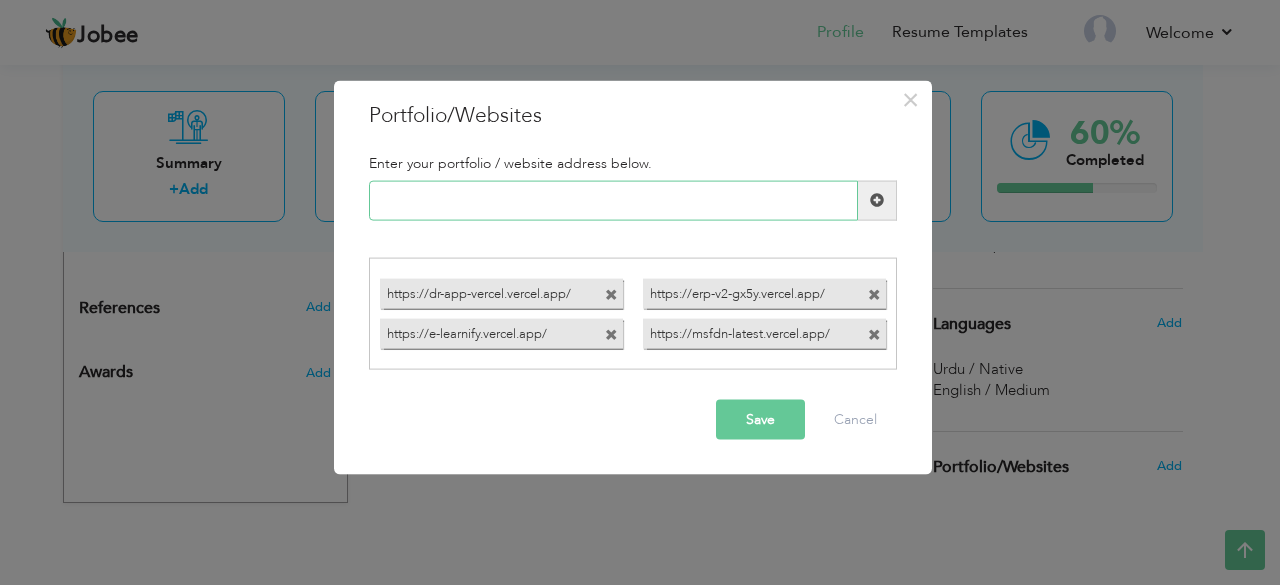 paste on "https://baby-ecommerce-sand.vercel.app/" 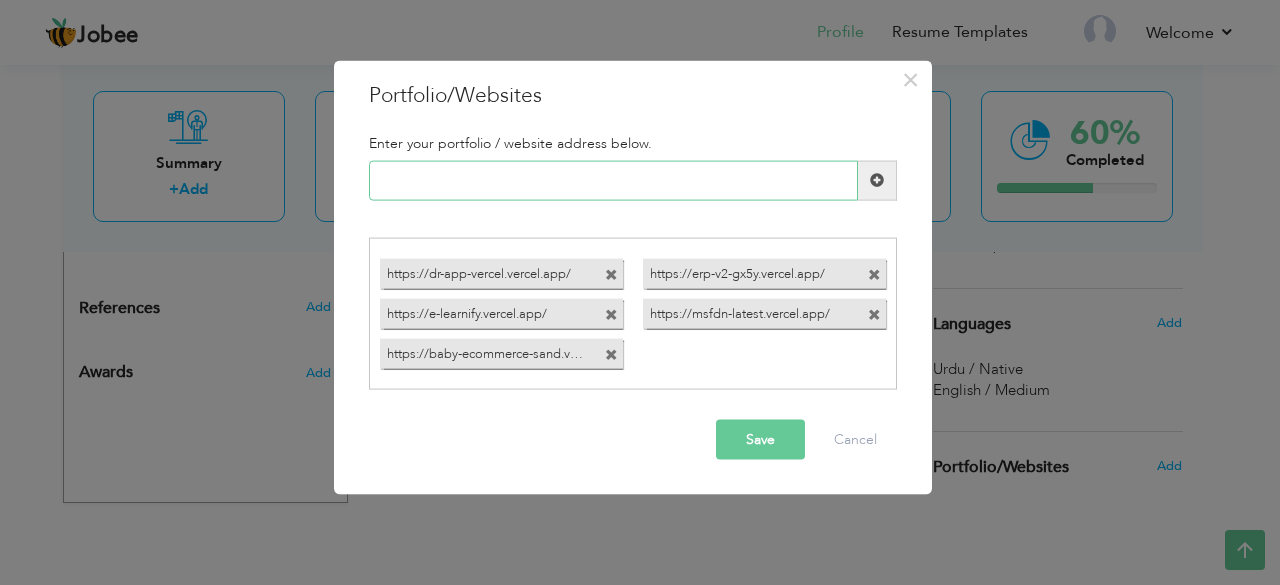 paste on "https://law-trolley.vercel.app/" 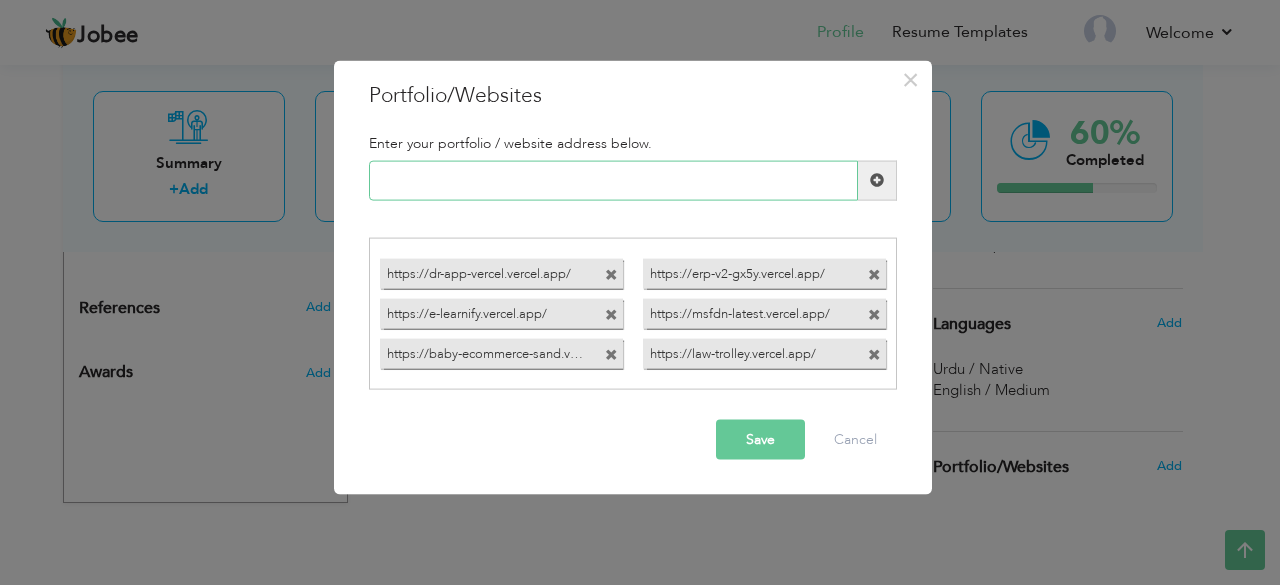 paste on "https://crm-v2-two.vercel.app/" 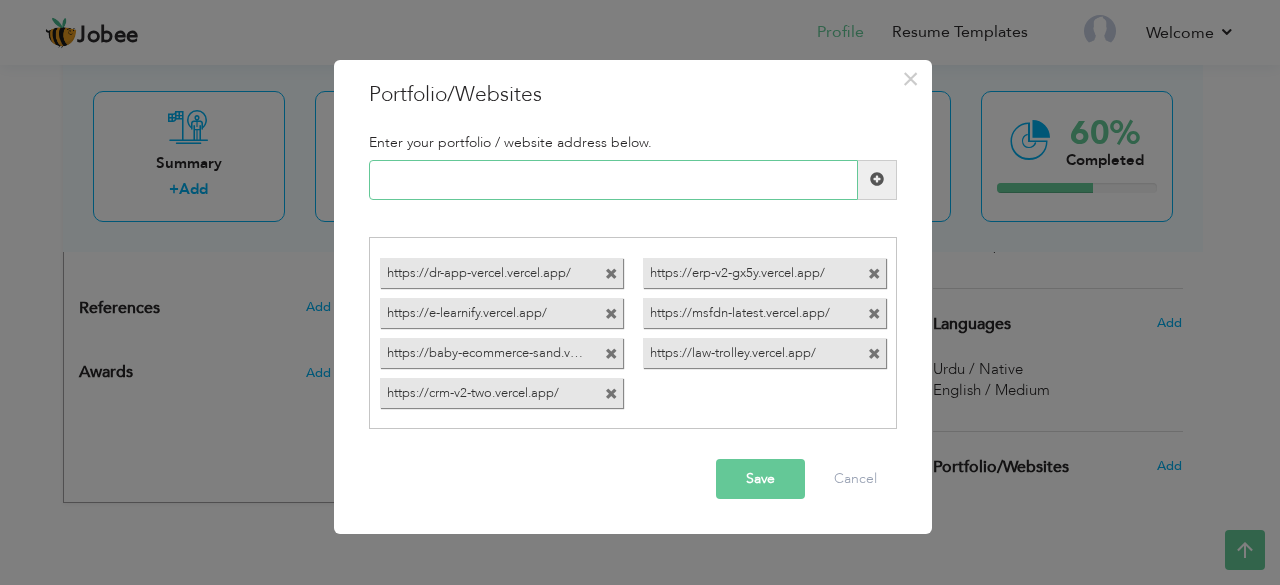 paste on "https://tiksom.vercel.app/" 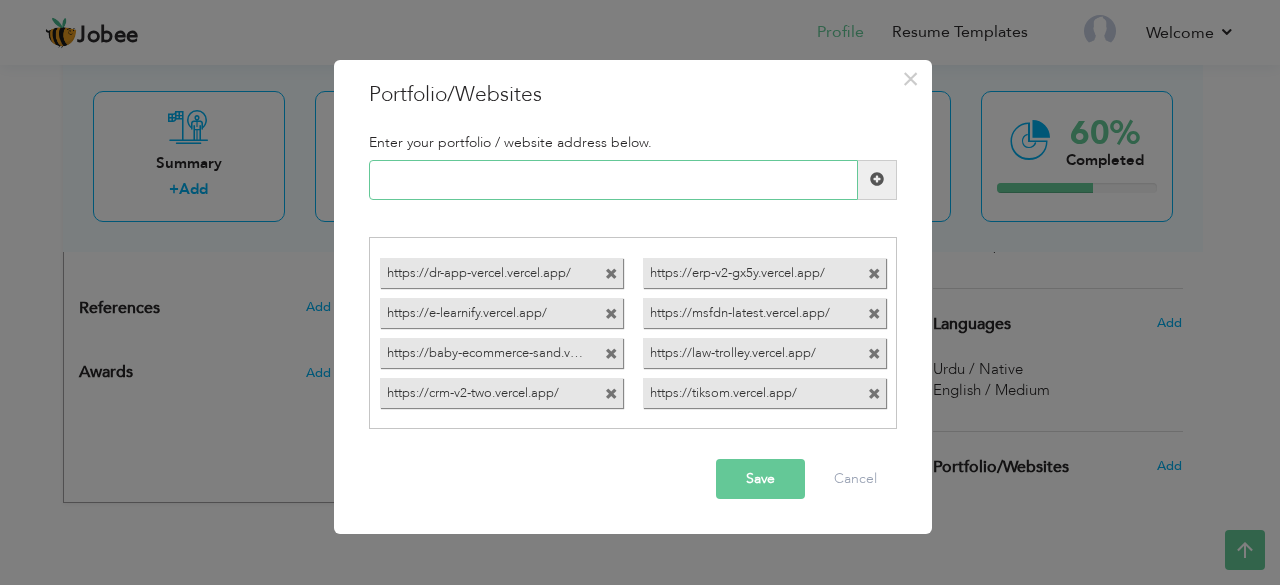 paste on "https://ecommerce-techmave.vercel.app/" 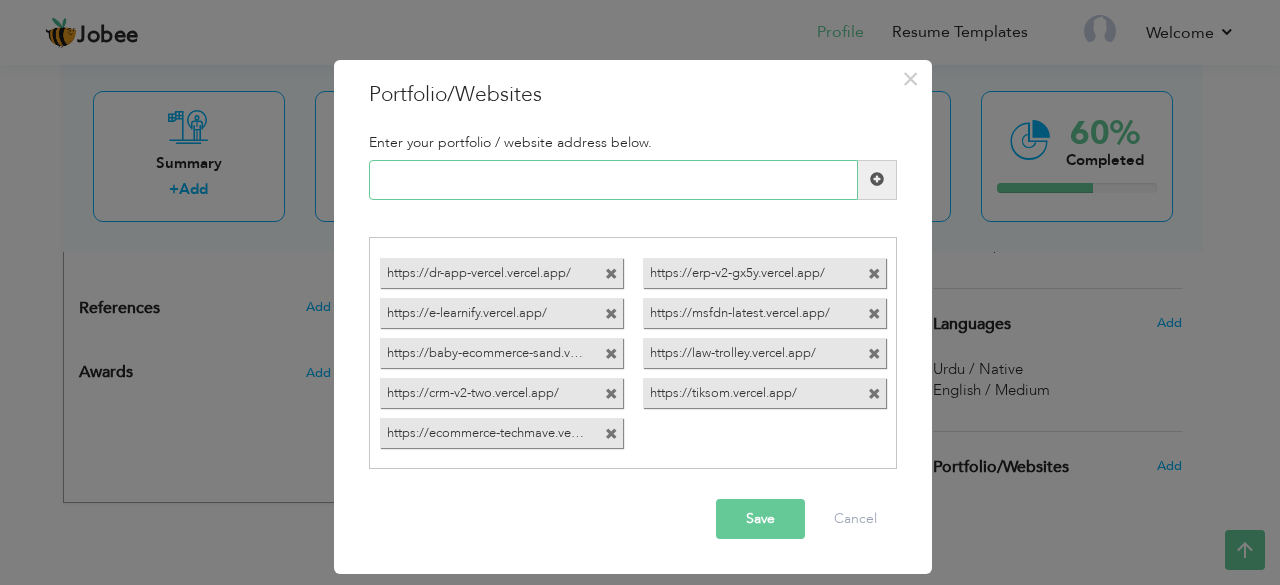 paste on "https://arabic-website-livid.vercel.app/" 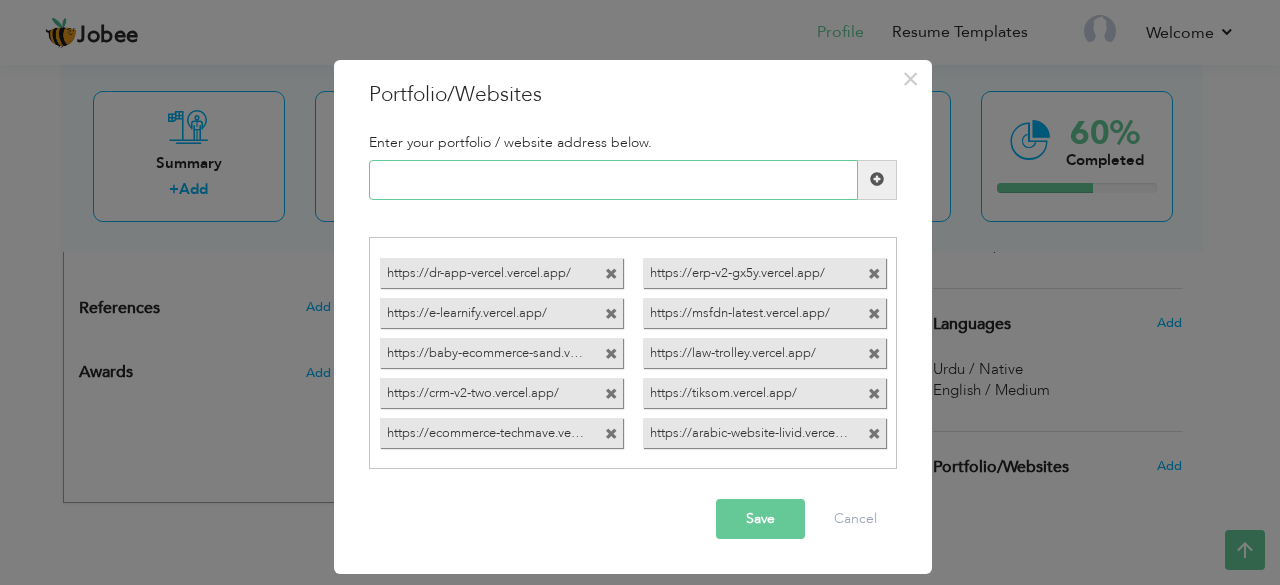 paste on "https://website-builder-jdbx.vercel.app/" 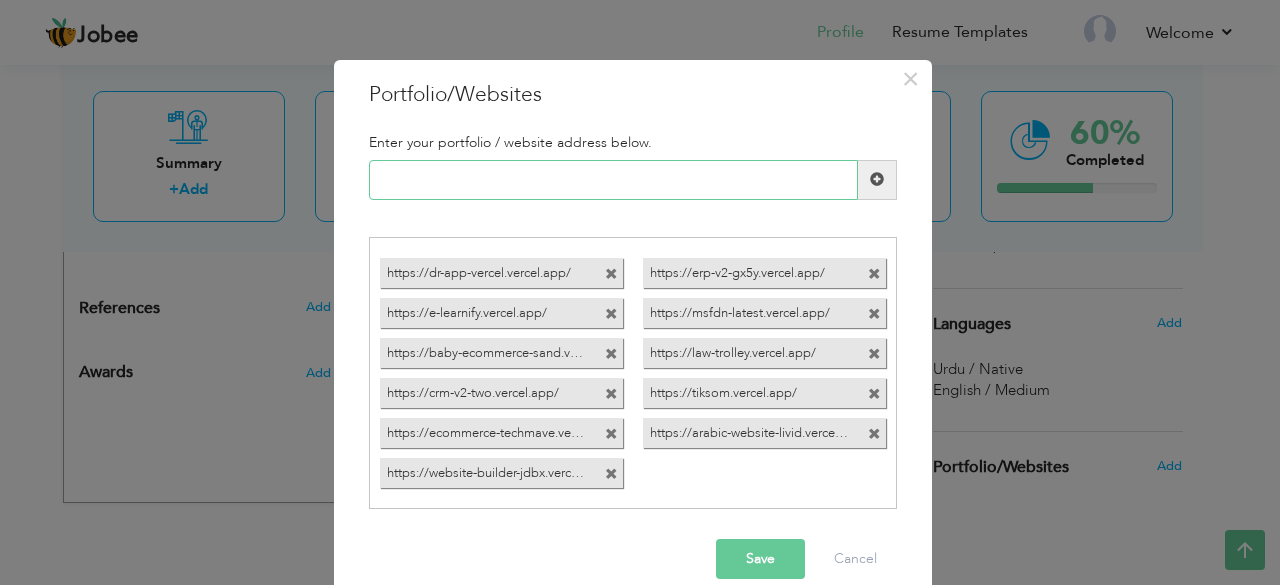 paste on "https://ilt-latest.vercel.app/" 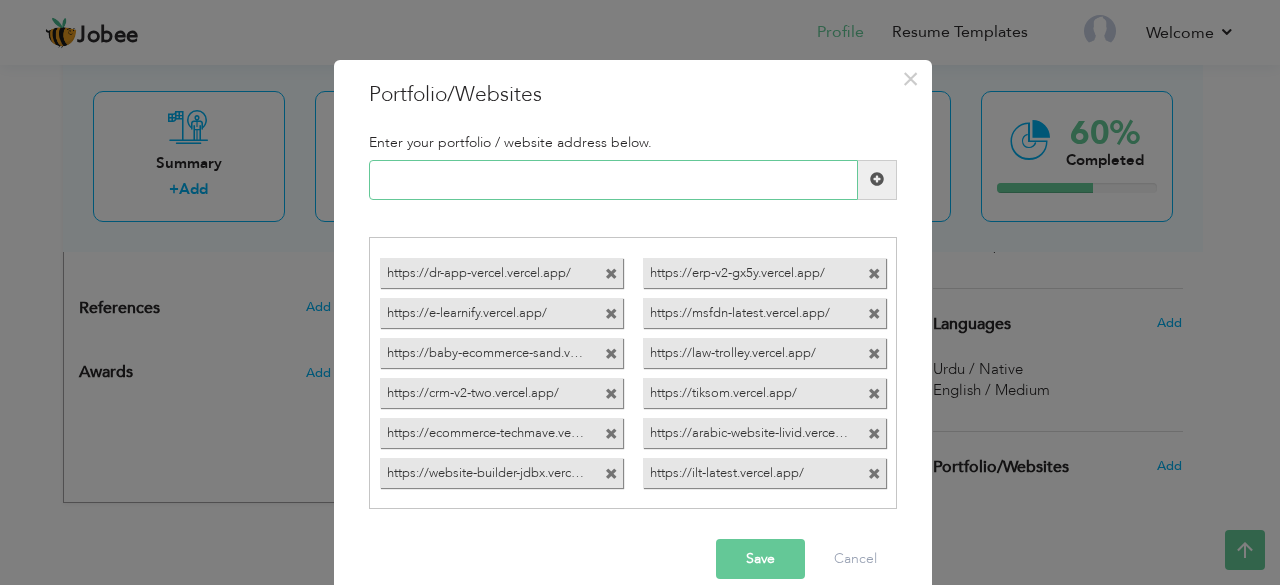 paste on "https://one-page-portfolio-ten.vercel.app/" 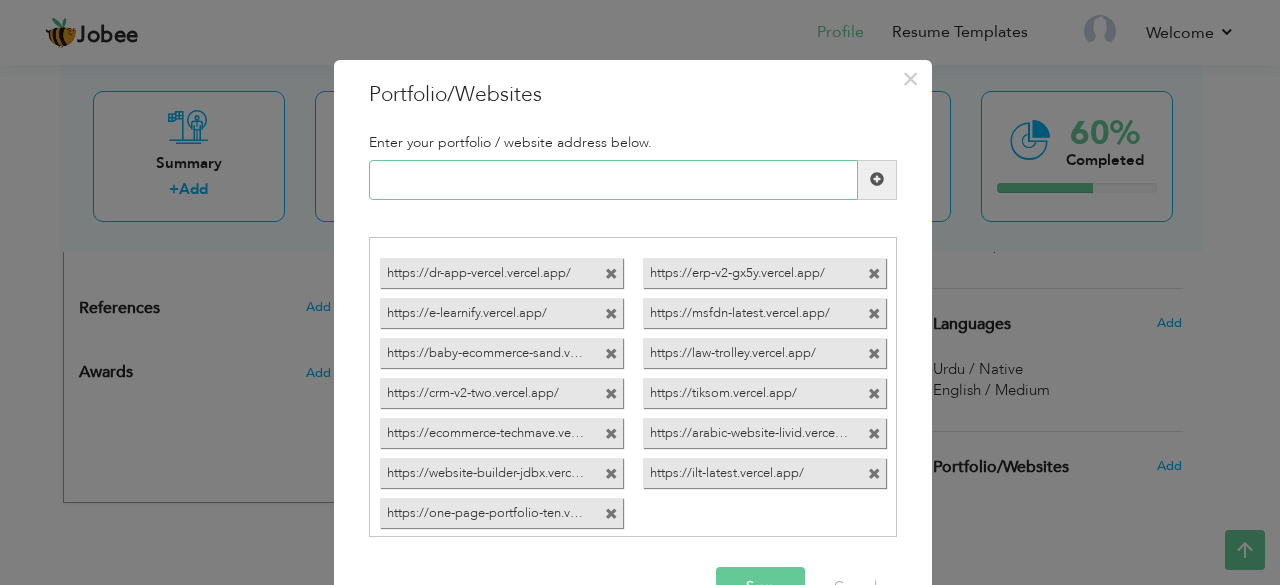 paste on "https://creative-chaos-five.vercel.app/" 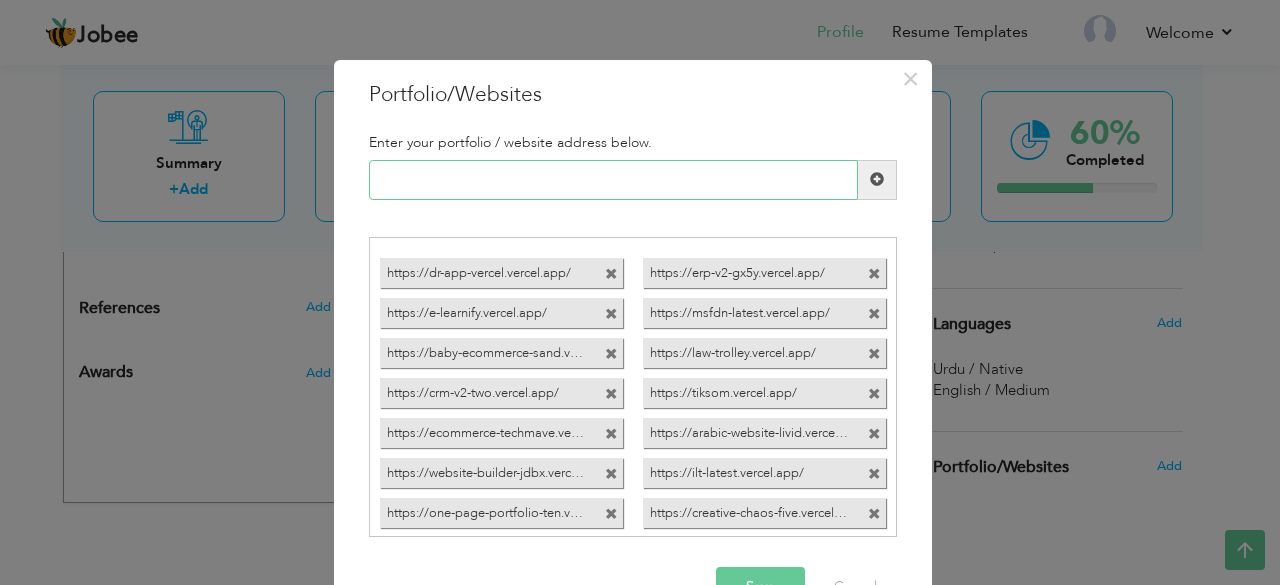 paste on "https://artistnmore.vercel.app/" 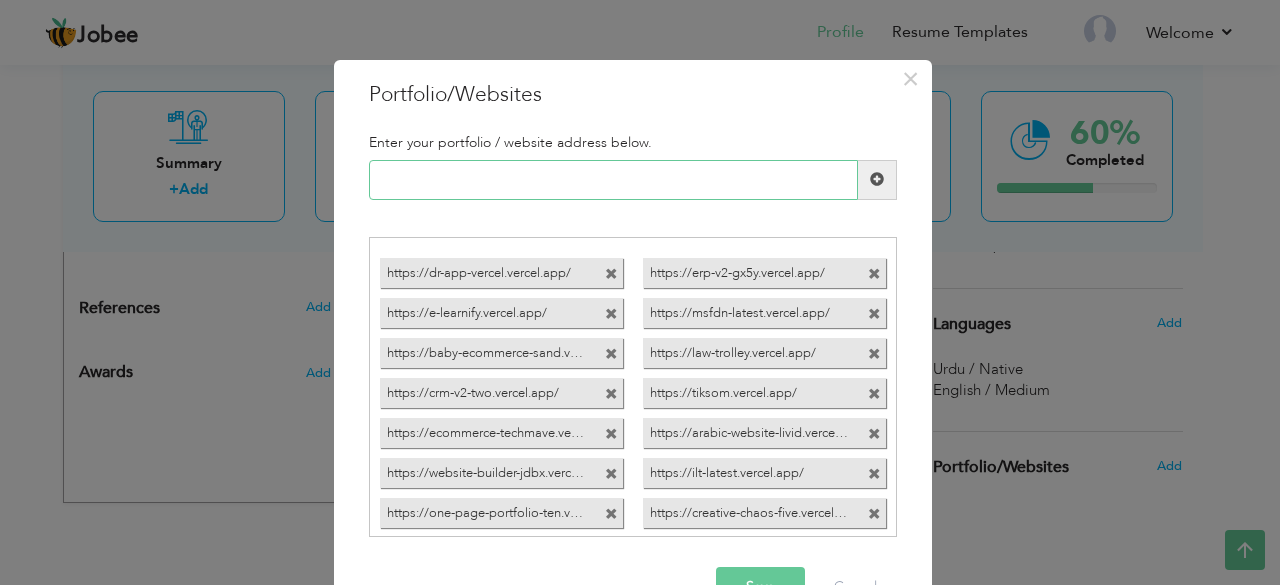 paste on "https://blk-wealth-dashboard.vercel.app/" 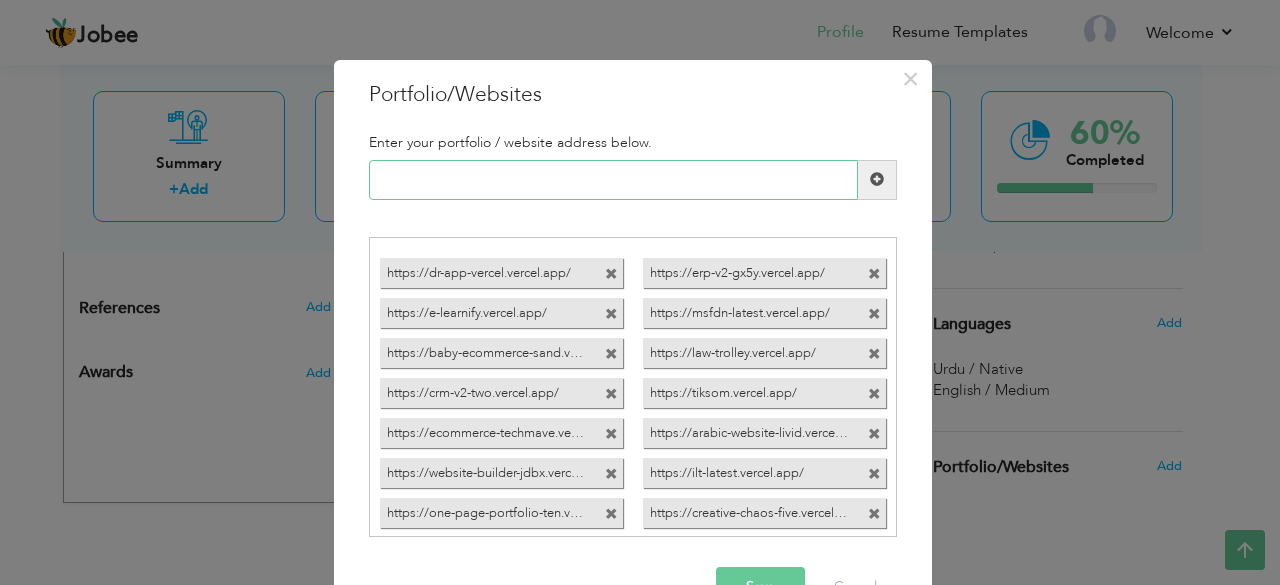 paste on "https://tektime-eta.vercel.app/" 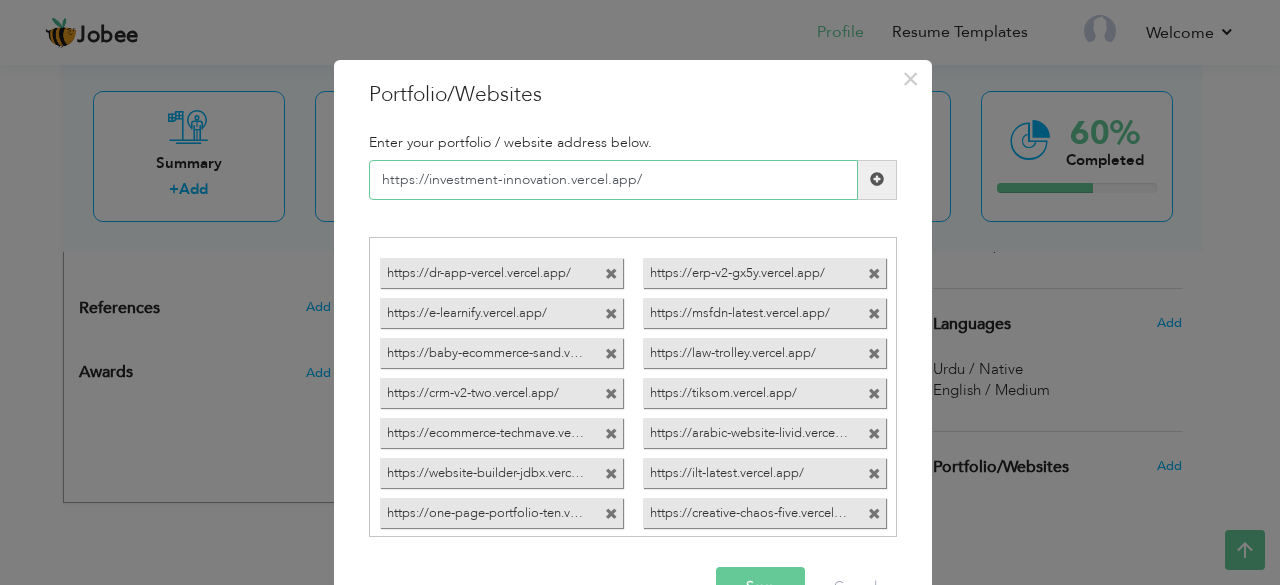type 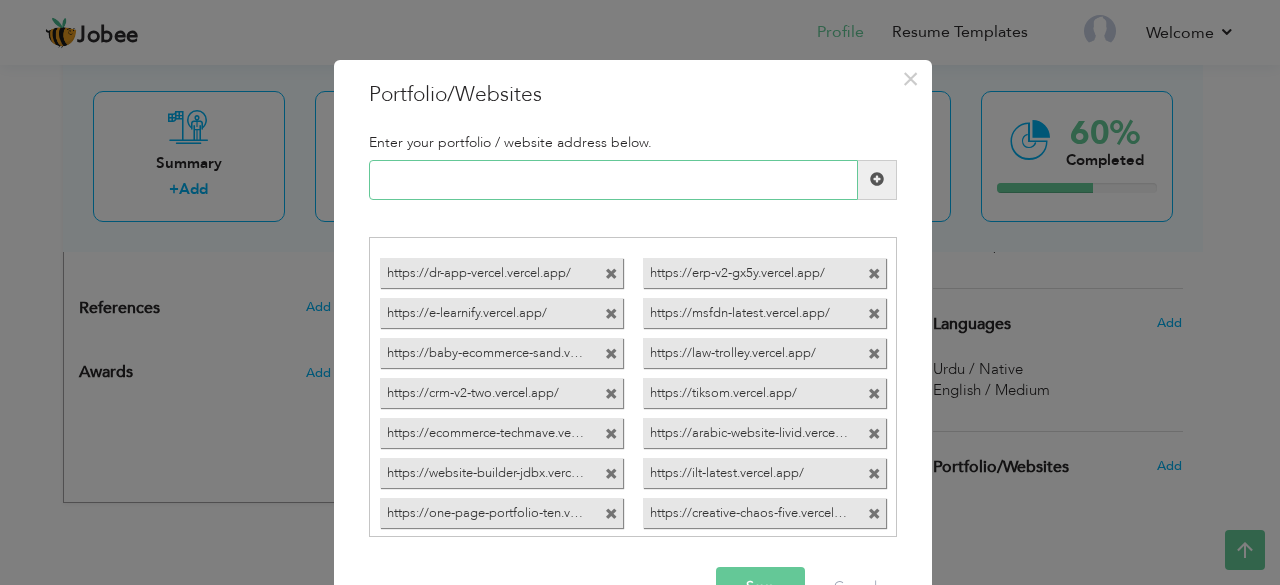 scroll, scrollTop: 56, scrollLeft: 0, axis: vertical 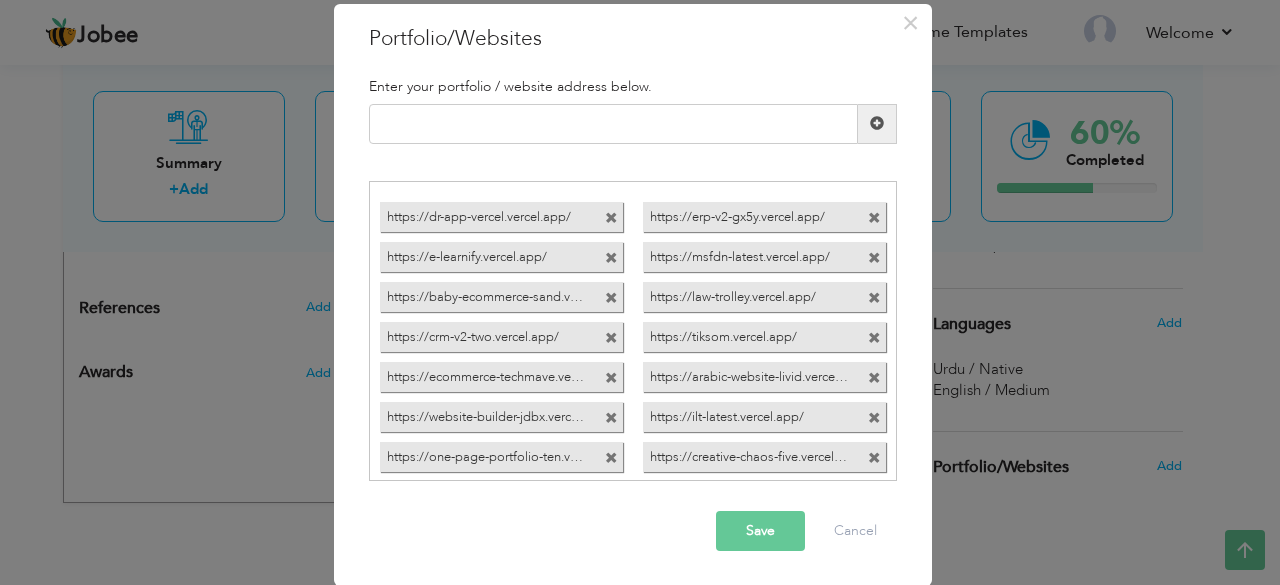 click on "Save" at bounding box center [760, 531] 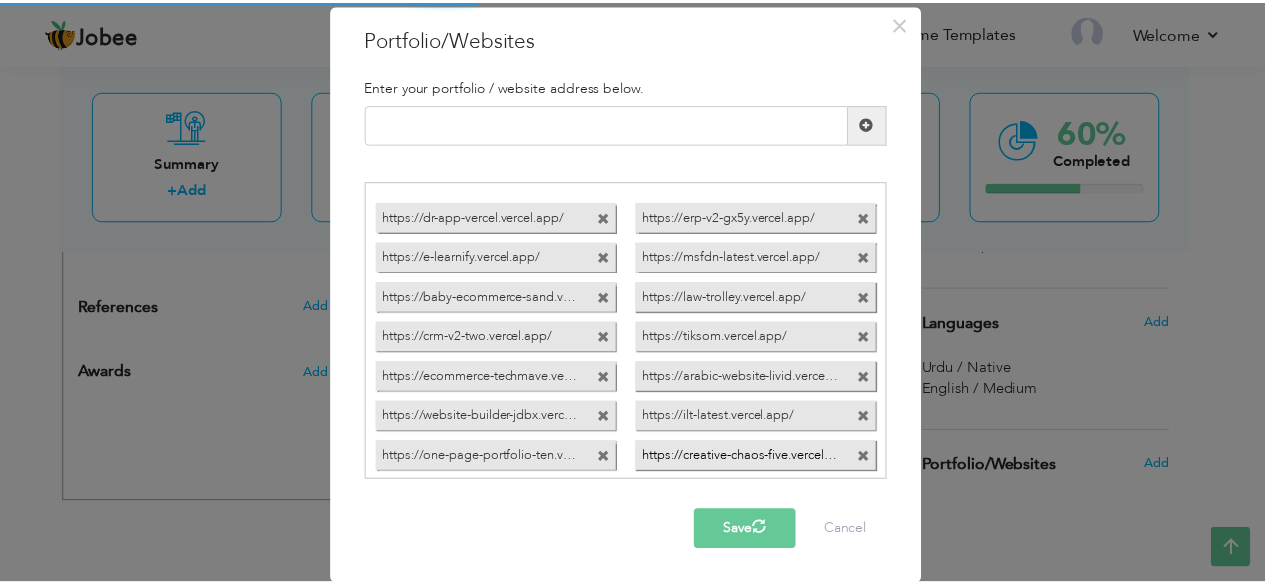 scroll, scrollTop: 0, scrollLeft: 0, axis: both 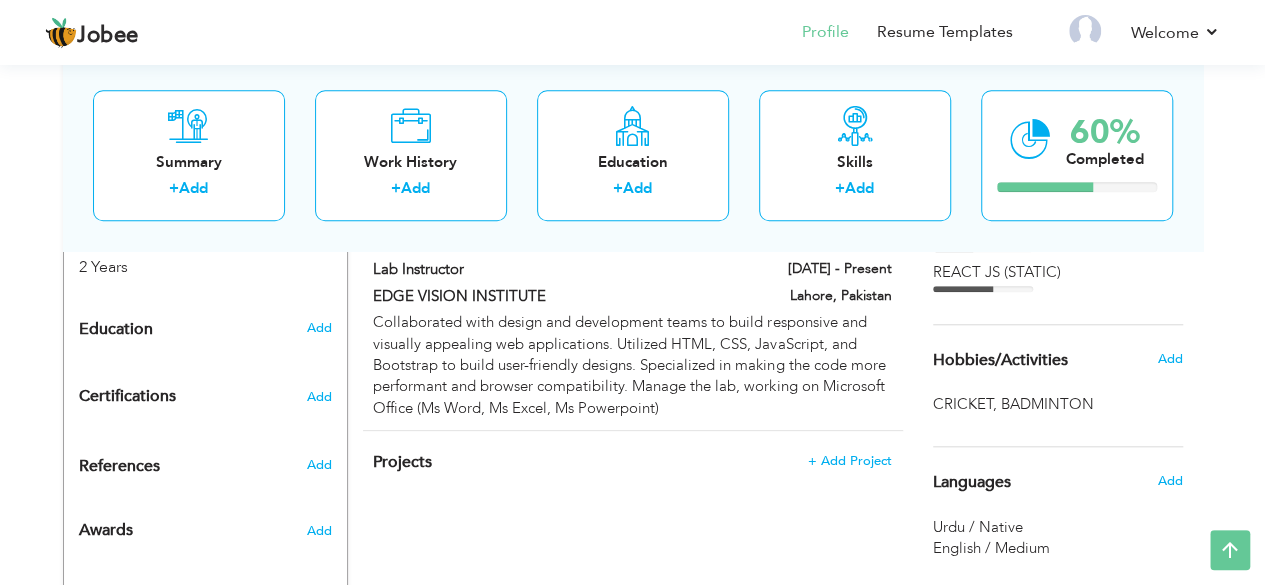 click on "Add" at bounding box center [322, 328] 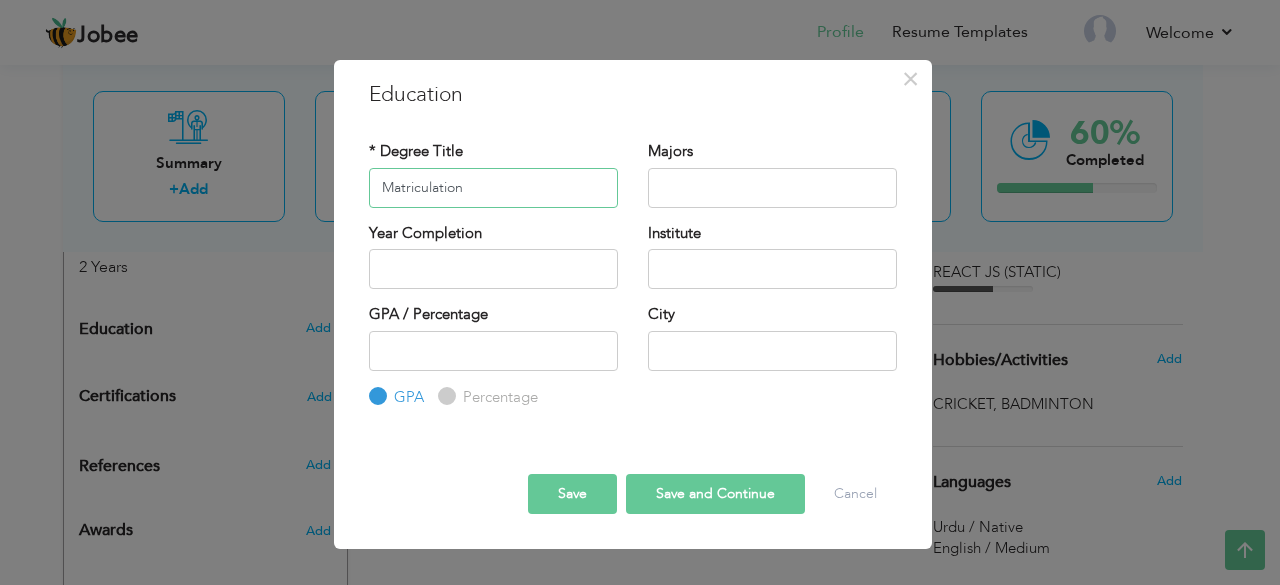 type on "Matriculation" 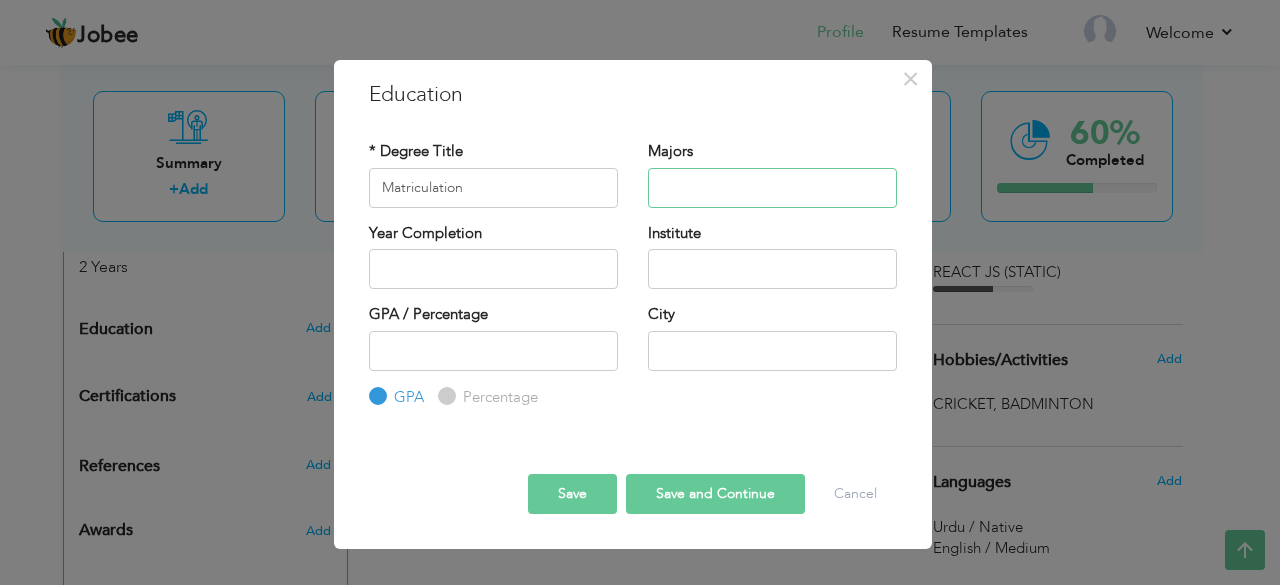 click at bounding box center [772, 188] 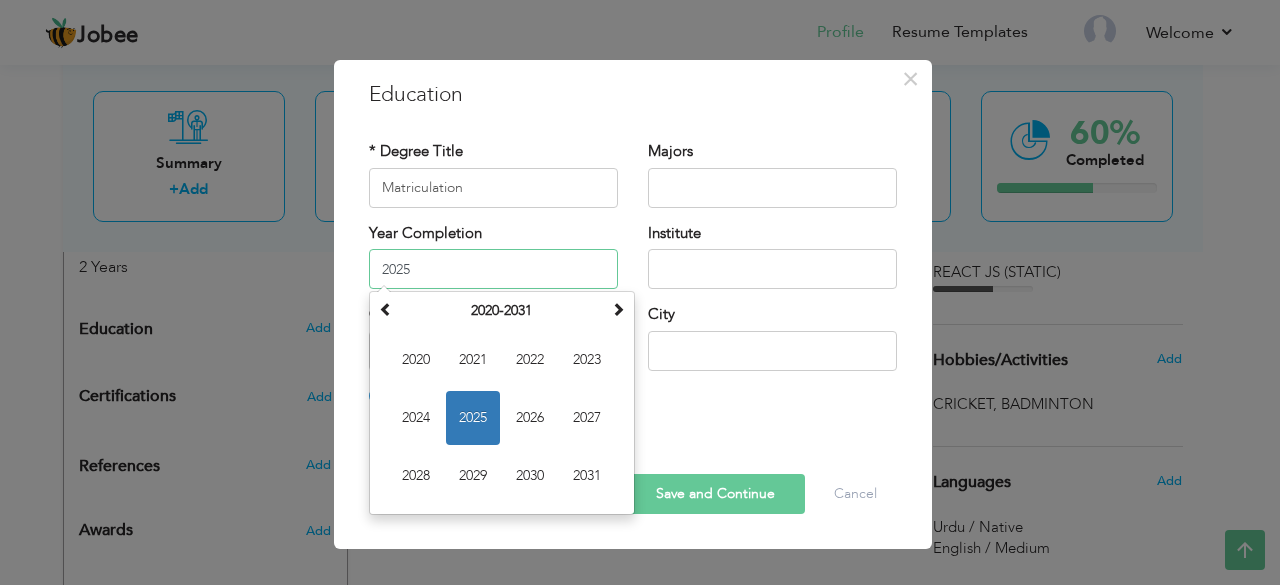 click on "2025" at bounding box center (493, 269) 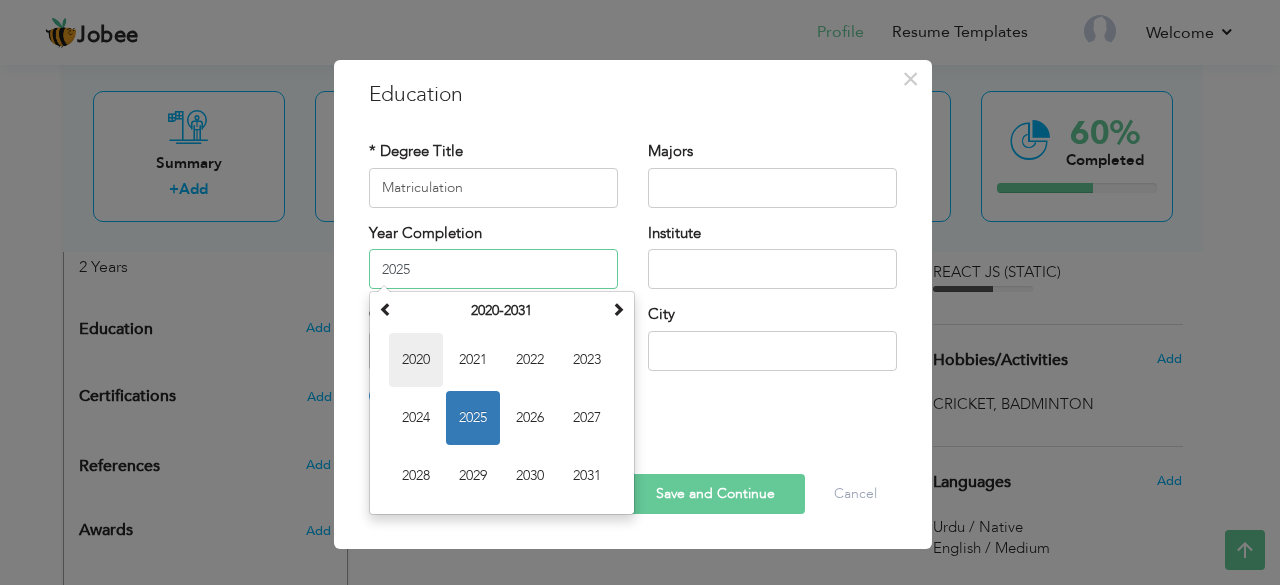click on "2020" at bounding box center (416, 360) 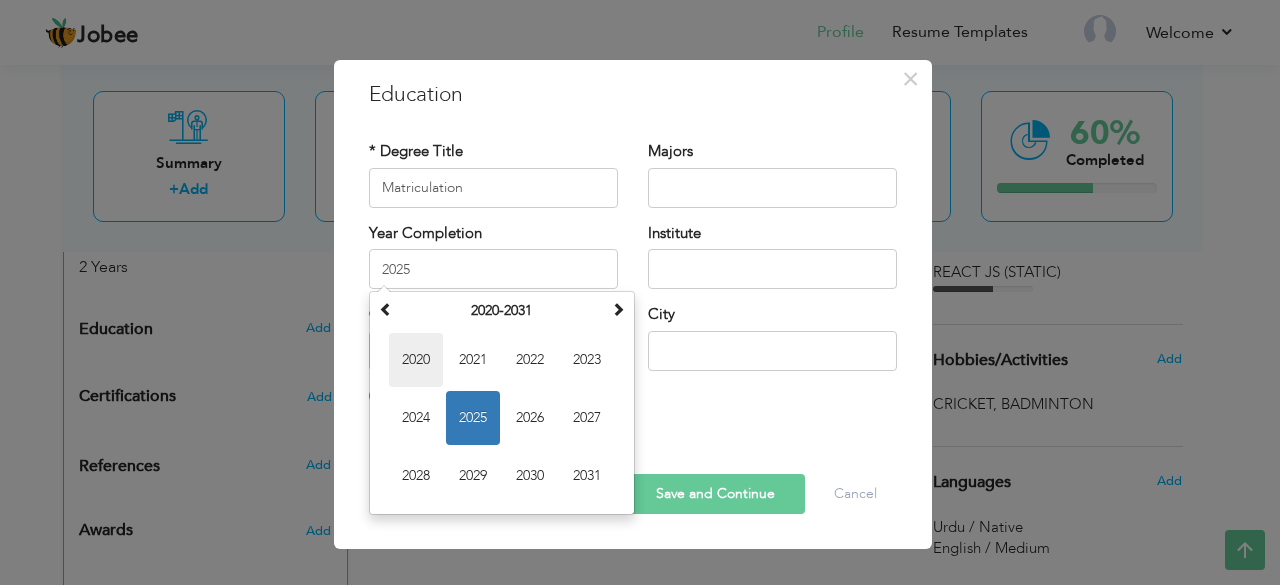 type on "2020" 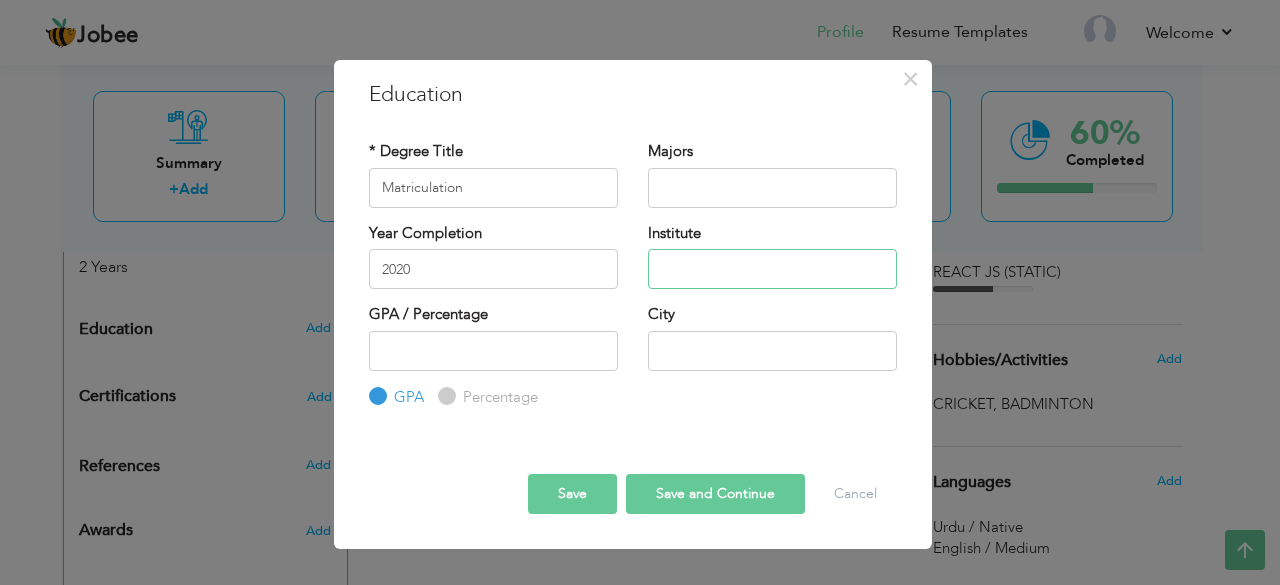 click at bounding box center [772, 269] 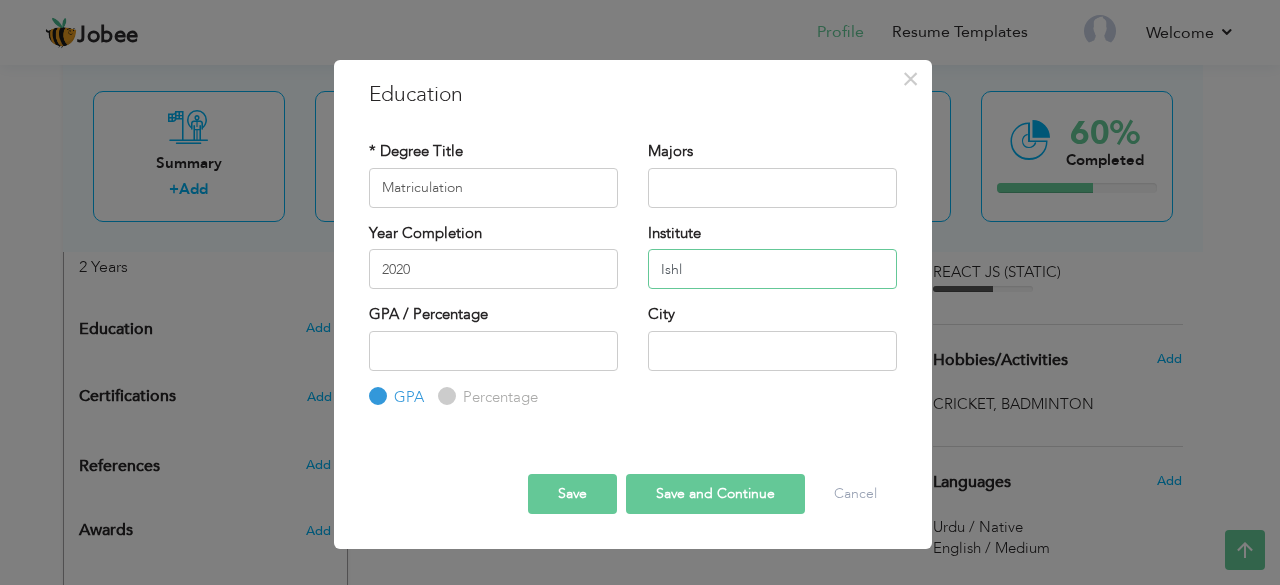 type on "Ishla" 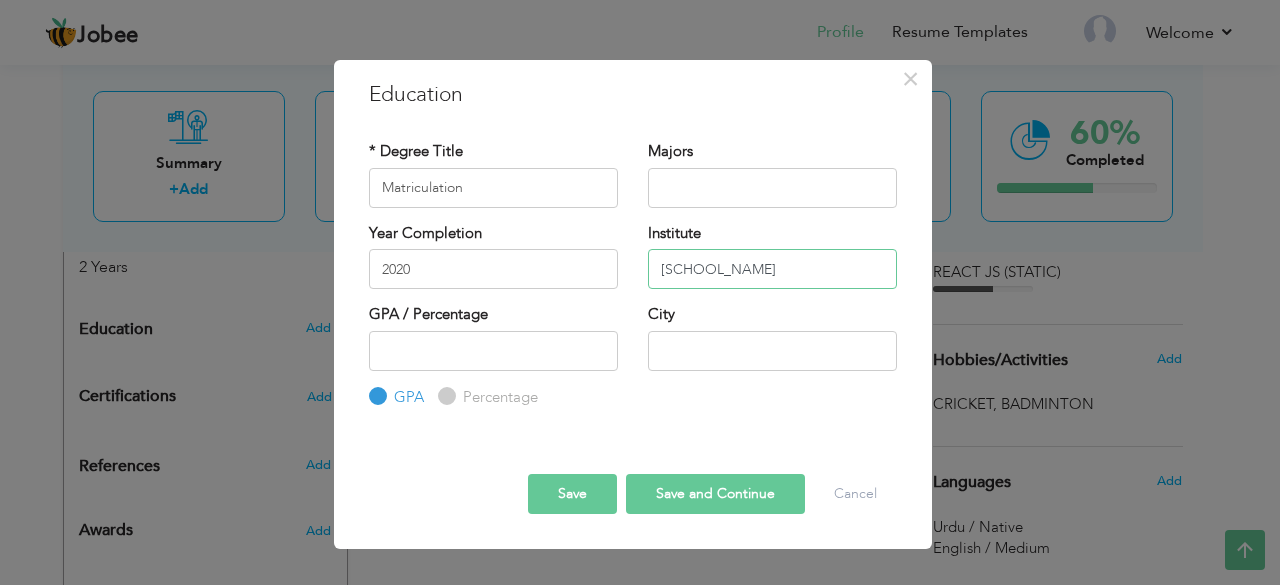 type on "[SCHOOL_NAME]" 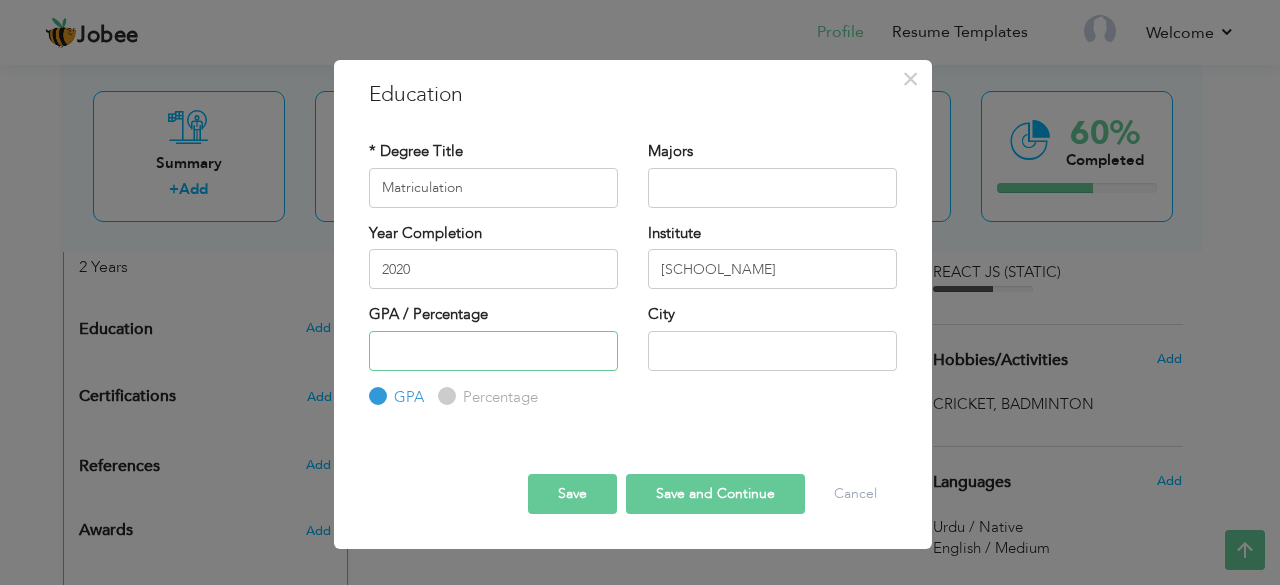 click at bounding box center [493, 351] 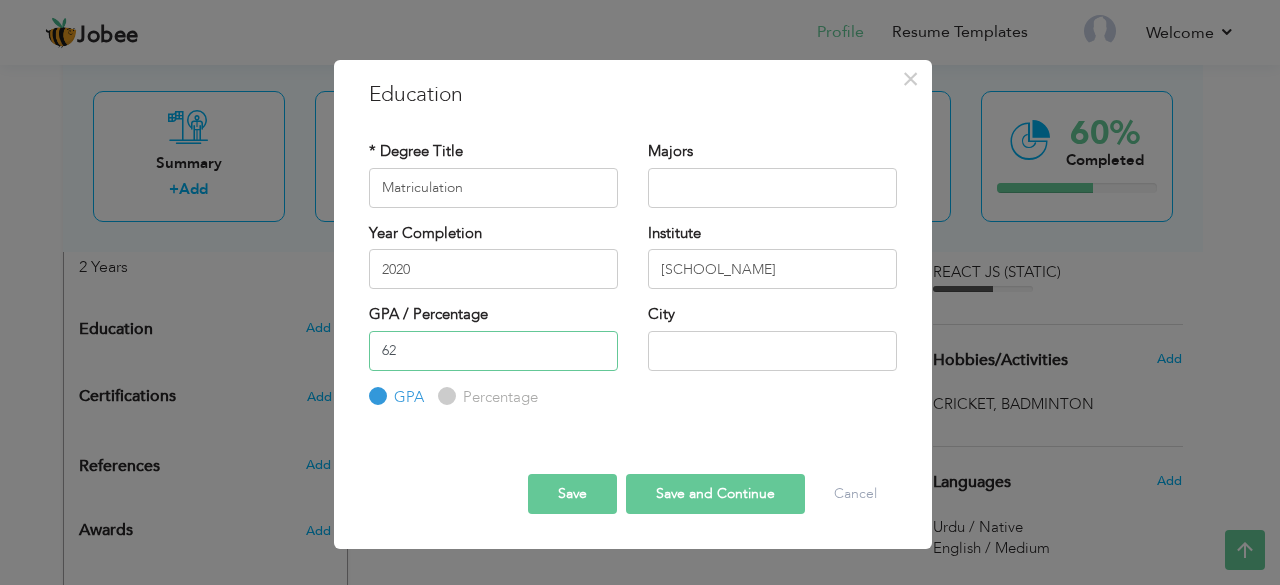 type on "62" 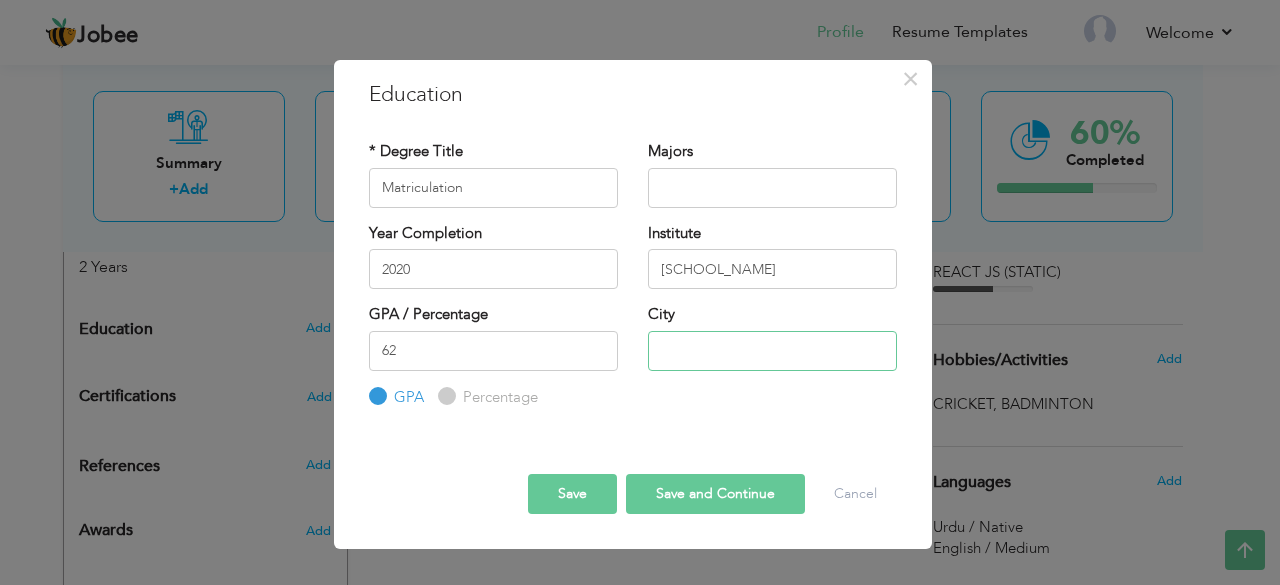 click at bounding box center [772, 351] 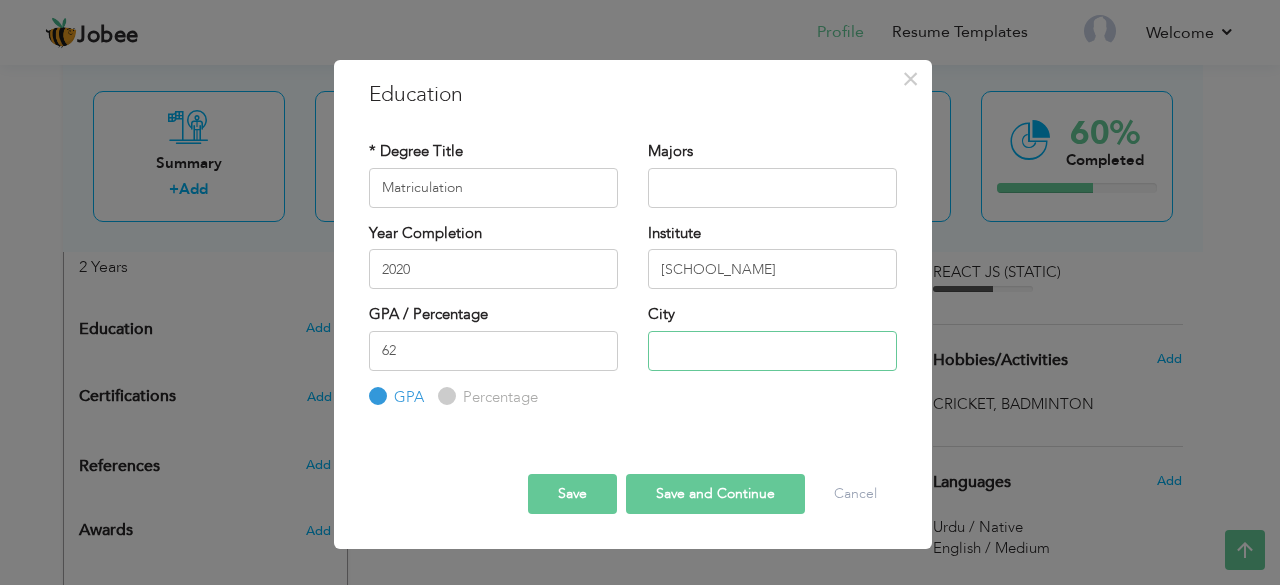 type on "Lahore" 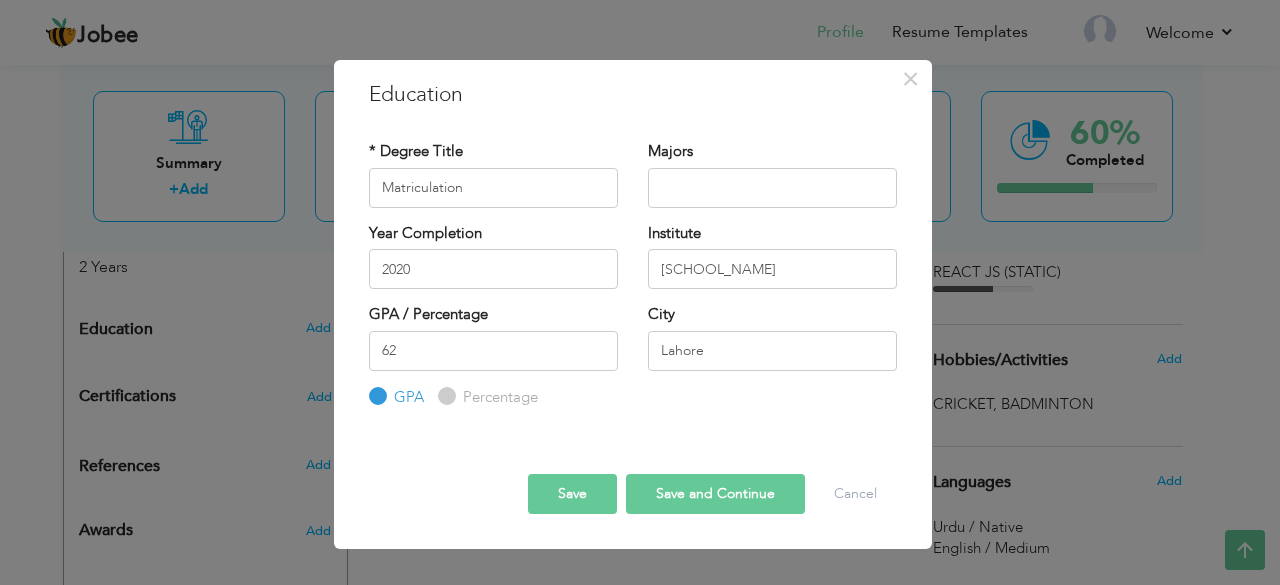 click on "Percentage" at bounding box center (498, 397) 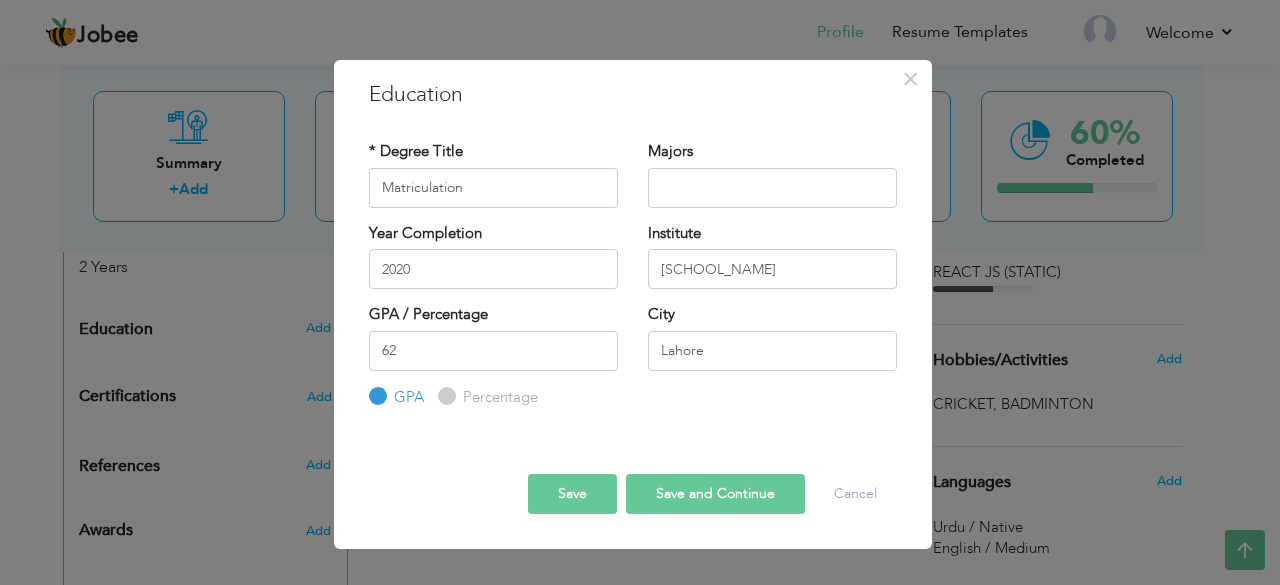 click on "Percentage" at bounding box center [444, 396] 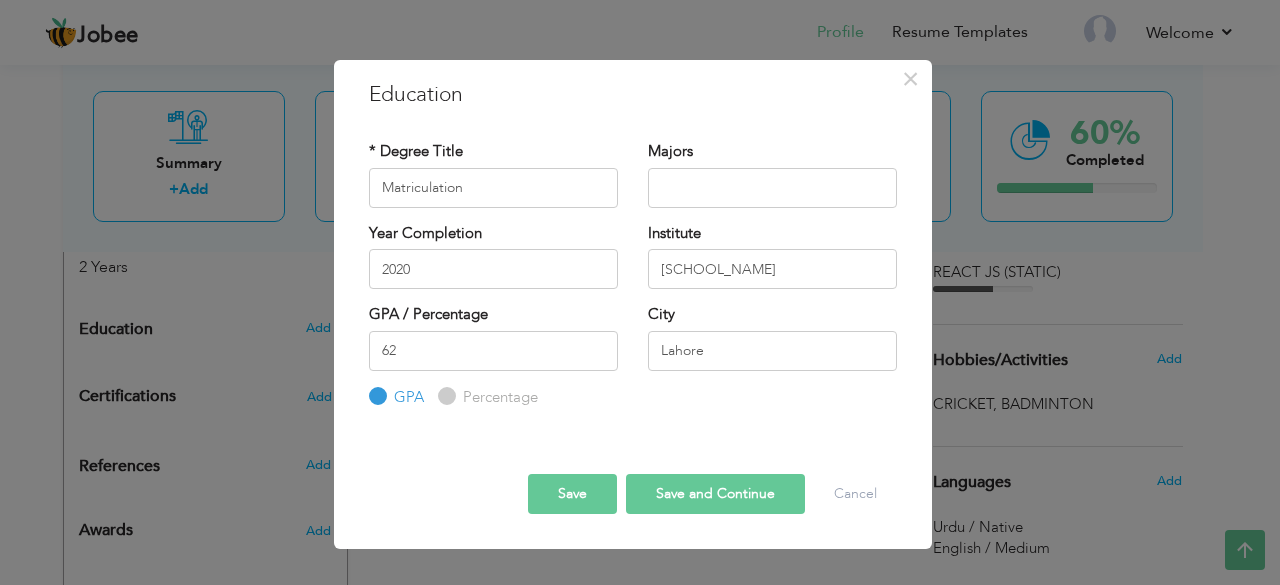 radio on "true" 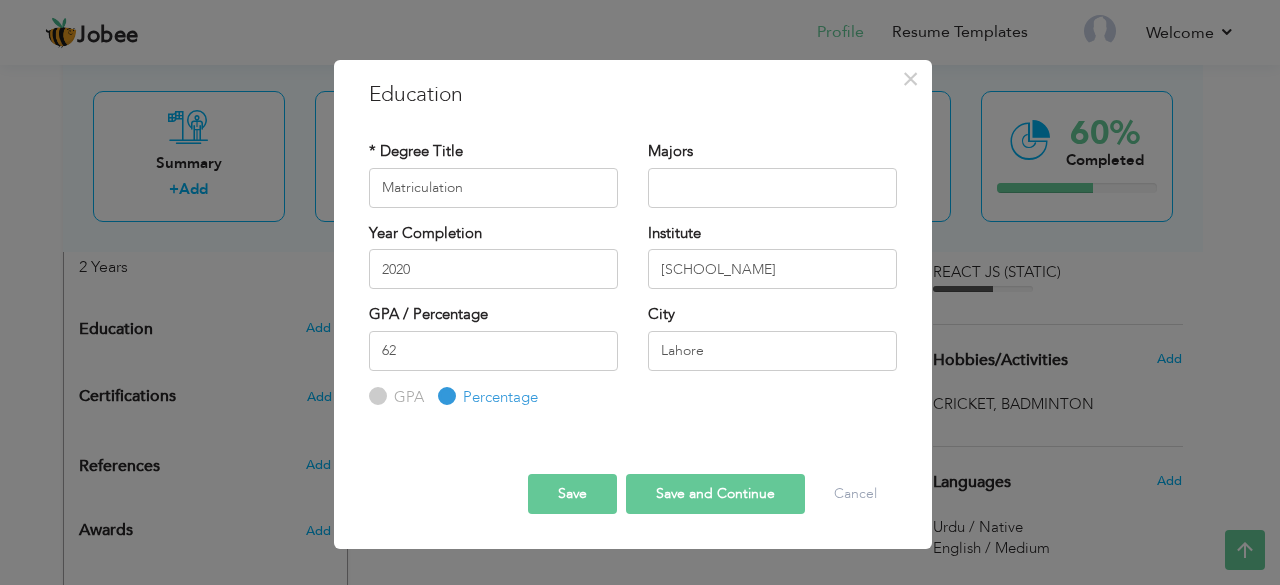 click on "Save and Continue" at bounding box center [715, 494] 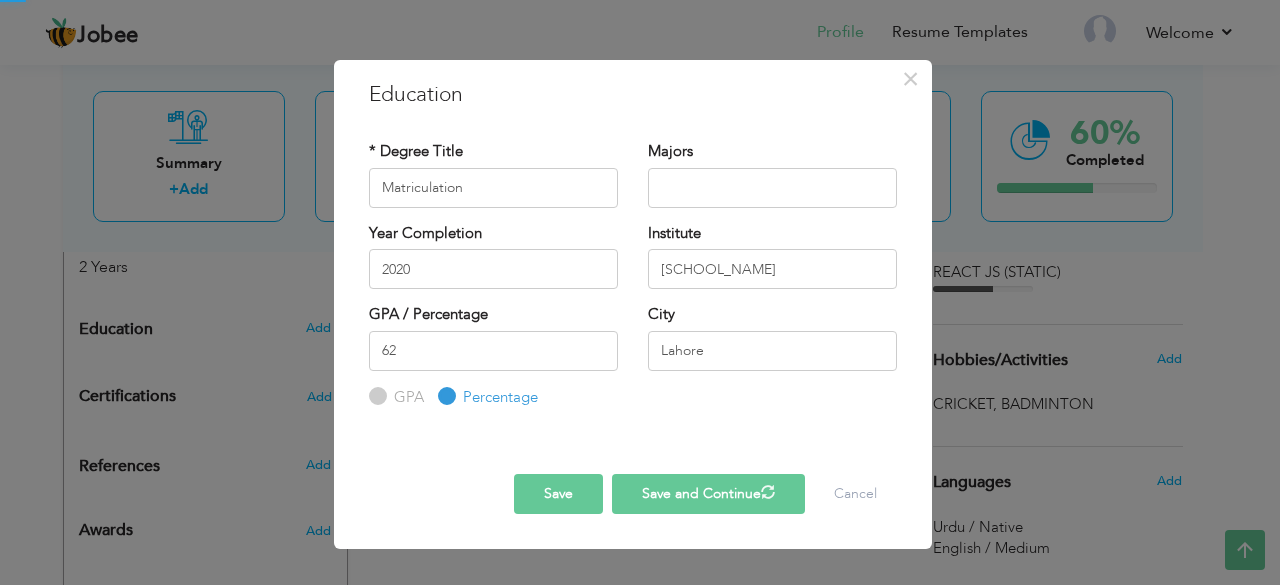 type 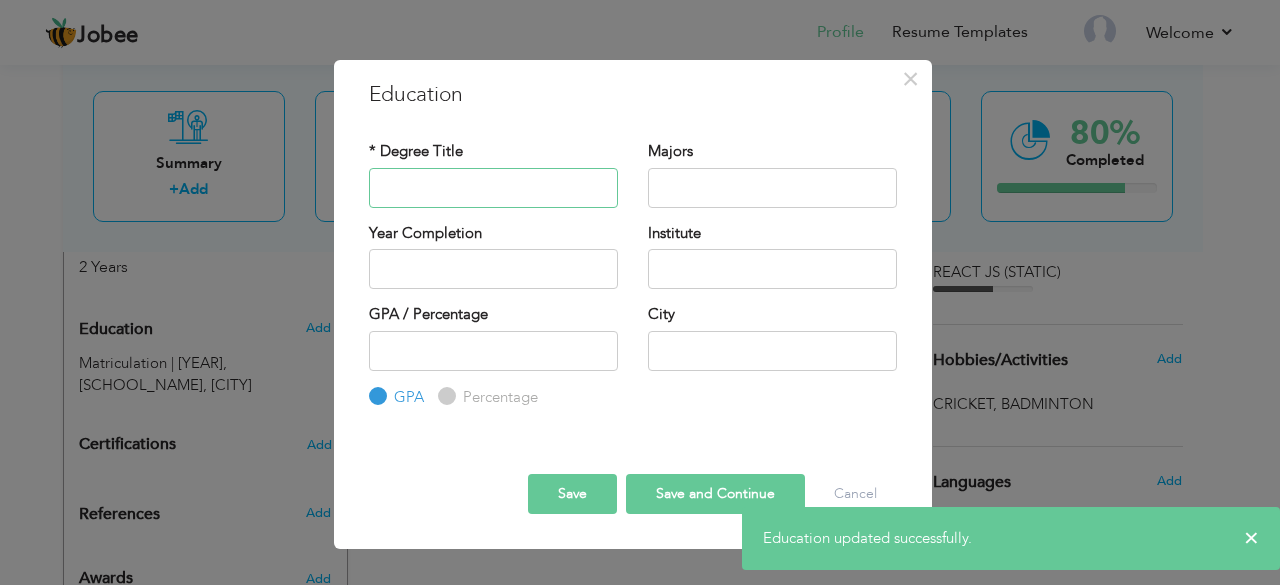 click at bounding box center [493, 188] 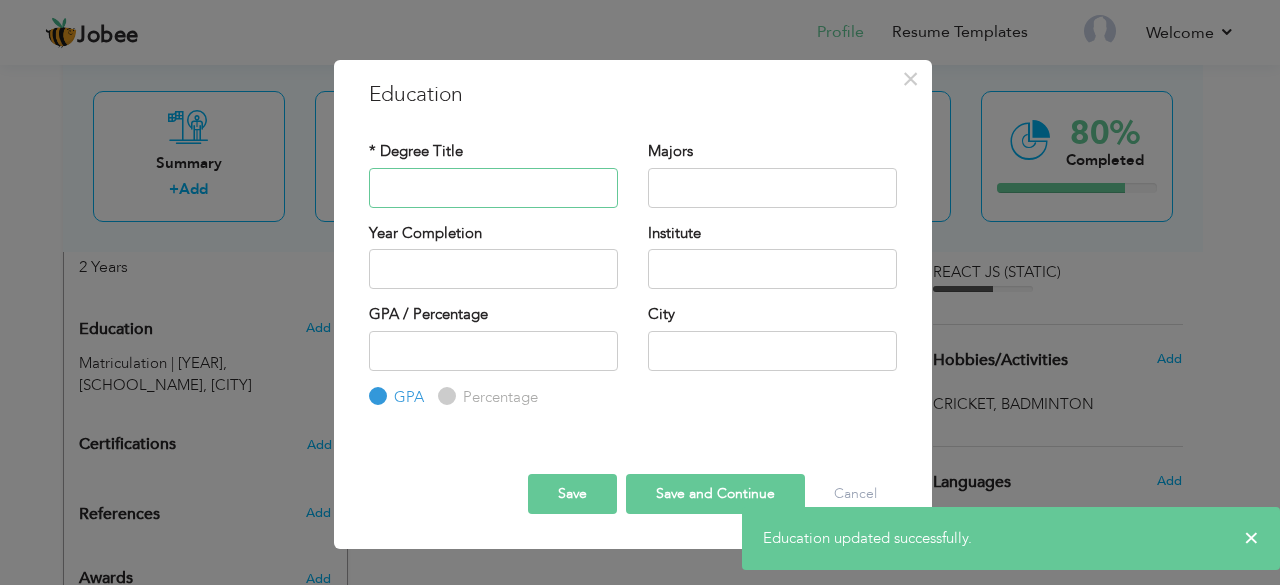 type on "i" 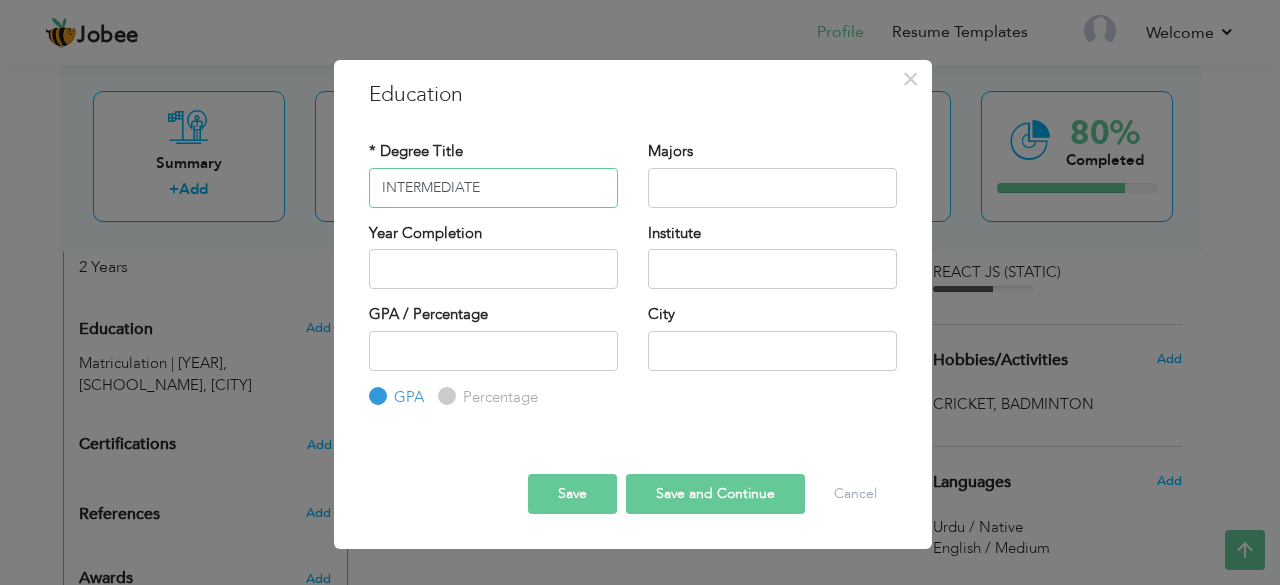 type on "INTERMEDIATE" 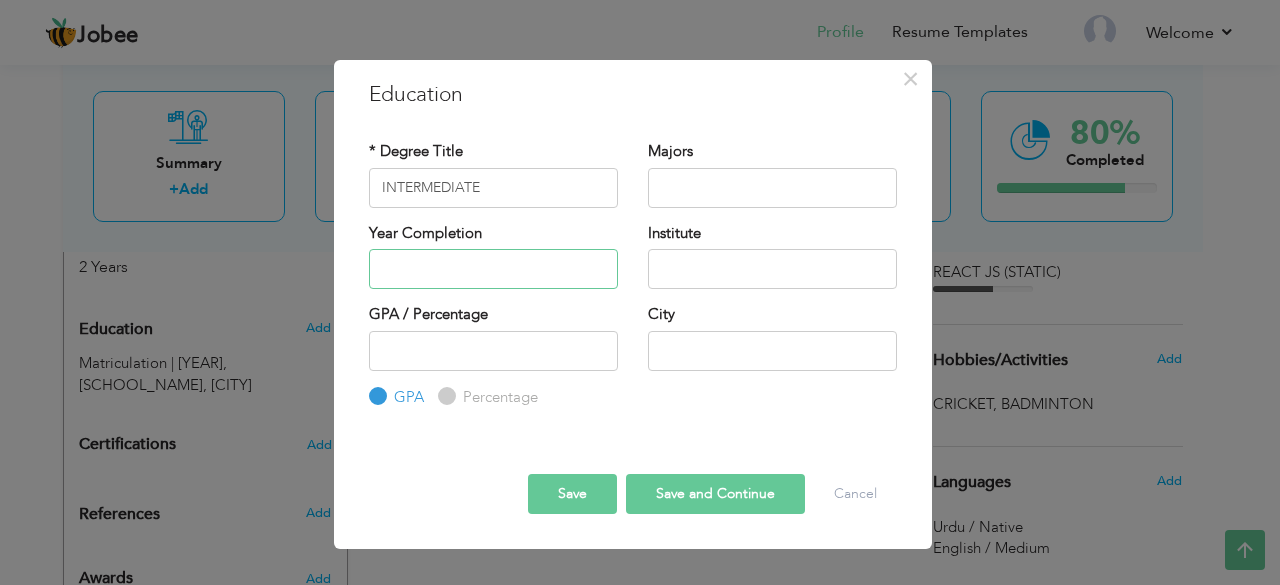 click at bounding box center [493, 269] 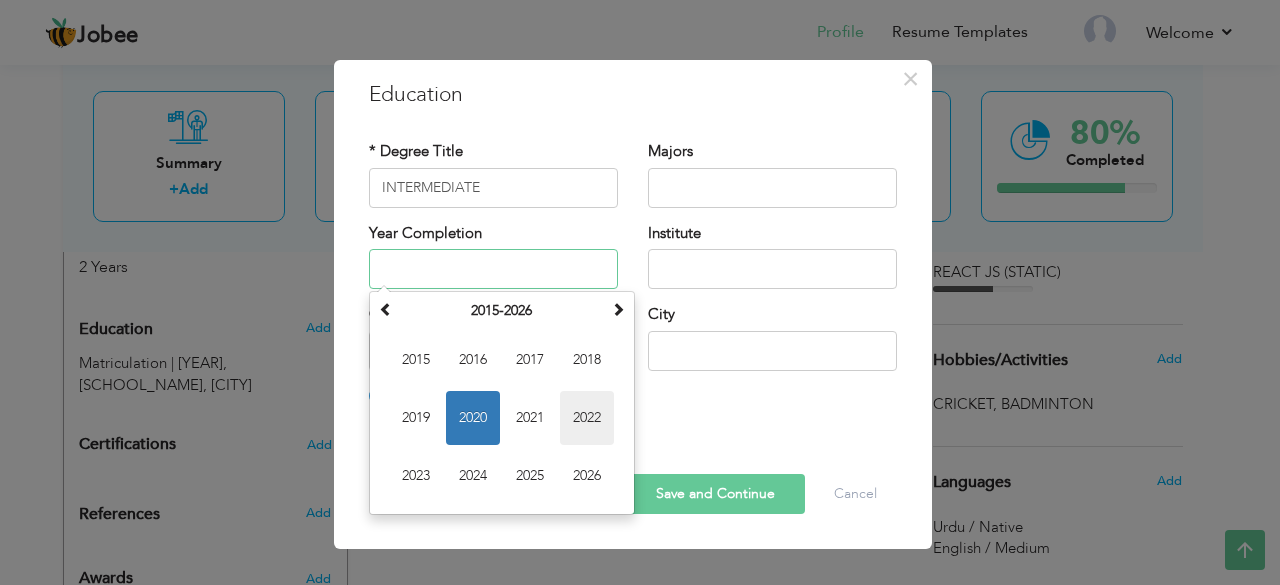 click on "2022" at bounding box center (587, 418) 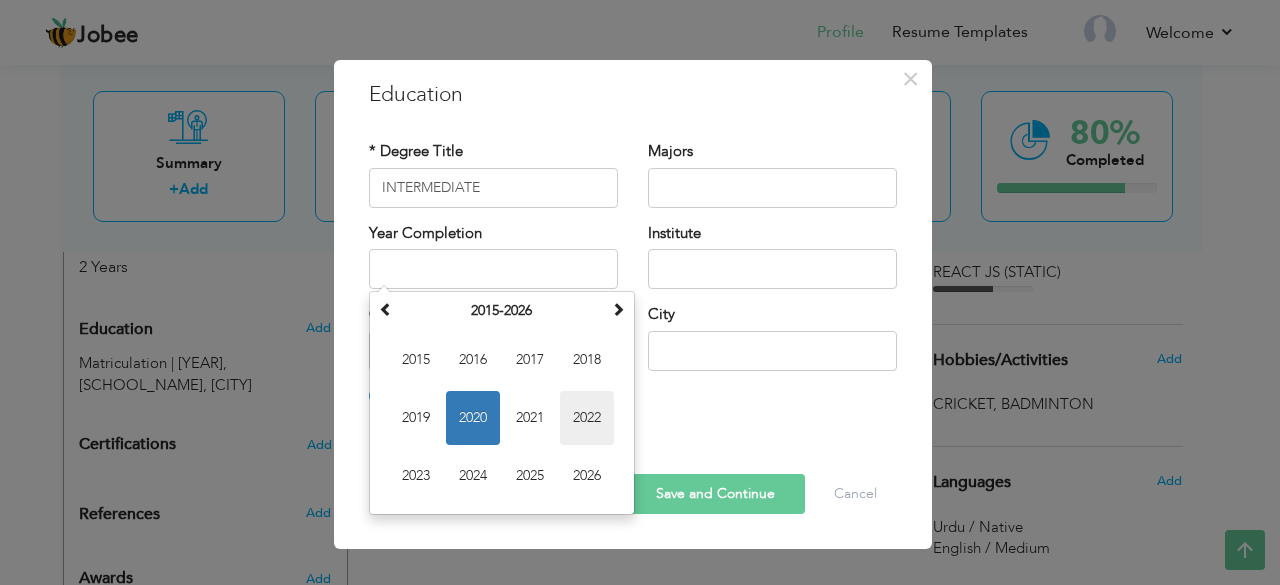 type on "2022" 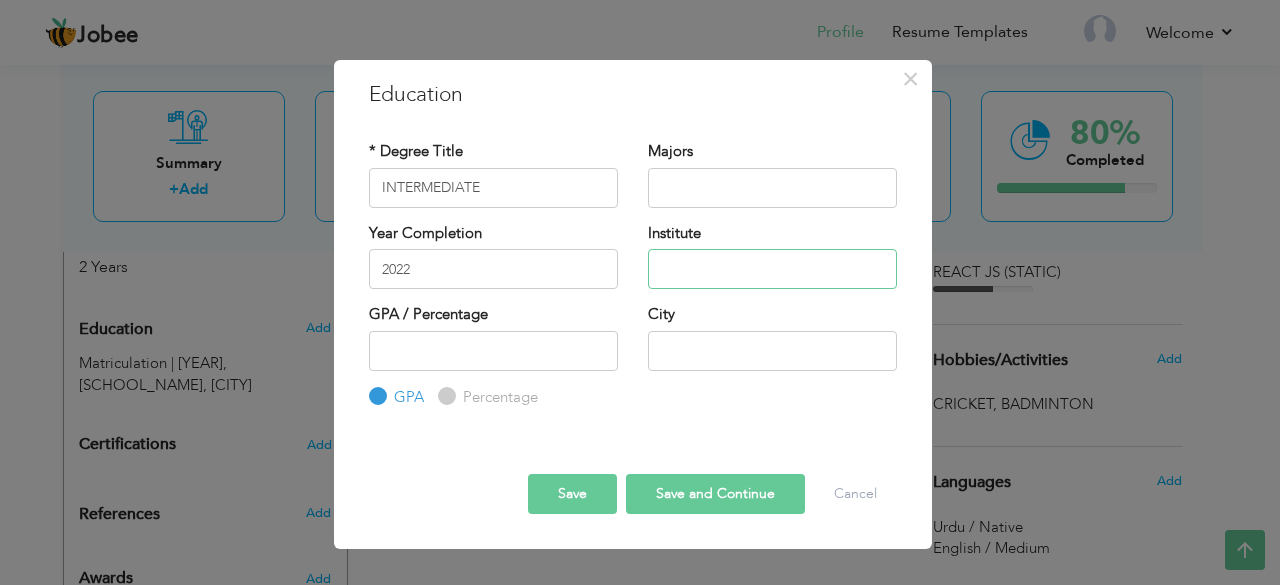 click at bounding box center (772, 269) 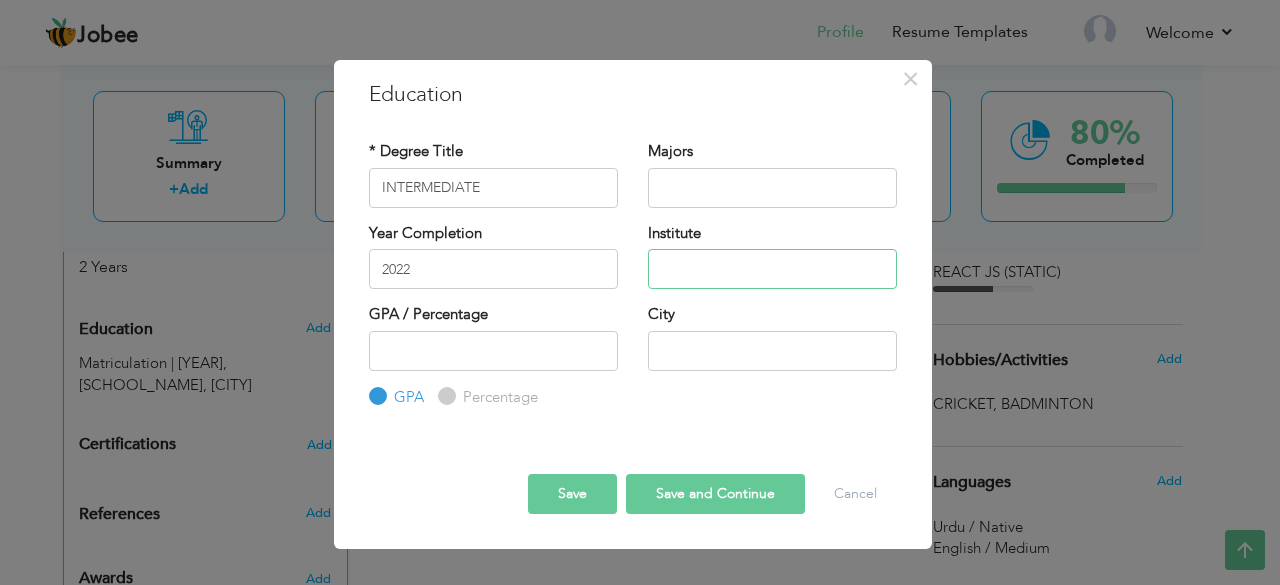 paste on "GOVT GRADUATE COLLEGE SABZAZAR, [CITY]" 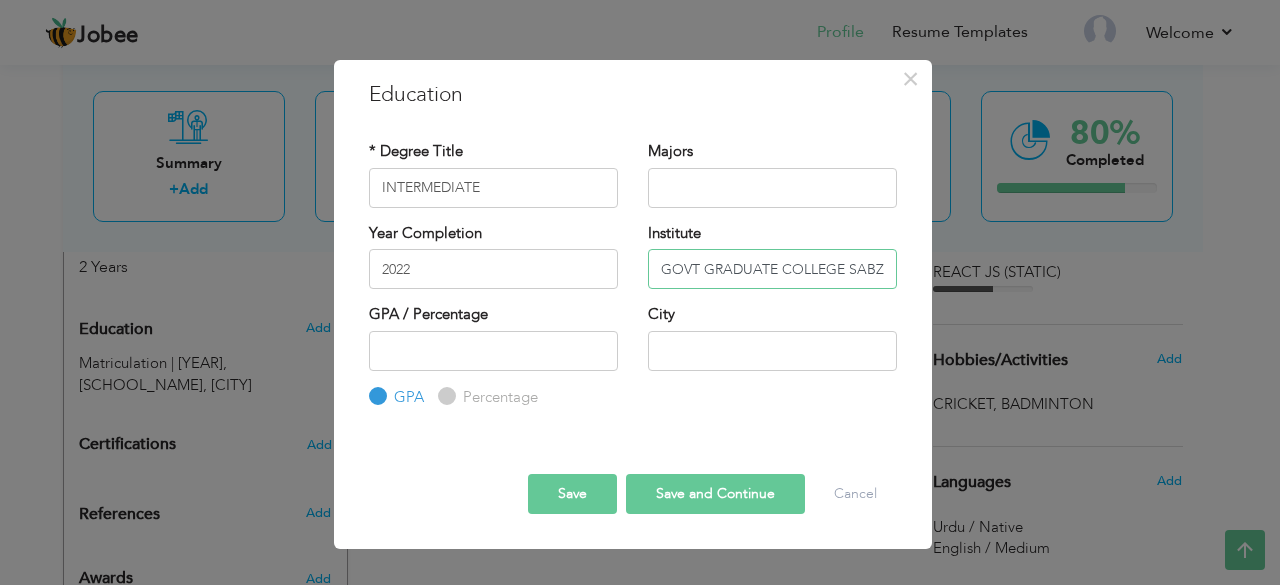 scroll, scrollTop: 0, scrollLeft: 104, axis: horizontal 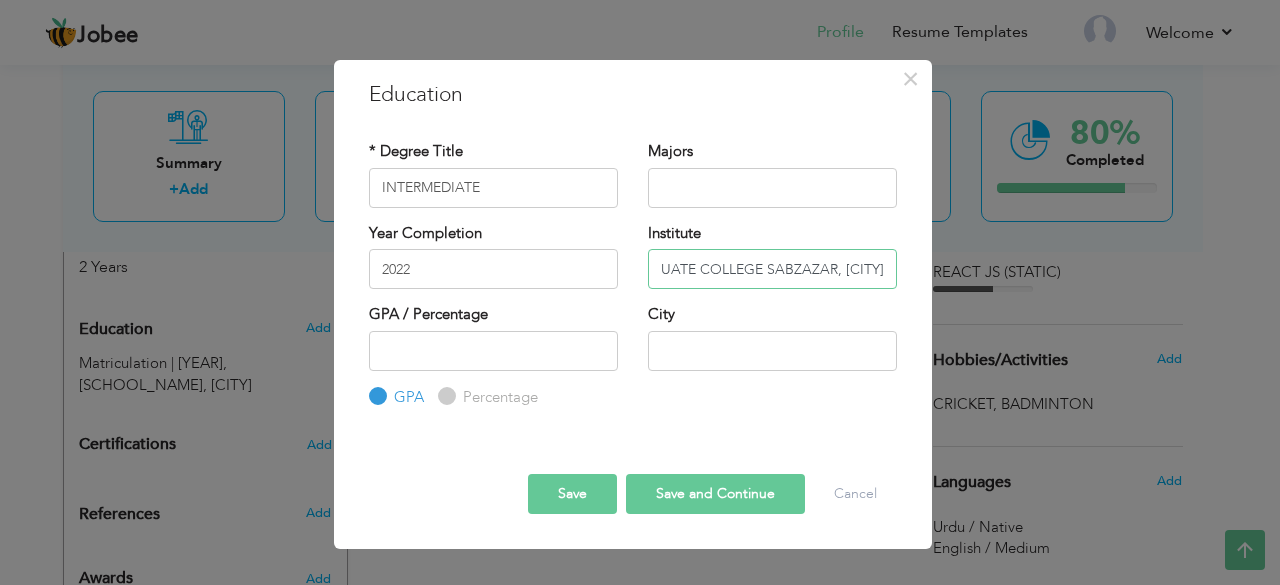 type on "GOVT GRADUATE COLLEGE SABZAZAR, [CITY]" 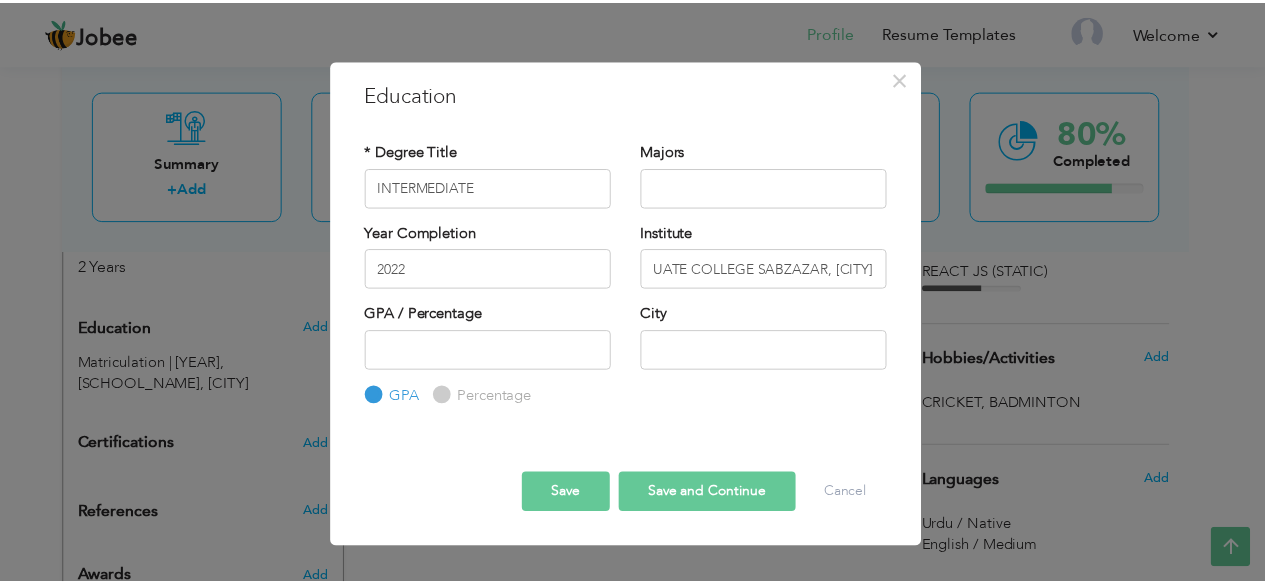 scroll, scrollTop: 0, scrollLeft: 0, axis: both 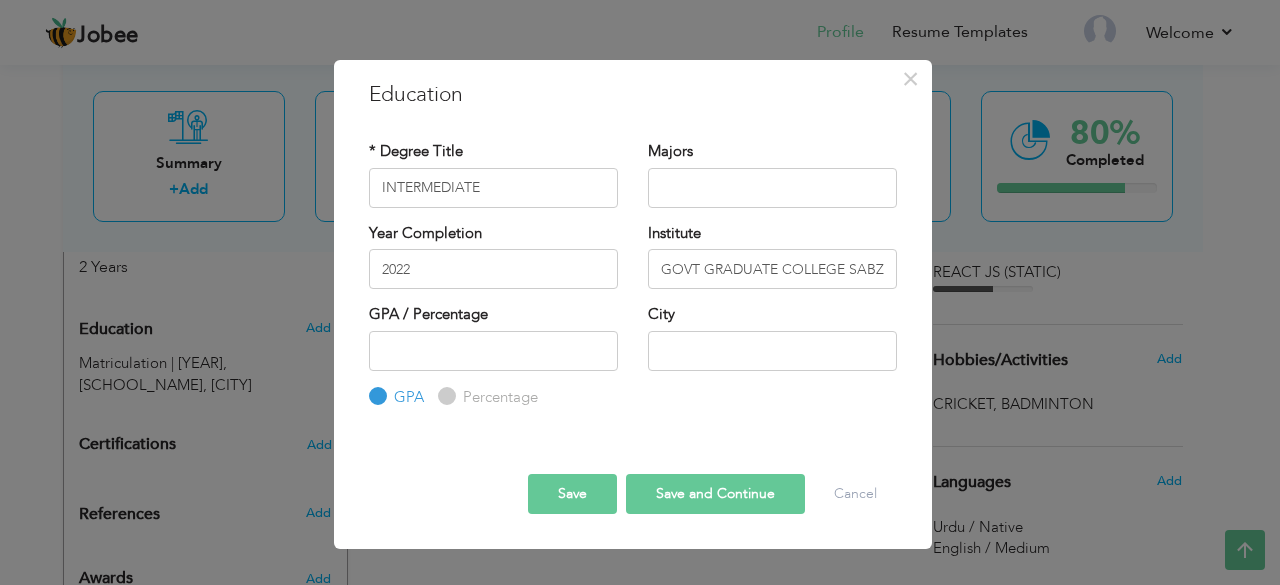click on "Percentage" at bounding box center (444, 396) 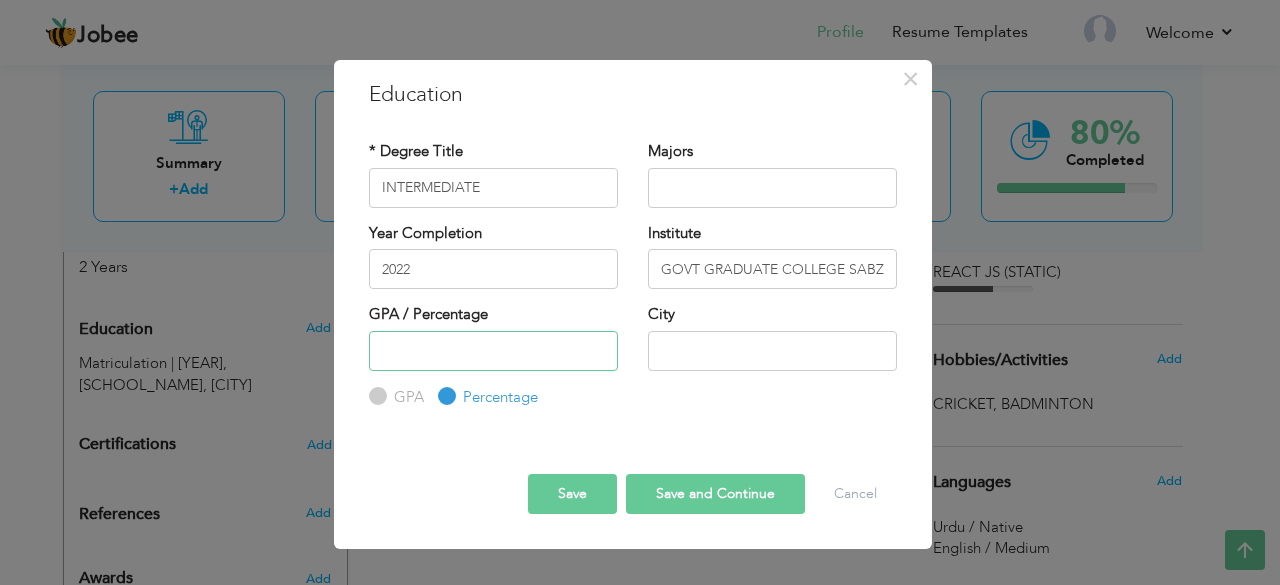 click at bounding box center (493, 351) 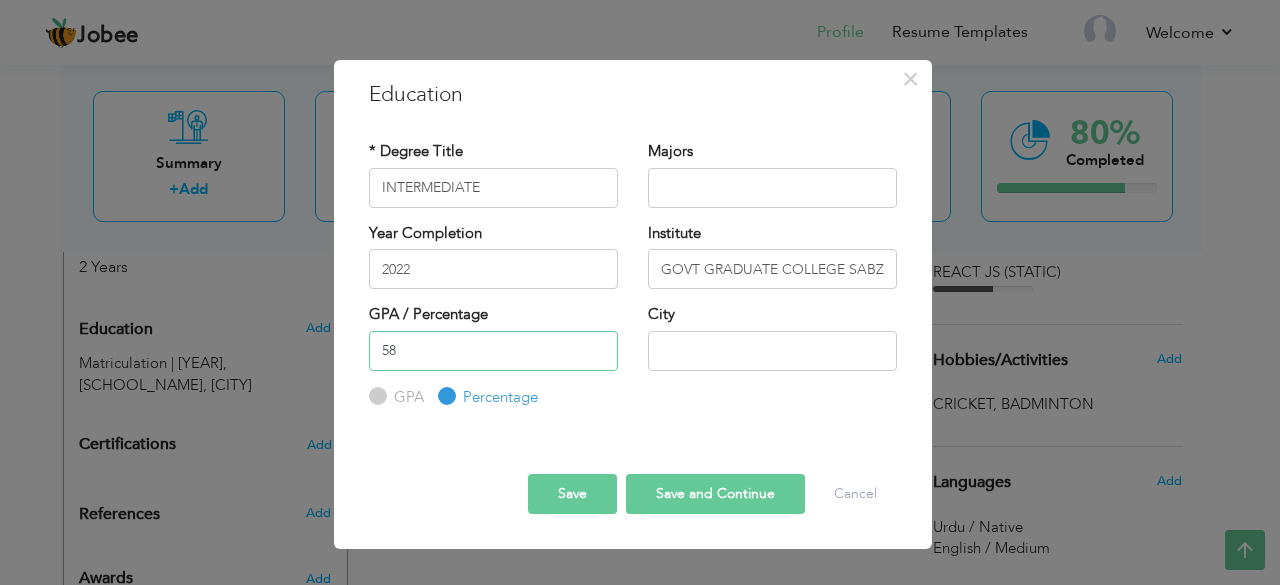 type on "58" 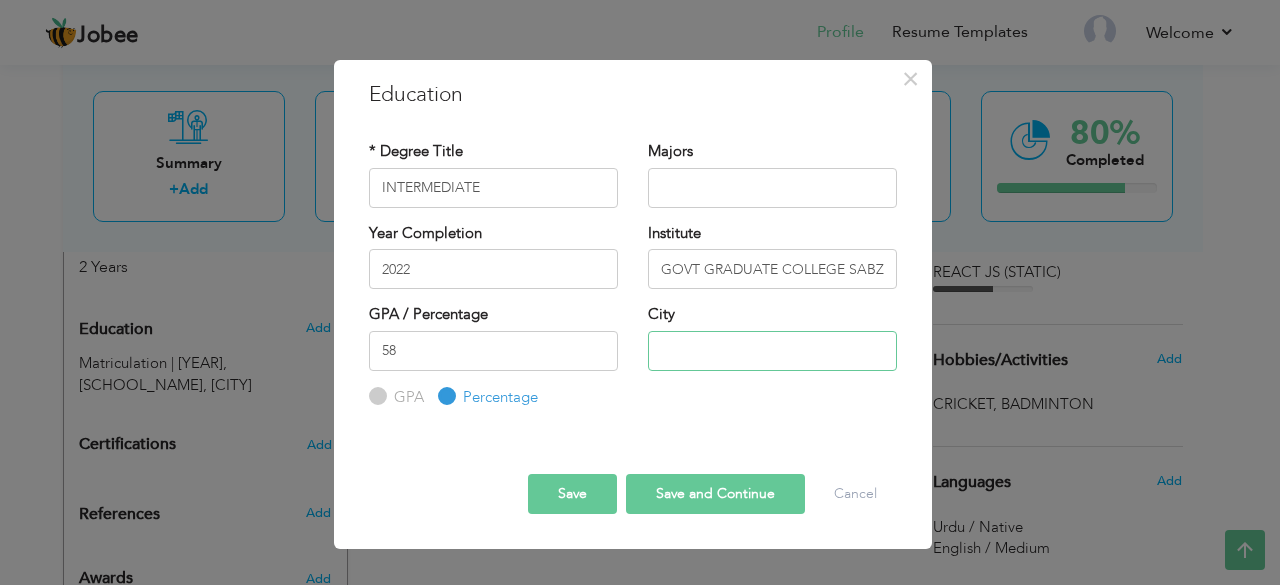 click at bounding box center [772, 351] 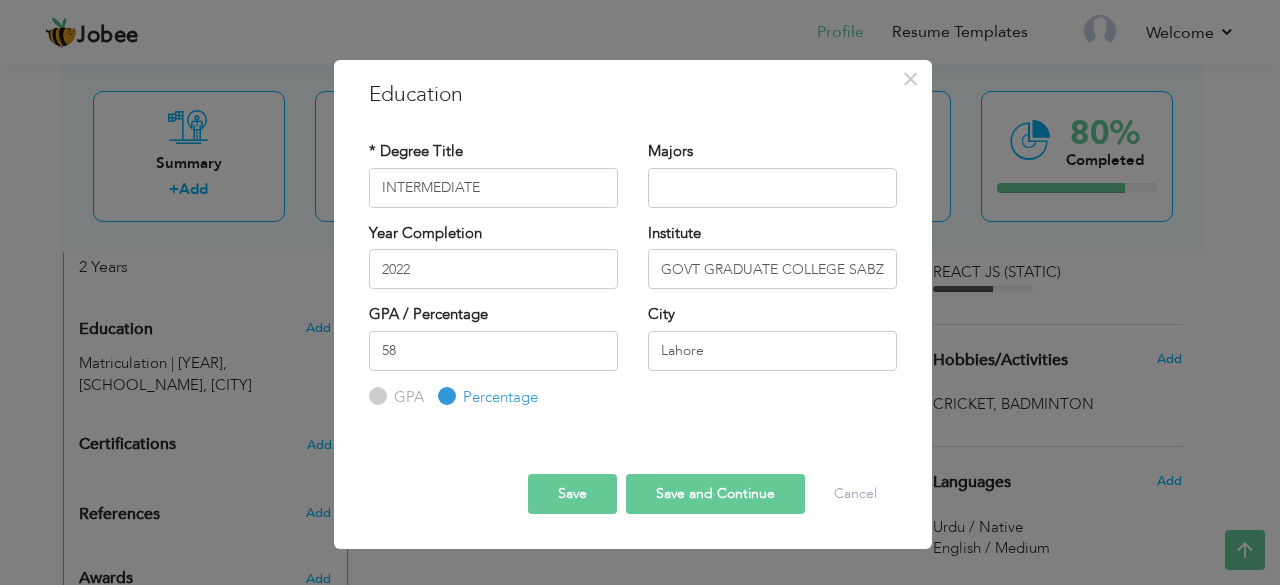 click on "Save and Continue" at bounding box center (715, 494) 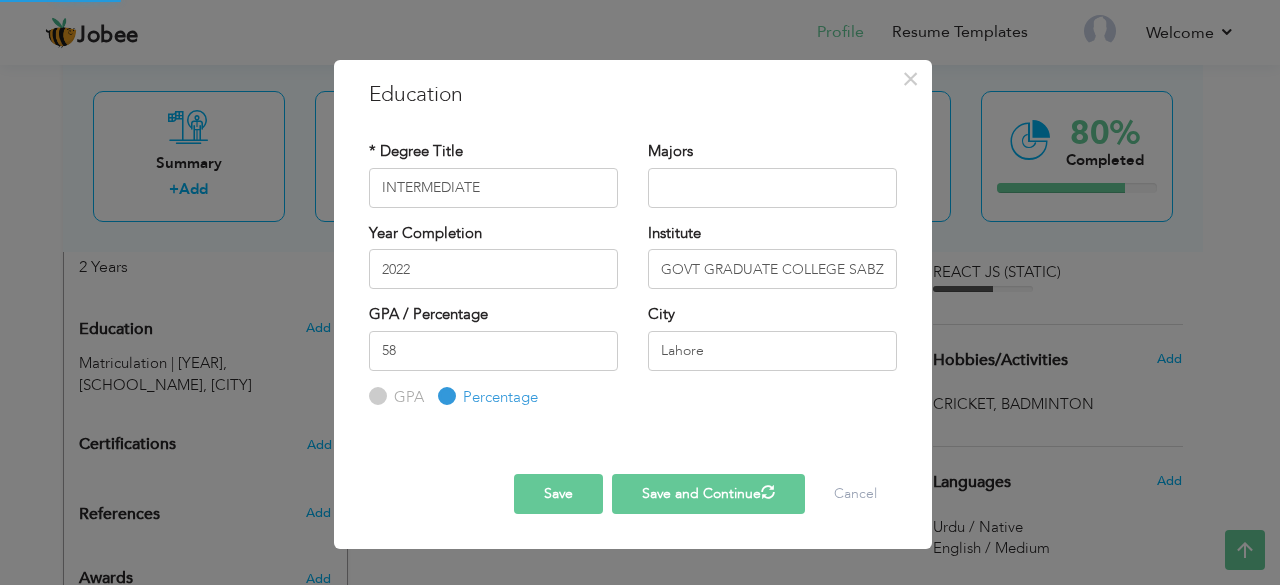 type 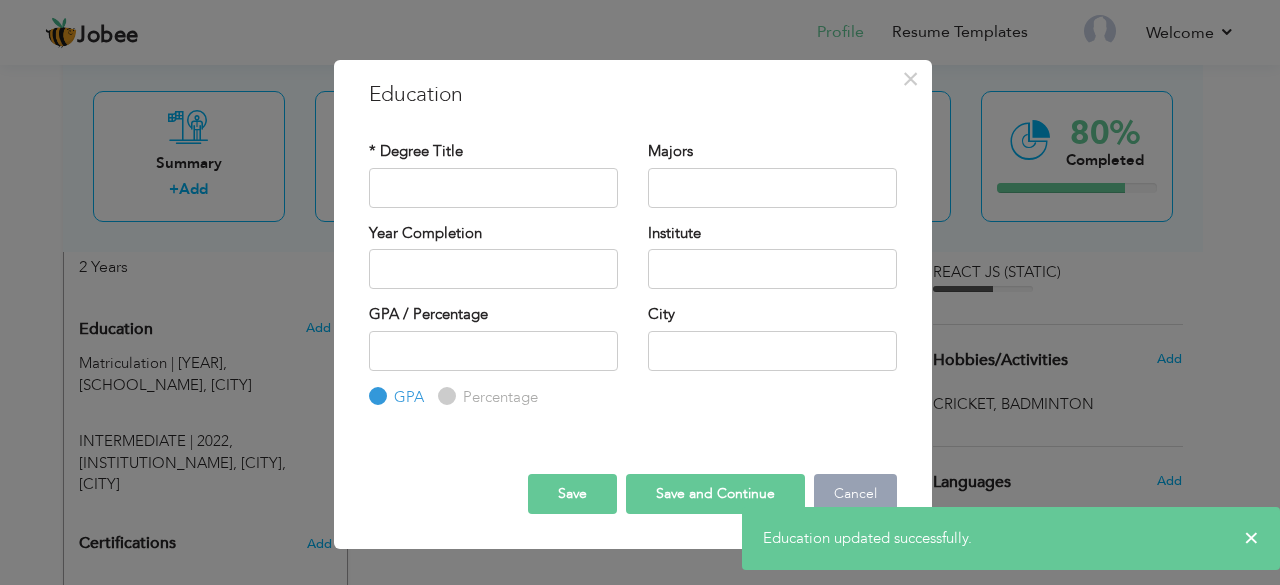 click on "Cancel" at bounding box center (855, 494) 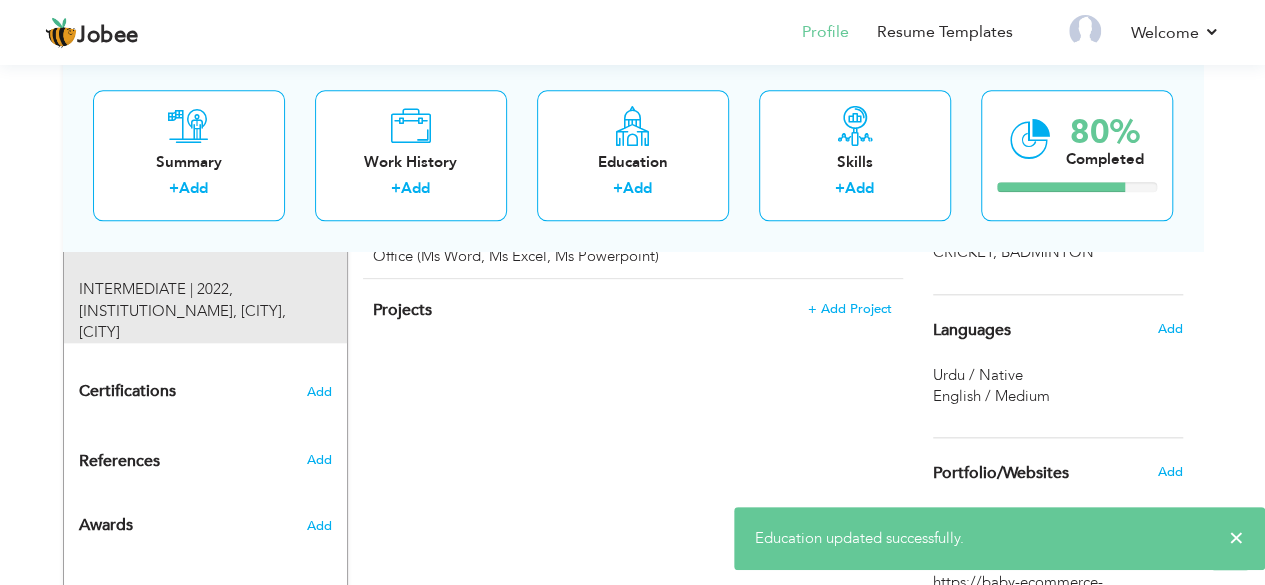 scroll, scrollTop: 946, scrollLeft: 0, axis: vertical 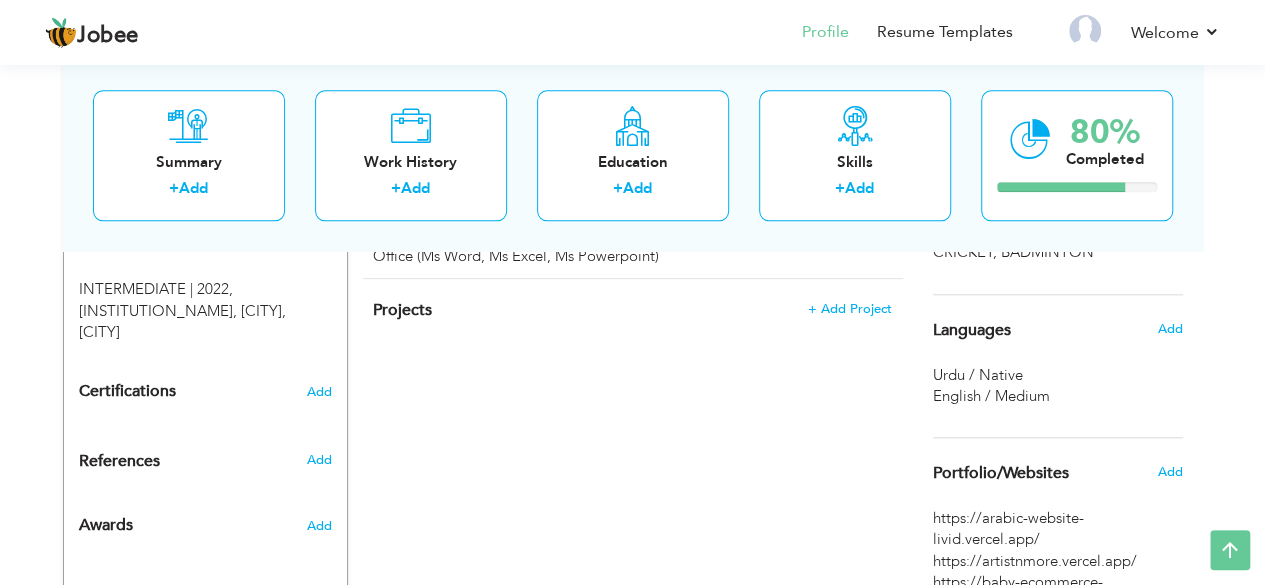 click on "Certifications
Add" at bounding box center [205, 392] 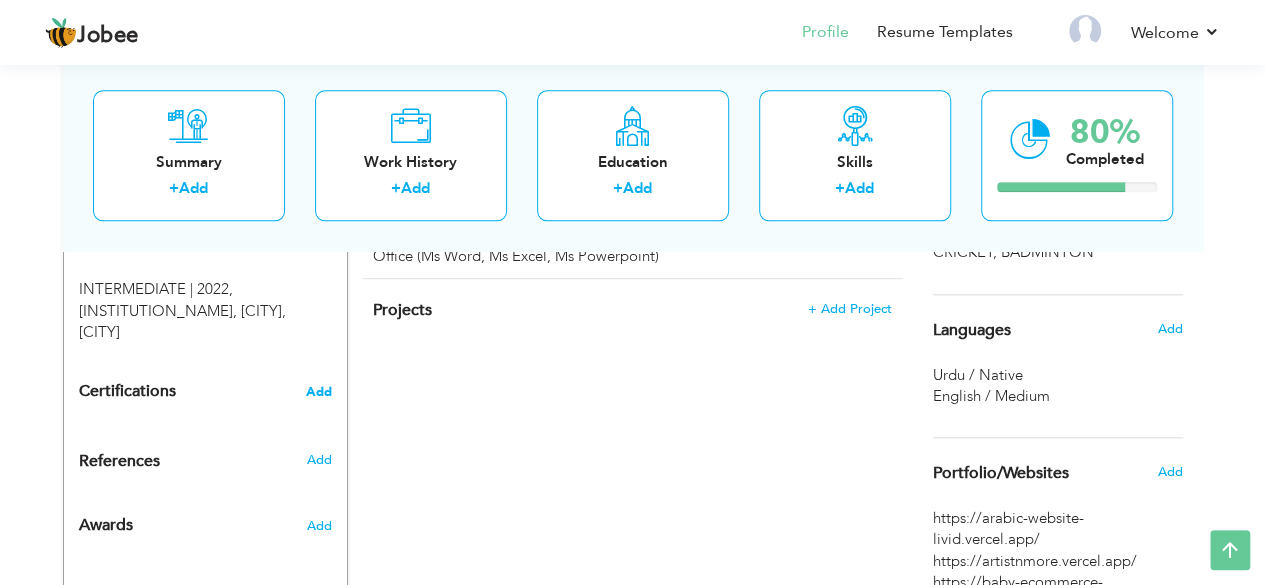 click on "Add" at bounding box center (319, 392) 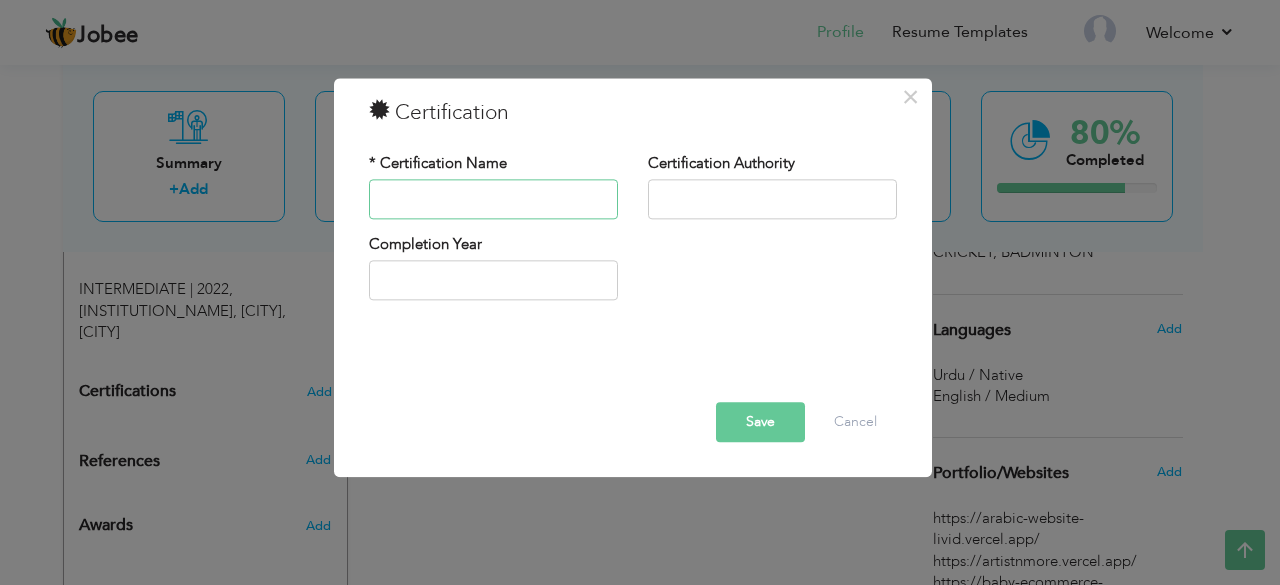 type on "m" 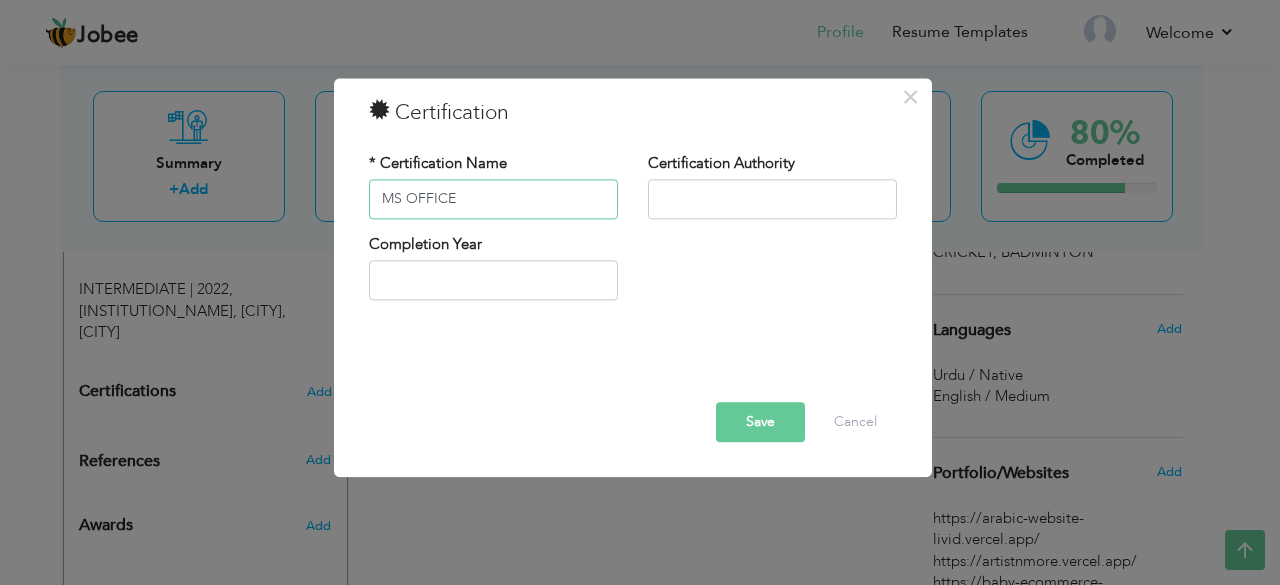 type on "MS OFFICE" 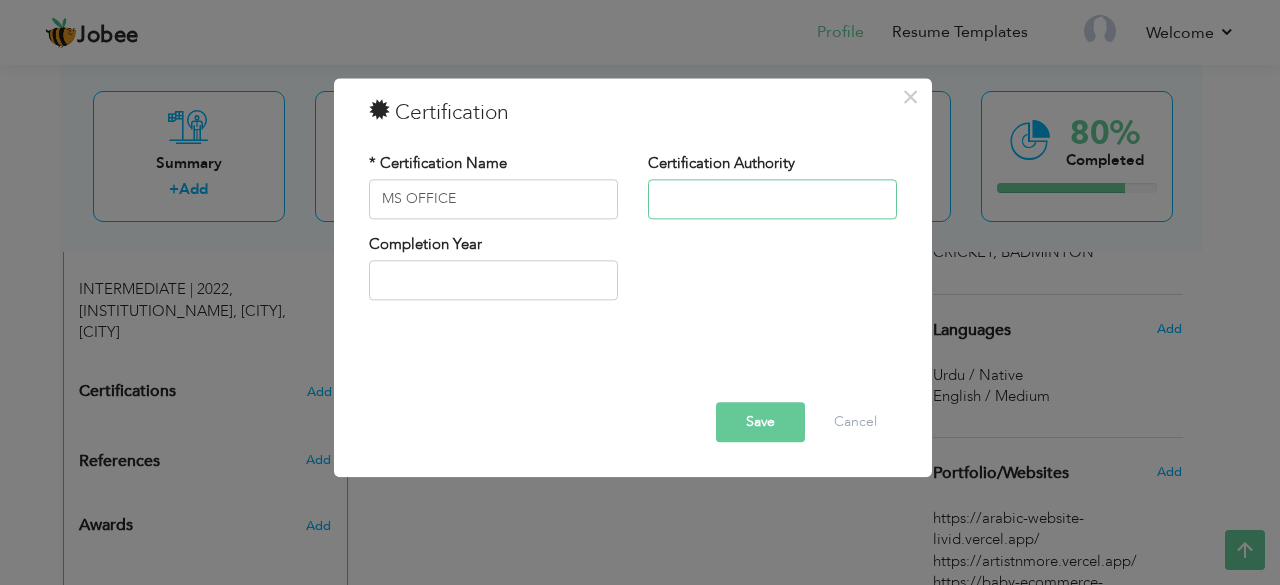 click at bounding box center (772, 199) 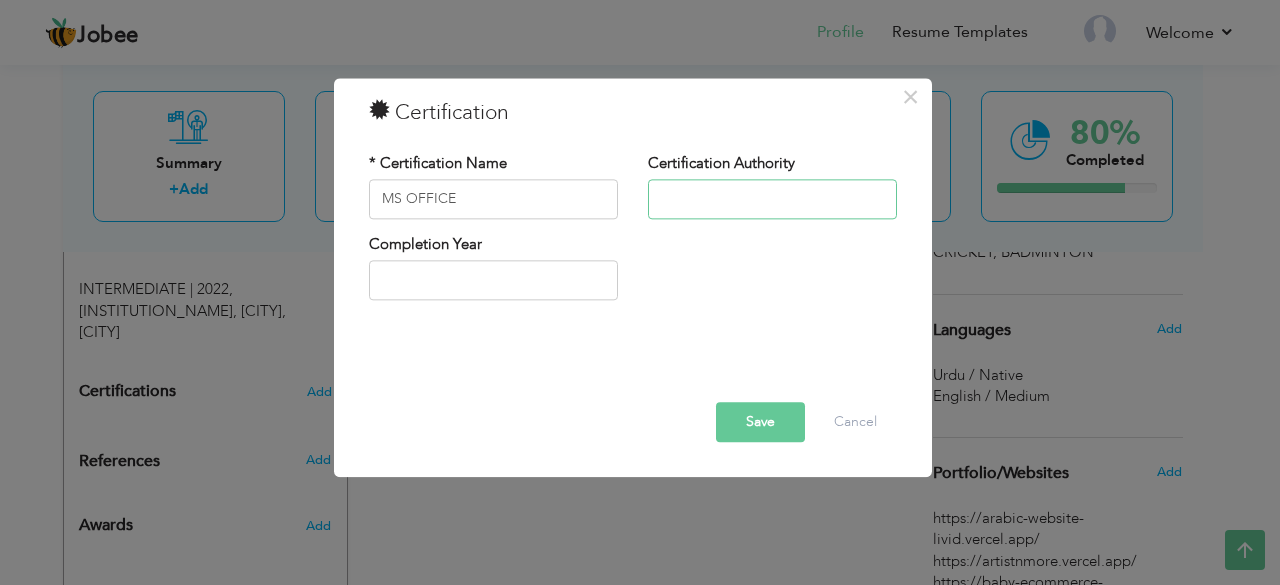 type on "D" 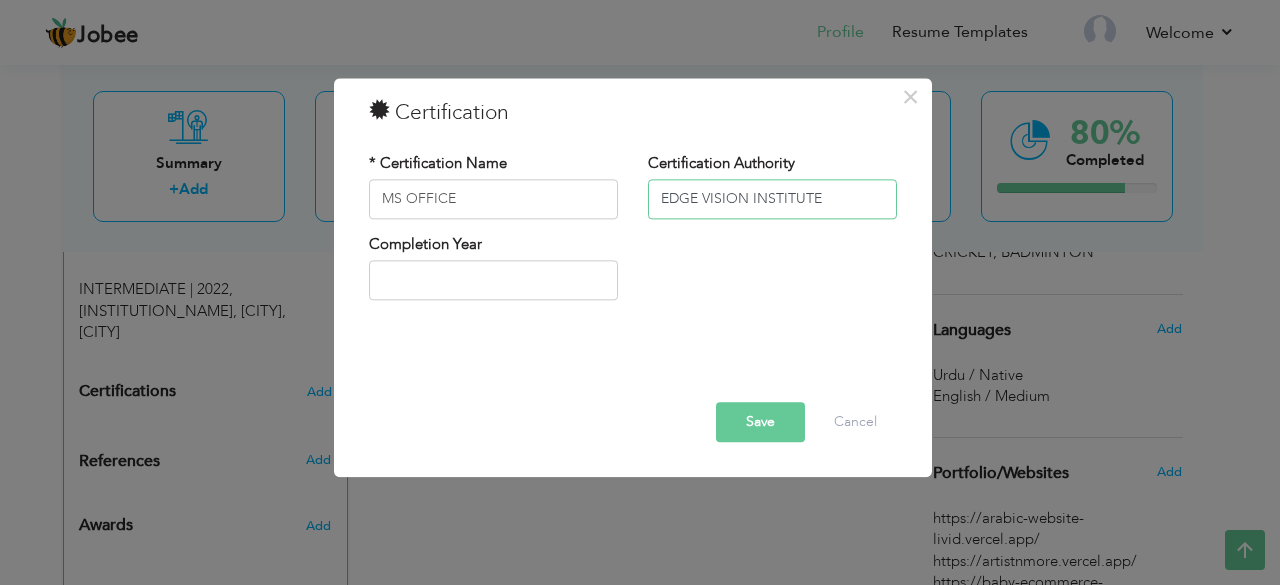 type on "EDGE VISION INSTITUTE" 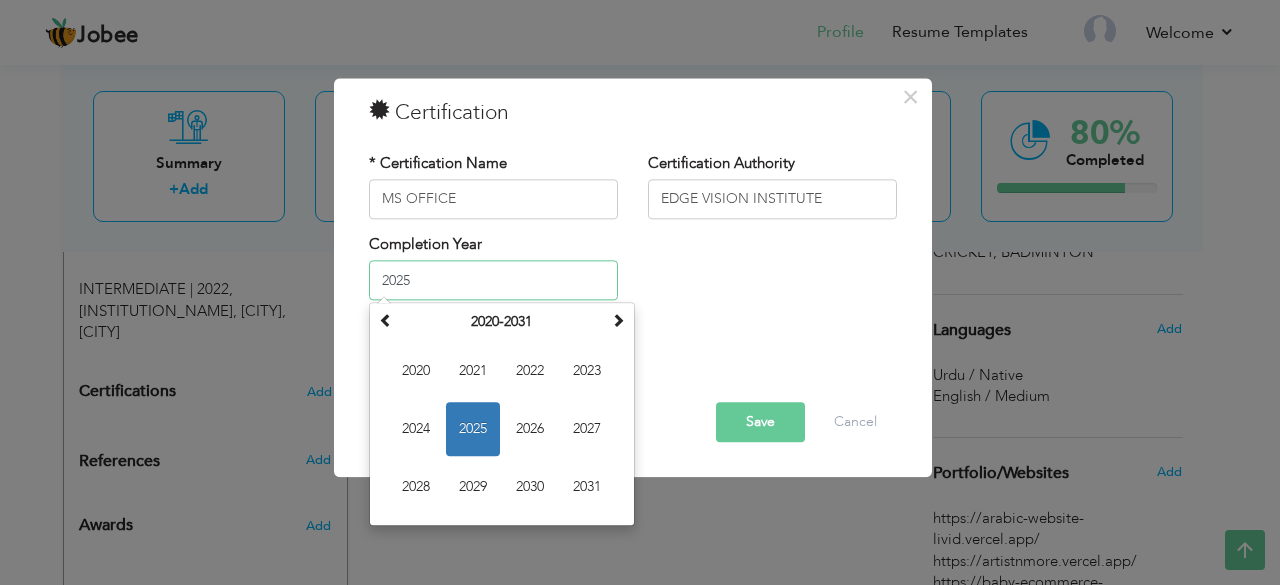 click on "2025" at bounding box center [493, 281] 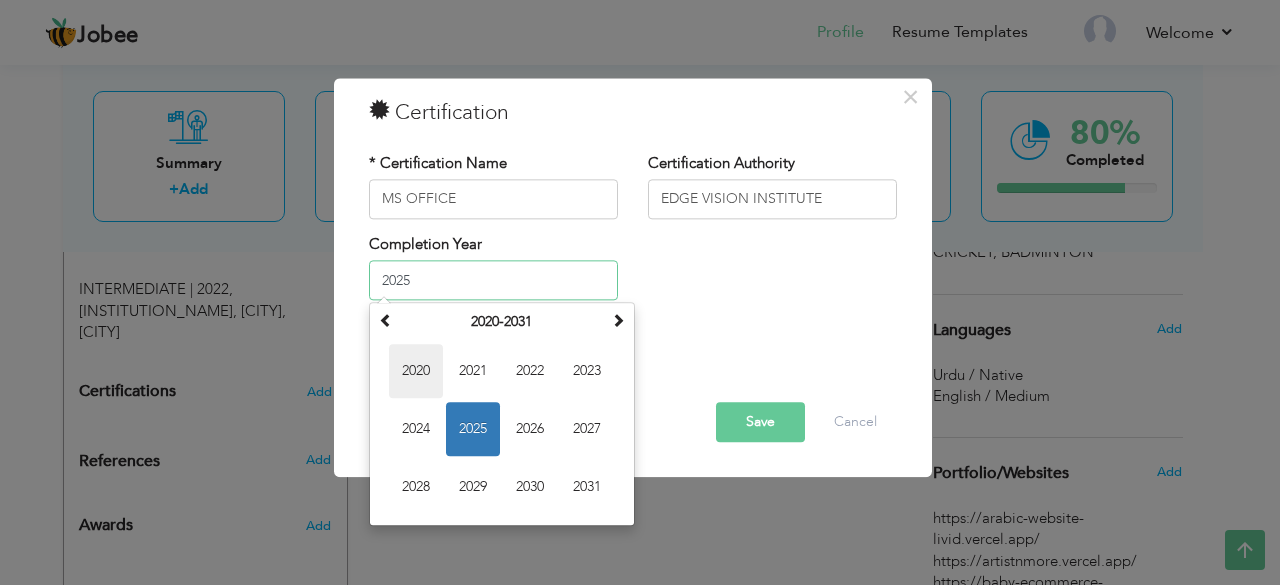 click on "2020" at bounding box center [416, 372] 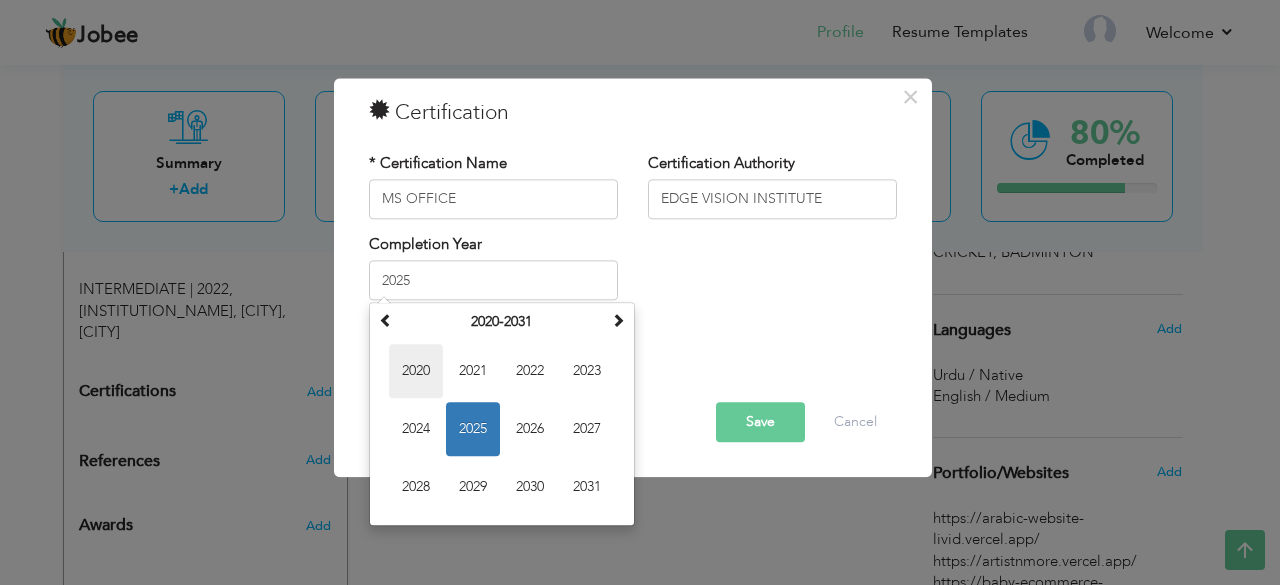type on "2020" 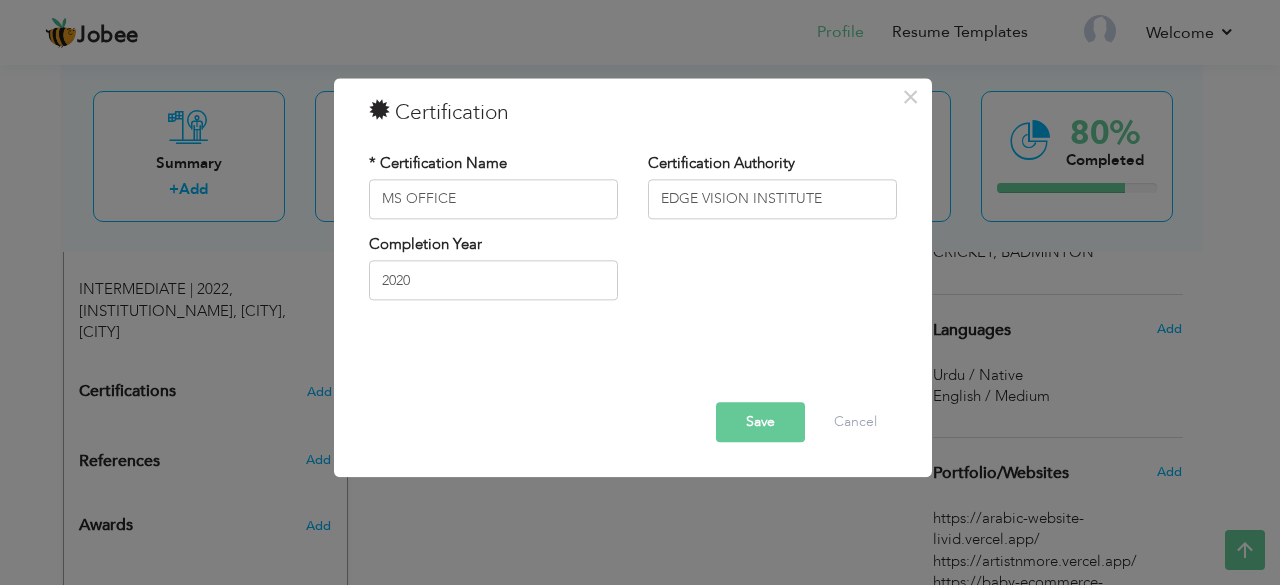 click on "Save" at bounding box center [760, 422] 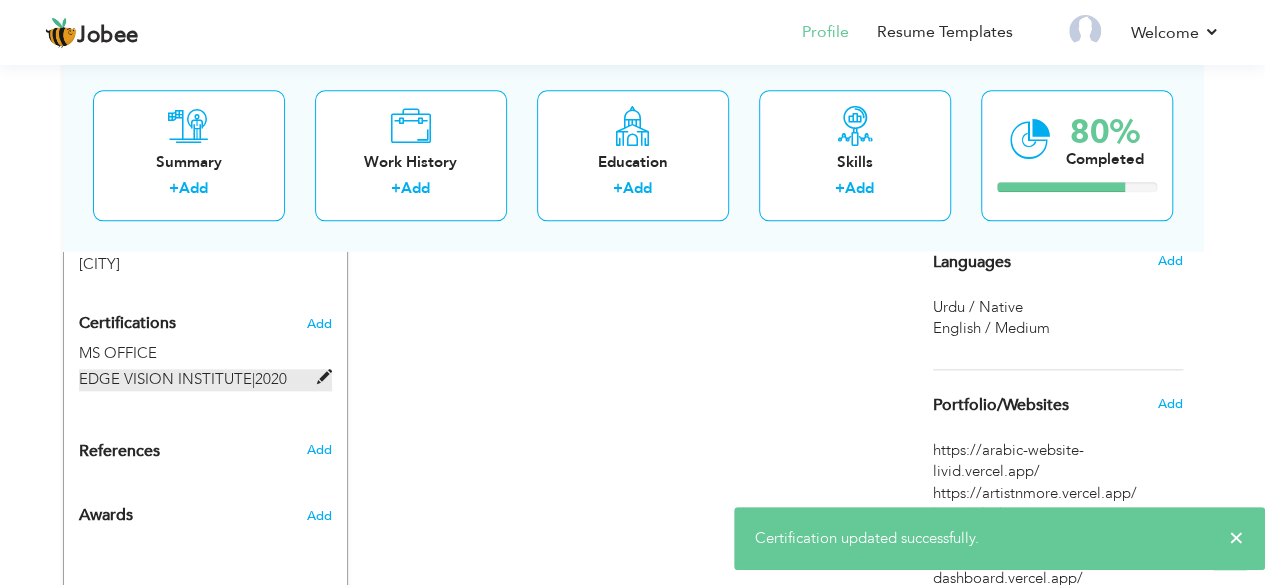 scroll, scrollTop: 1014, scrollLeft: 0, axis: vertical 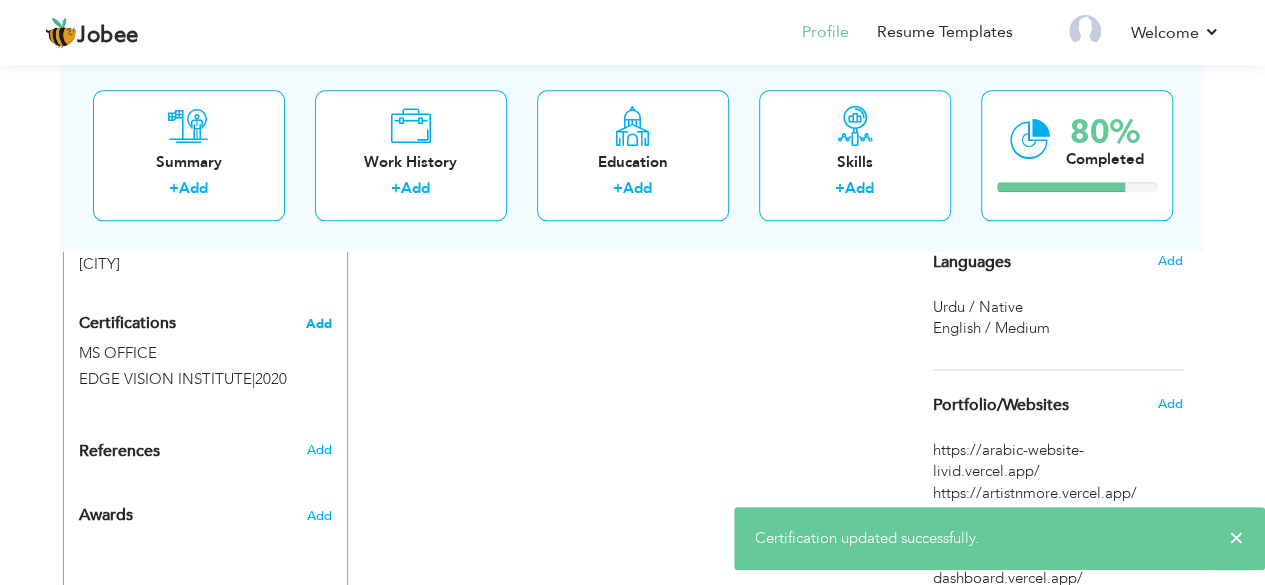 click on "Add" at bounding box center (319, 324) 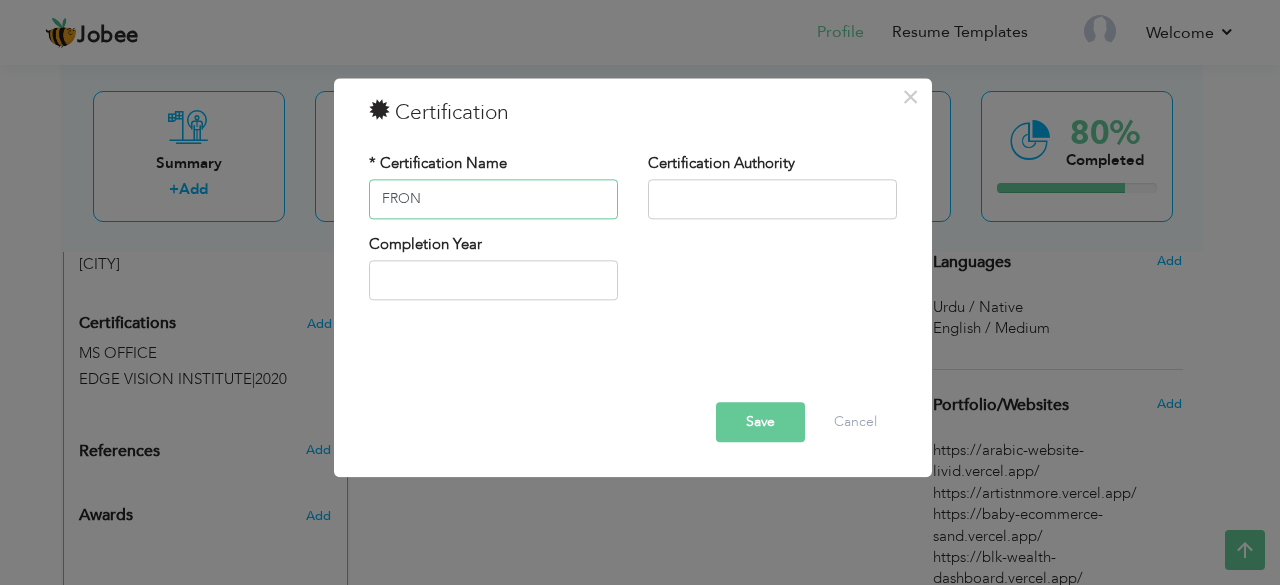 type on "FRONT" 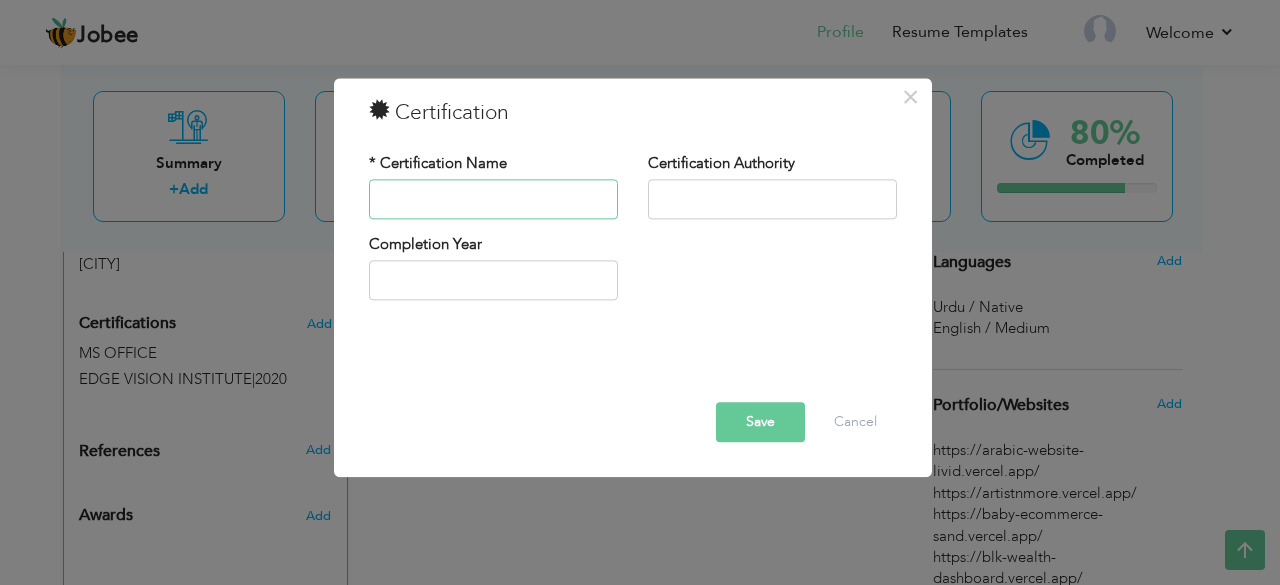 type on "E" 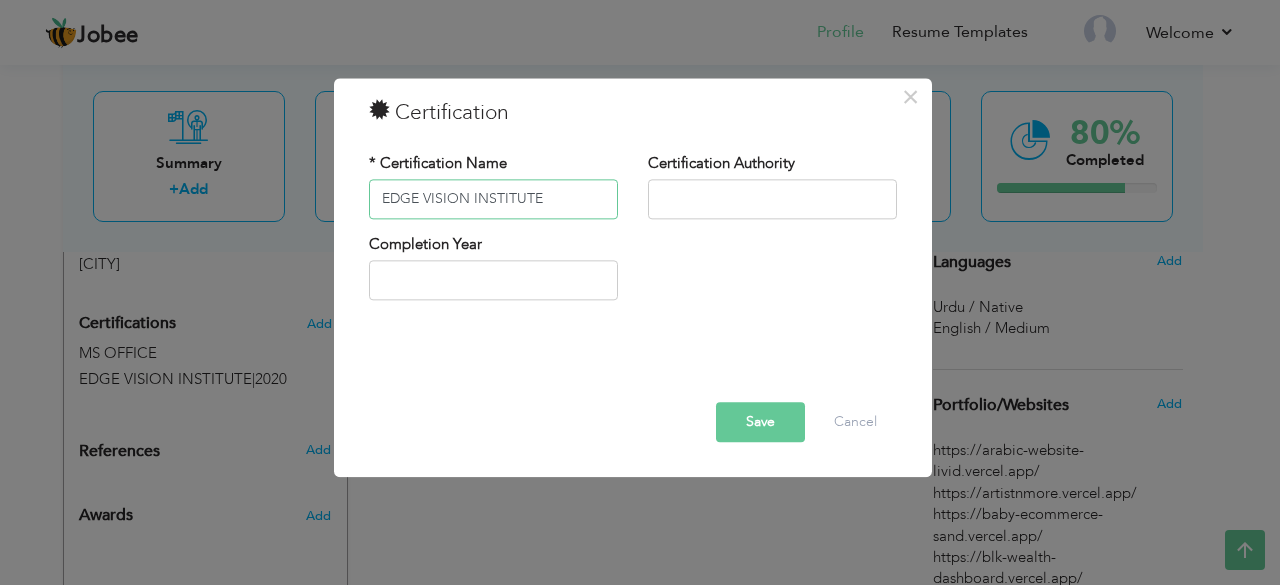 type on "EDGE VISION INSTITUTE" 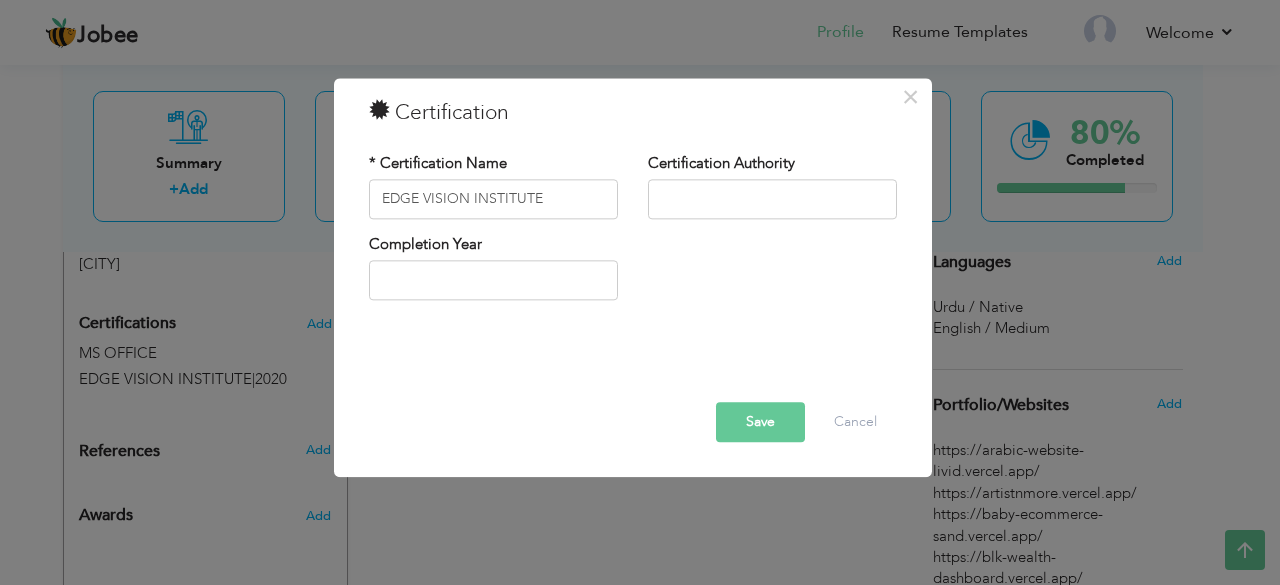 click on "Certification Authority" at bounding box center (772, 193) 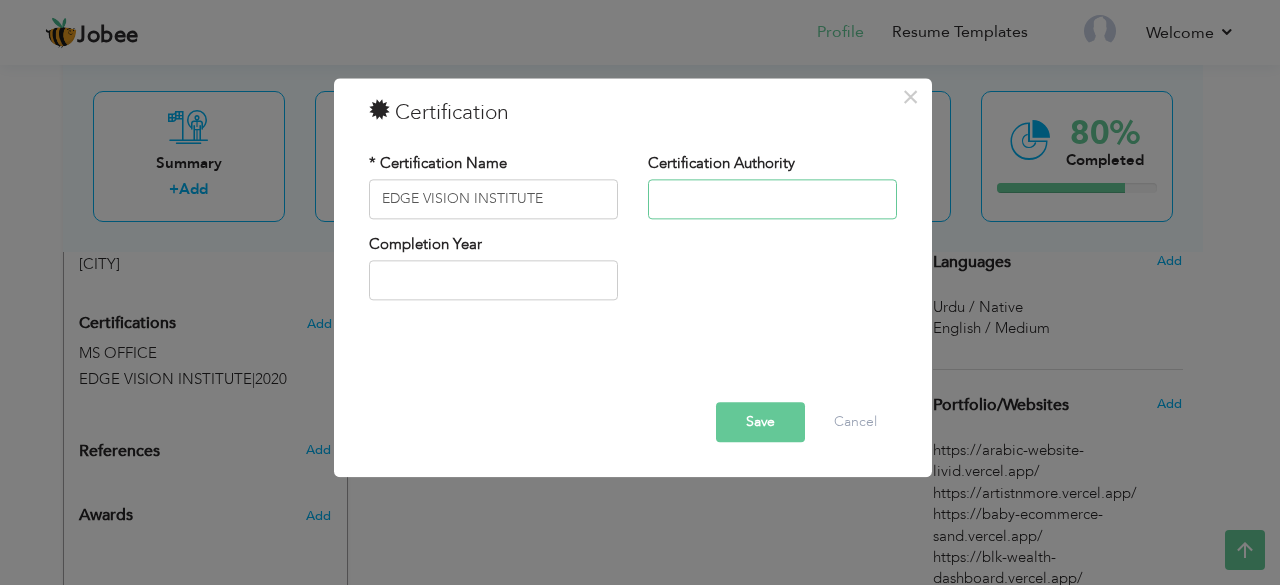 click at bounding box center [772, 199] 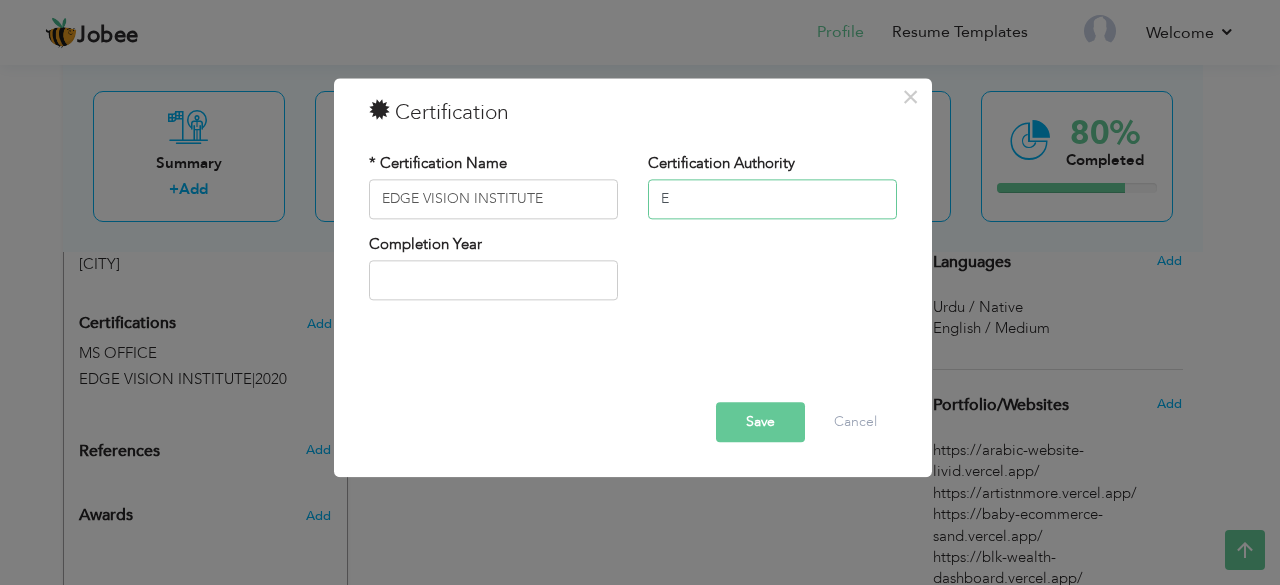 type on "EDGE VISION INSTITUTE" 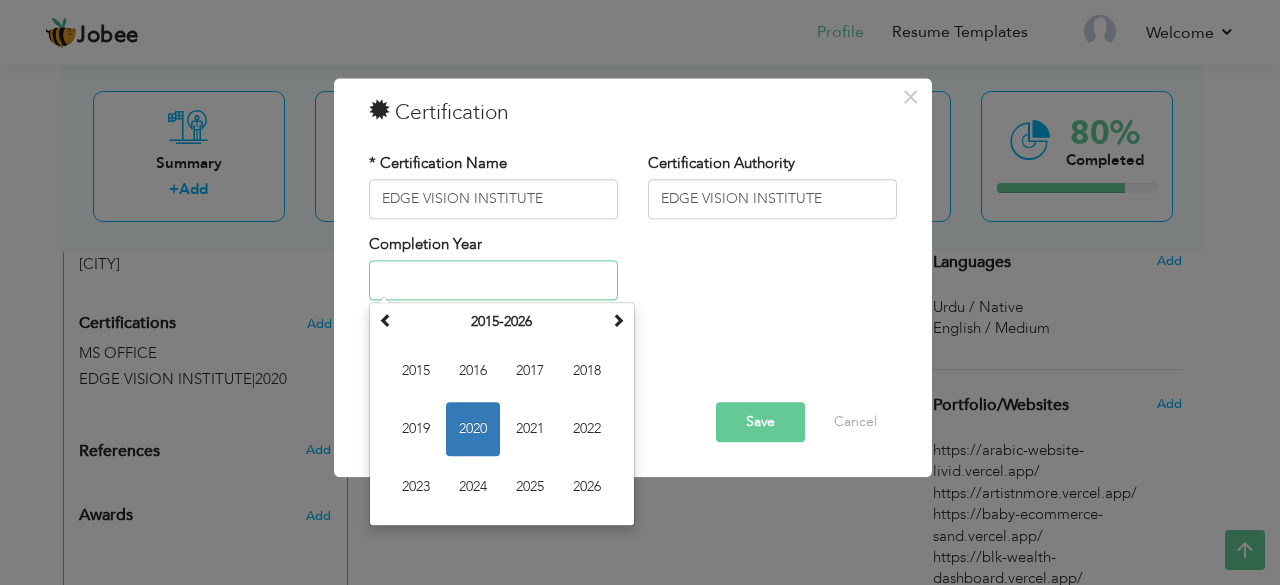 click at bounding box center [493, 281] 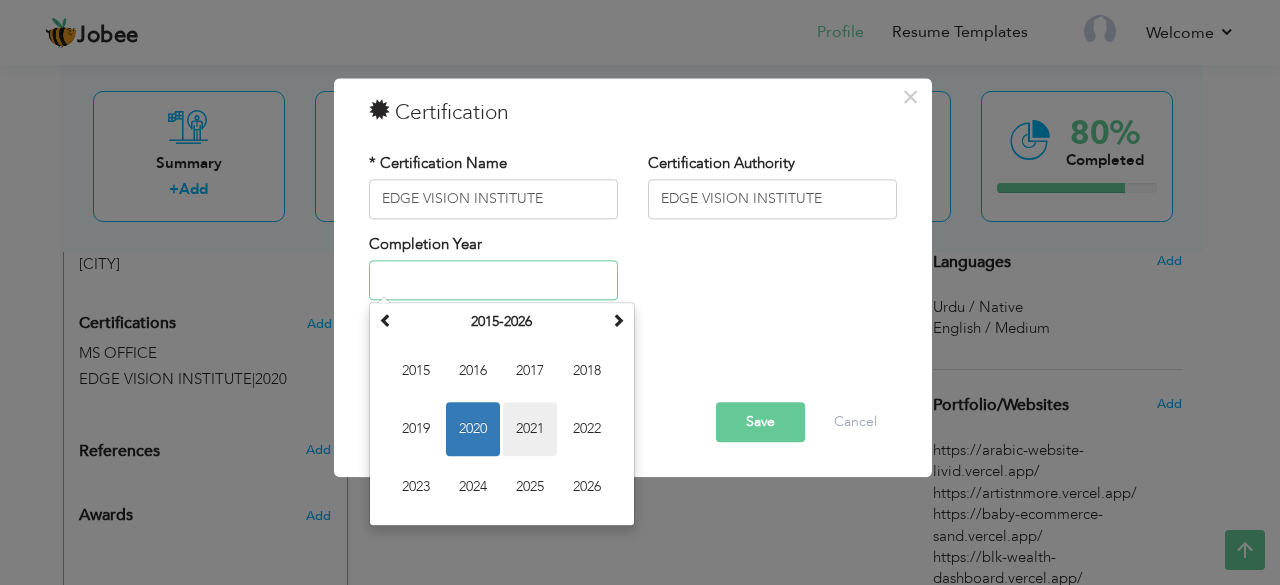 click on "2021" at bounding box center [530, 430] 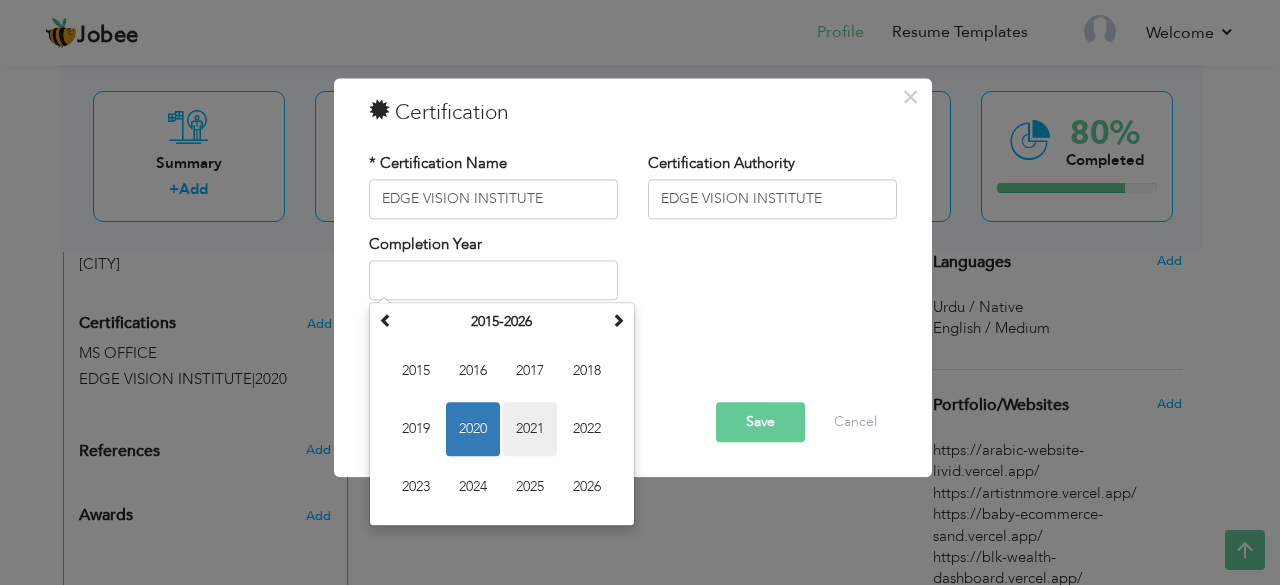 type on "2021" 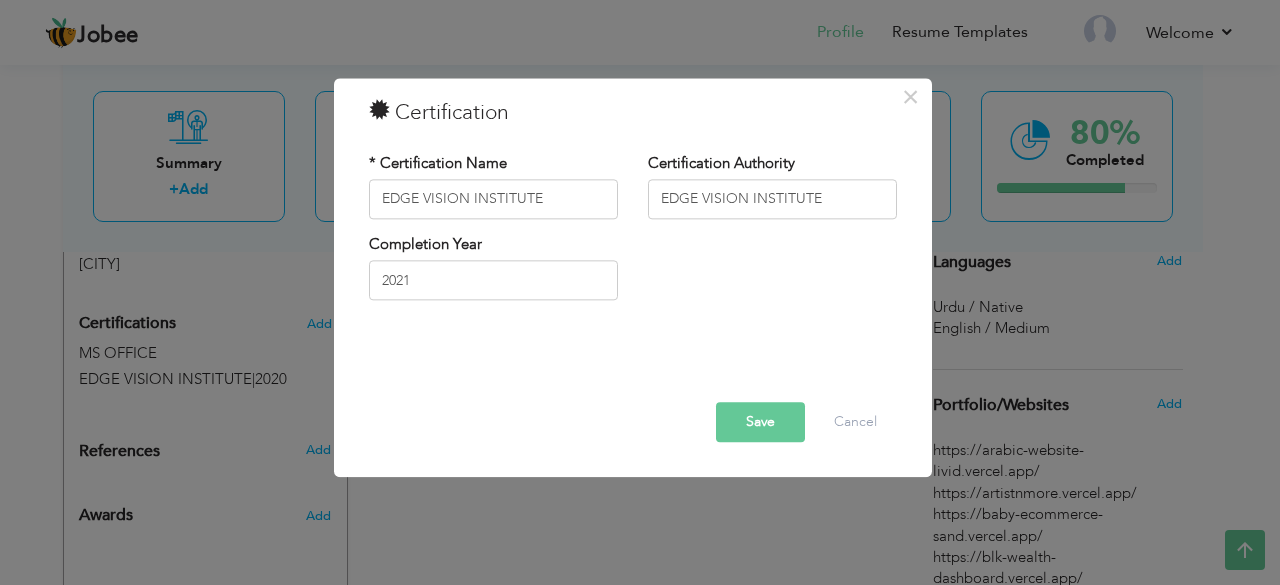 click on "Save" at bounding box center [760, 422] 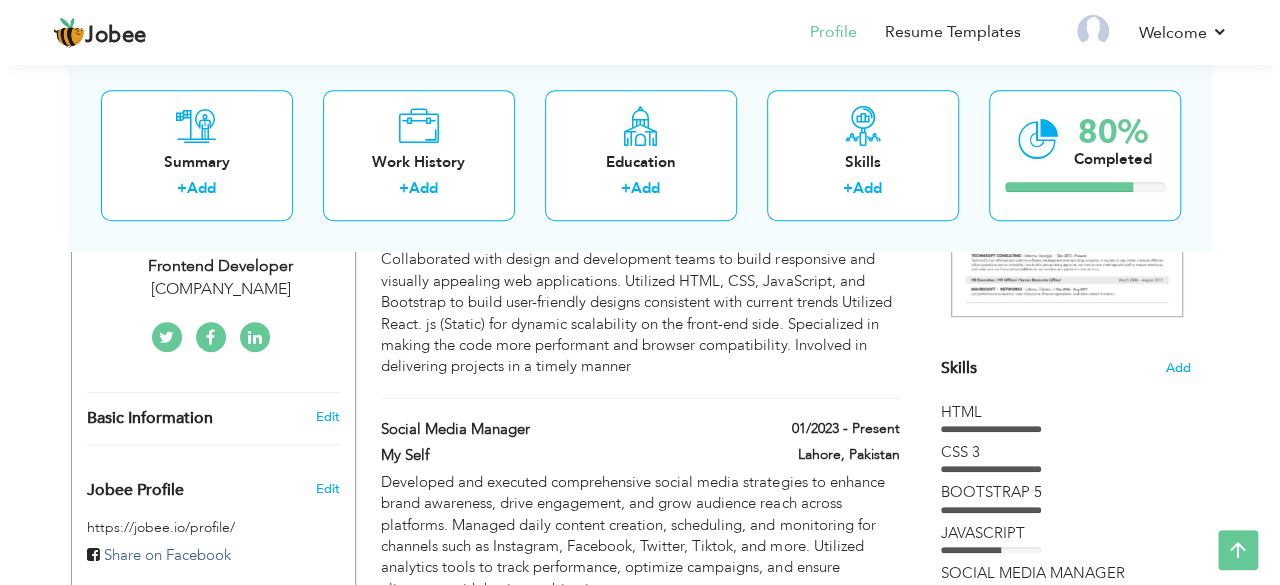 scroll, scrollTop: 414, scrollLeft: 0, axis: vertical 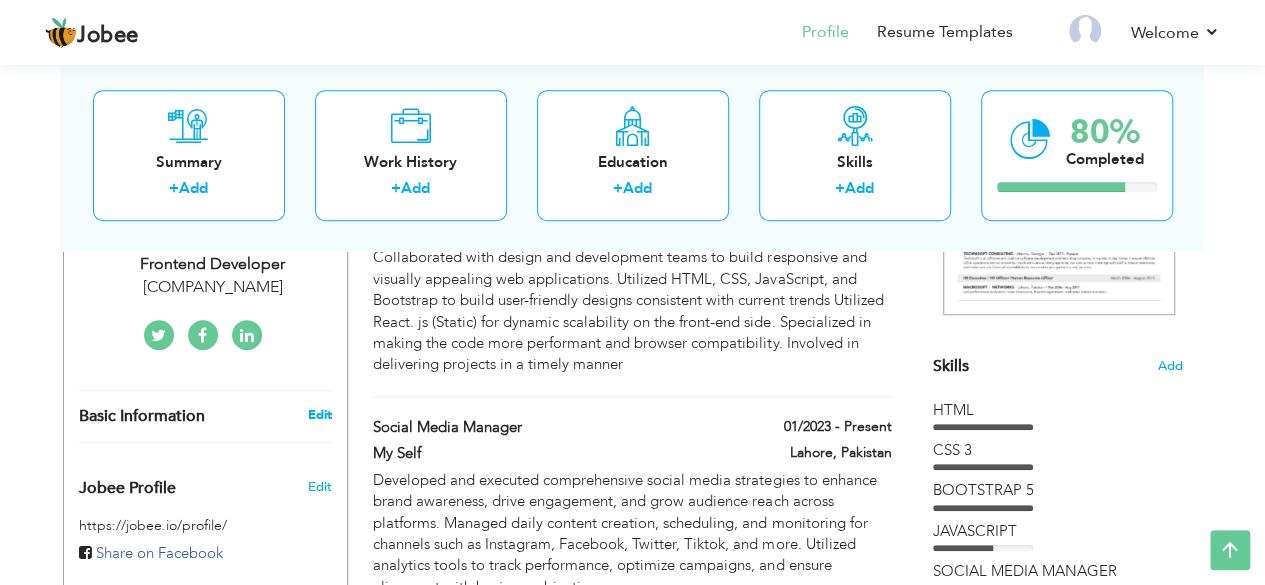 click on "Edit" at bounding box center [319, 415] 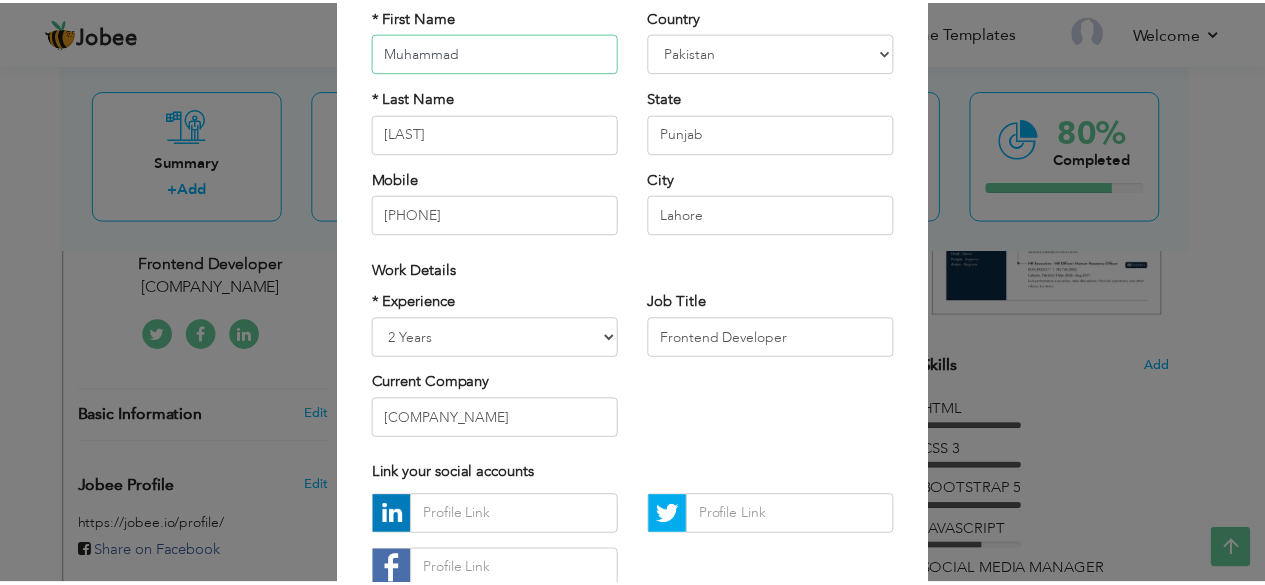 scroll, scrollTop: 176, scrollLeft: 0, axis: vertical 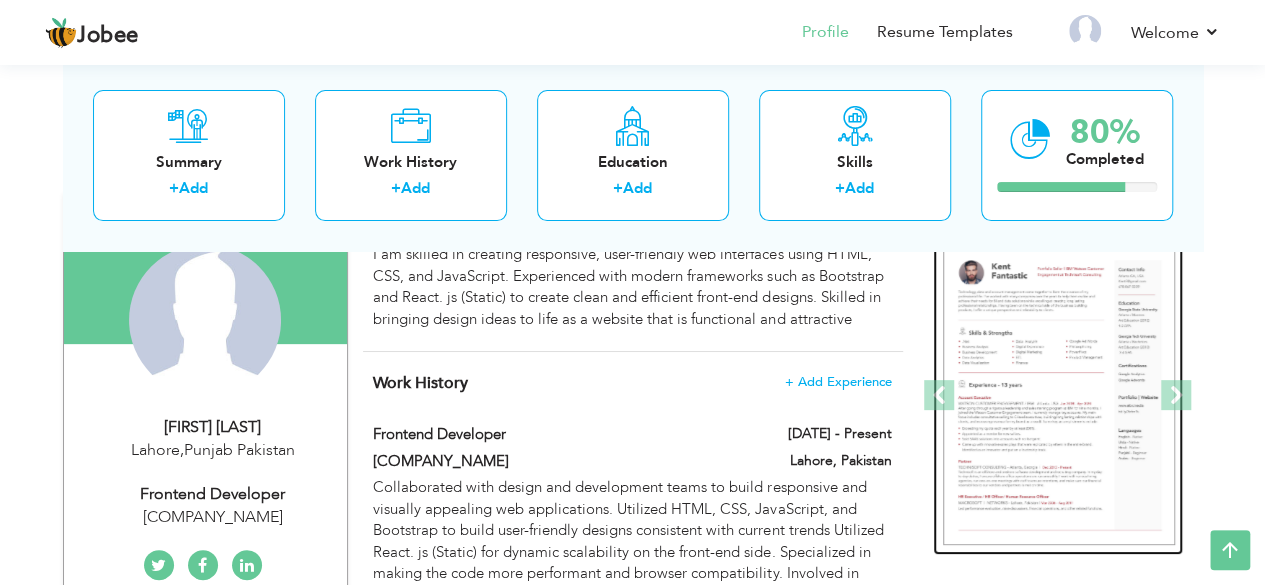 click at bounding box center [1059, 396] 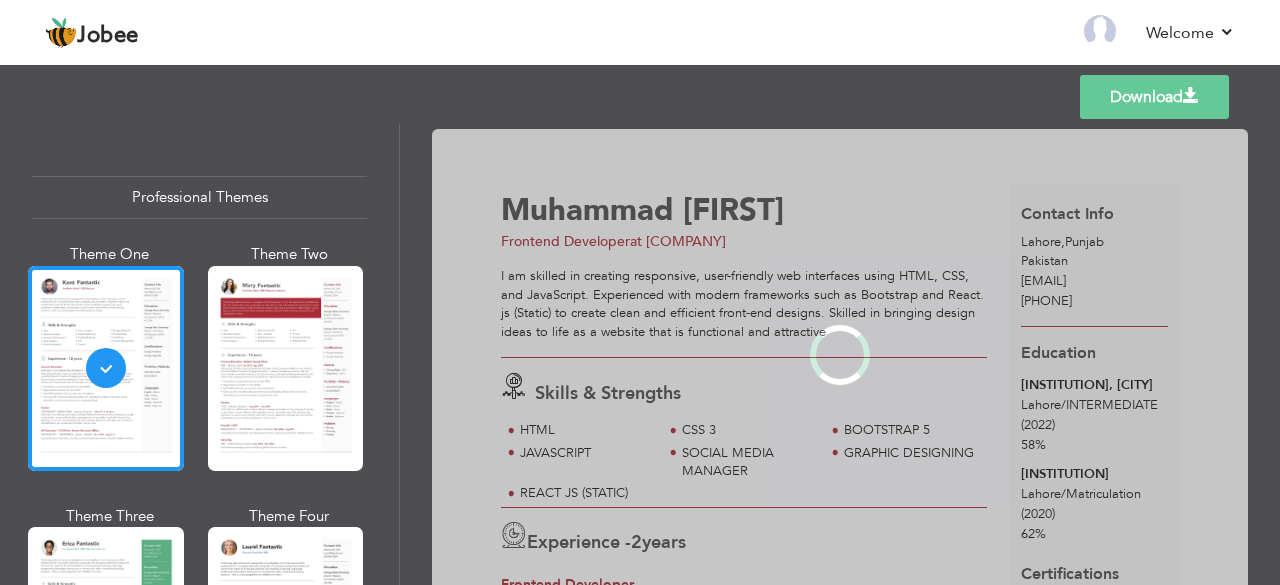 scroll, scrollTop: 0, scrollLeft: 0, axis: both 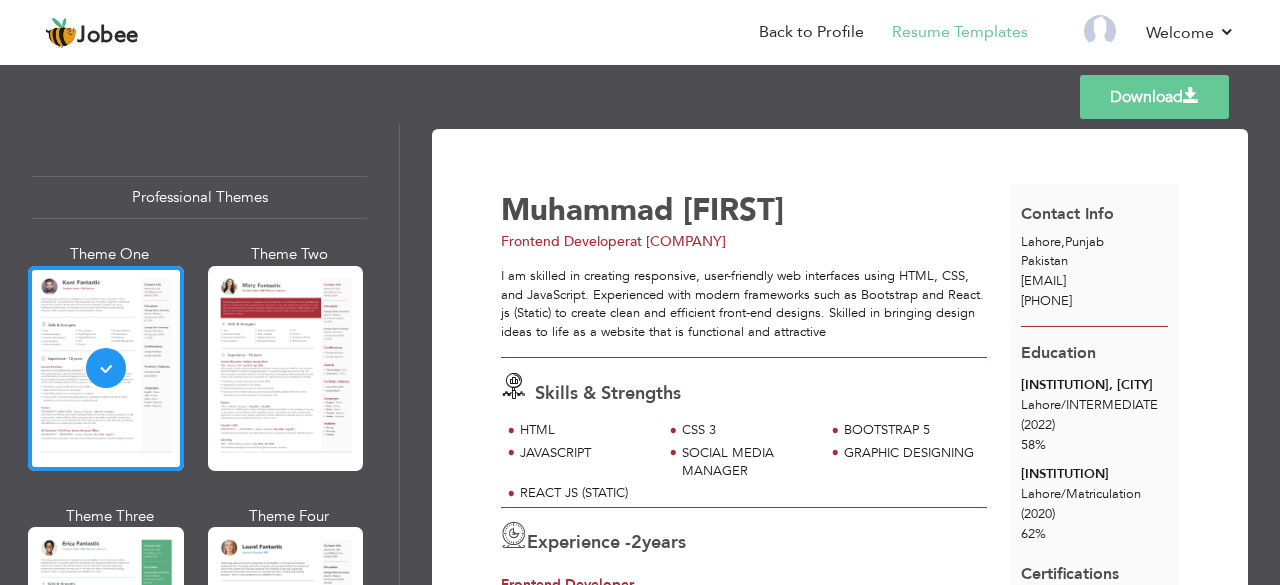 click on "Download" at bounding box center [1154, 97] 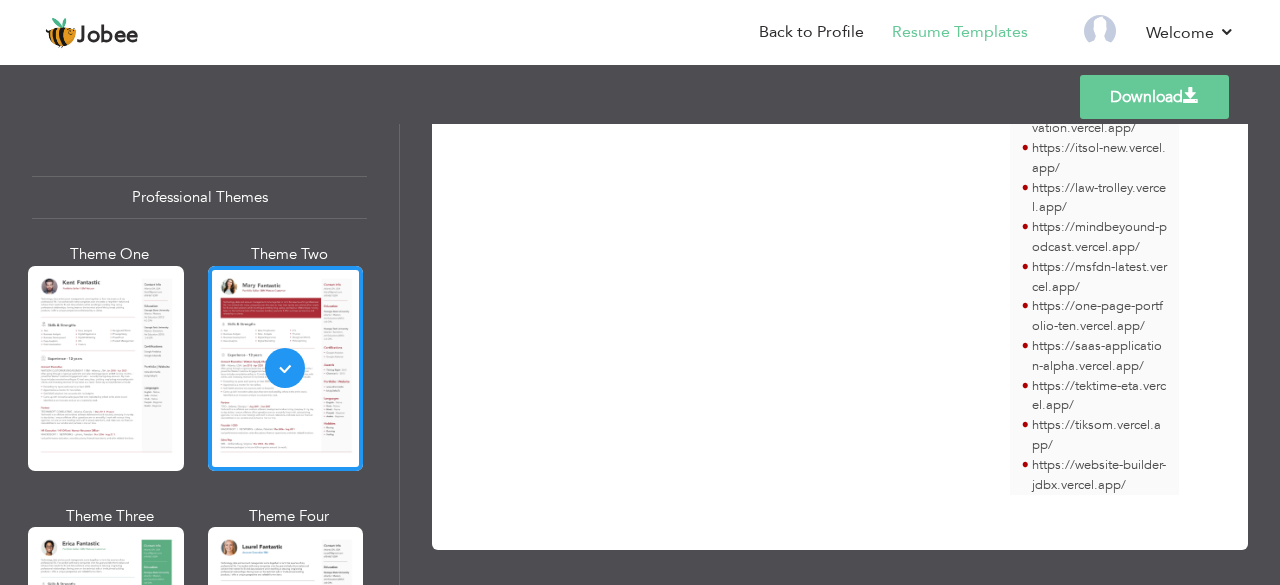scroll, scrollTop: 1350, scrollLeft: 0, axis: vertical 